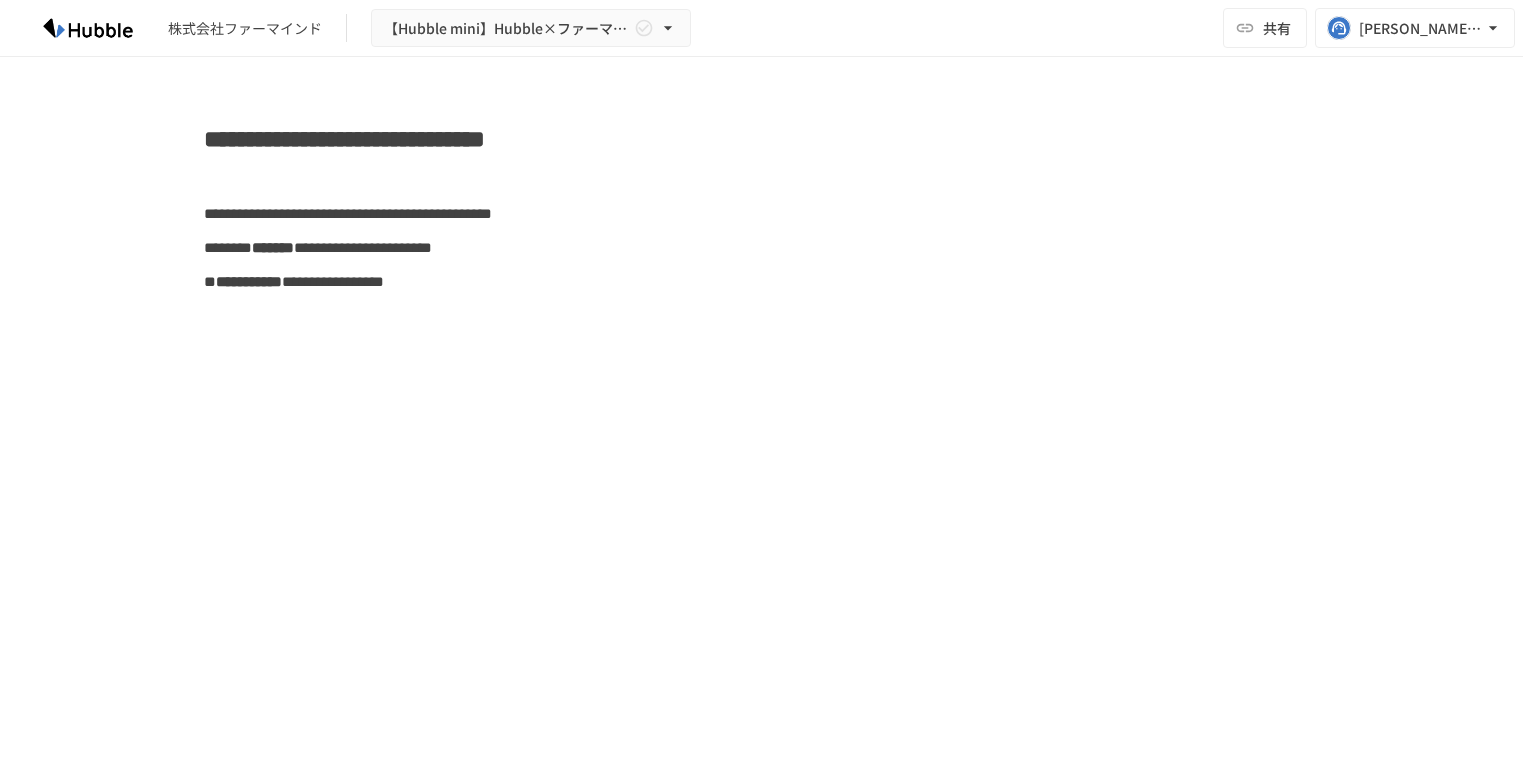 scroll, scrollTop: 0, scrollLeft: 0, axis: both 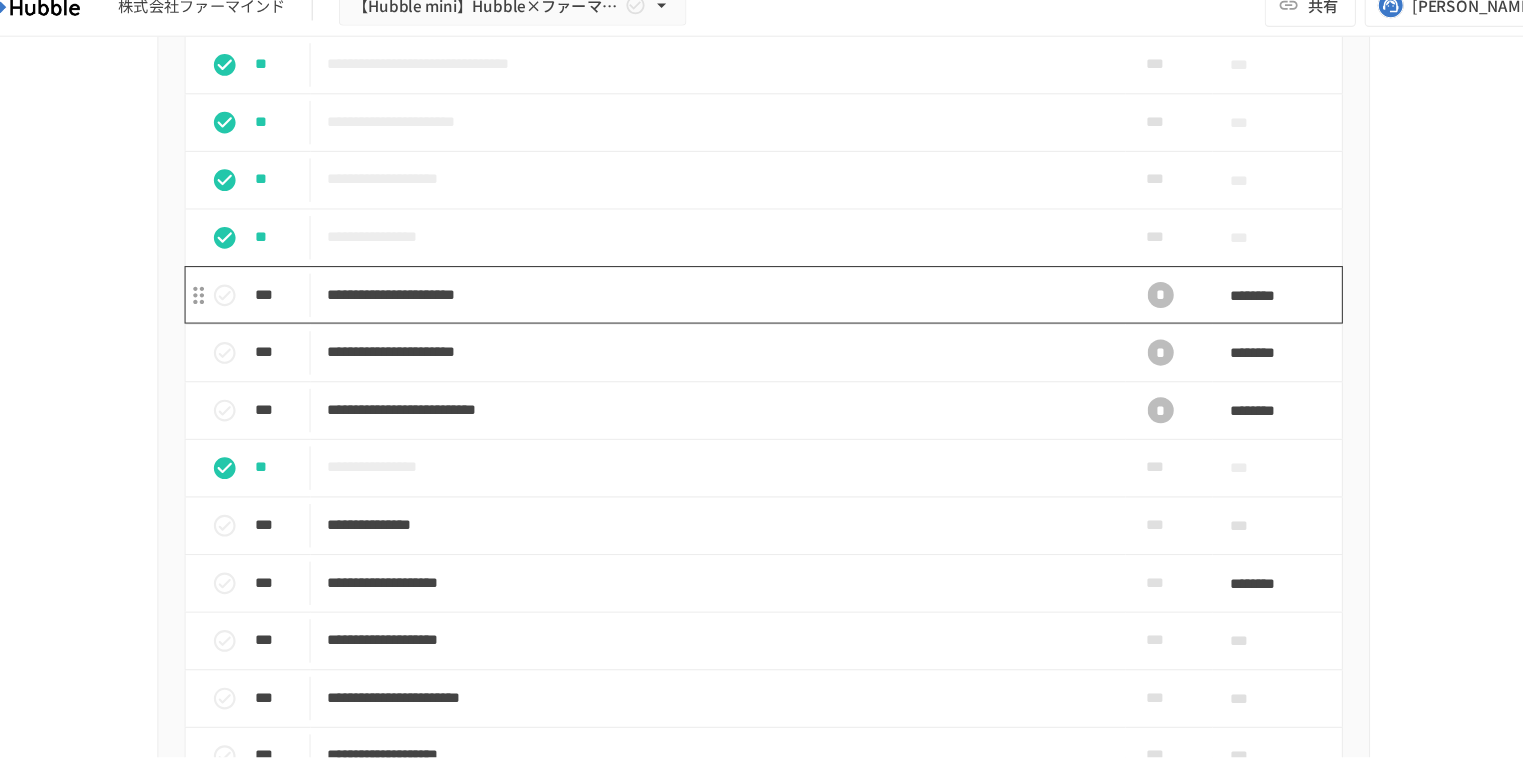 click on "**********" at bounding box center (720, 294) 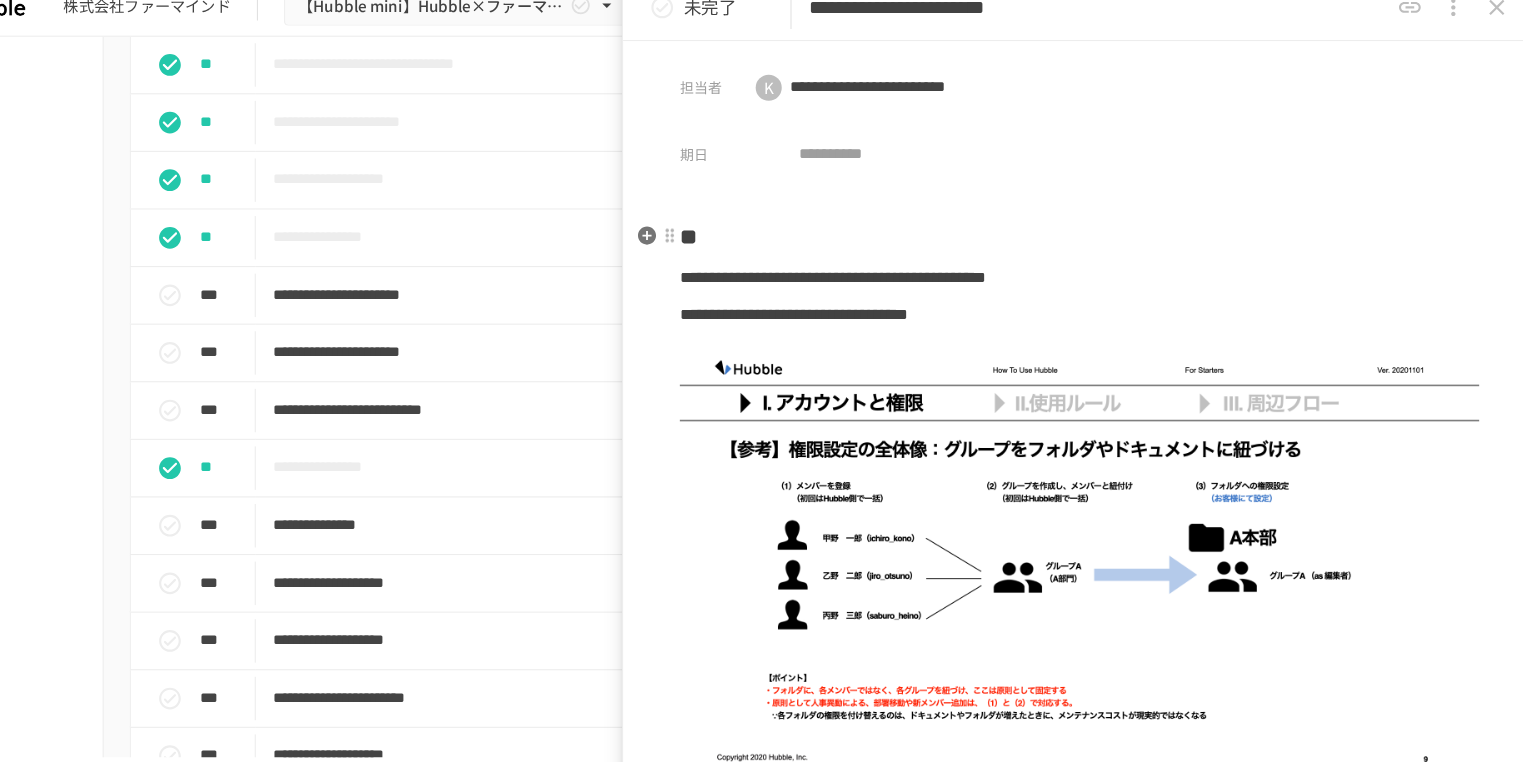 click on "**" at bounding box center [1103, 241] 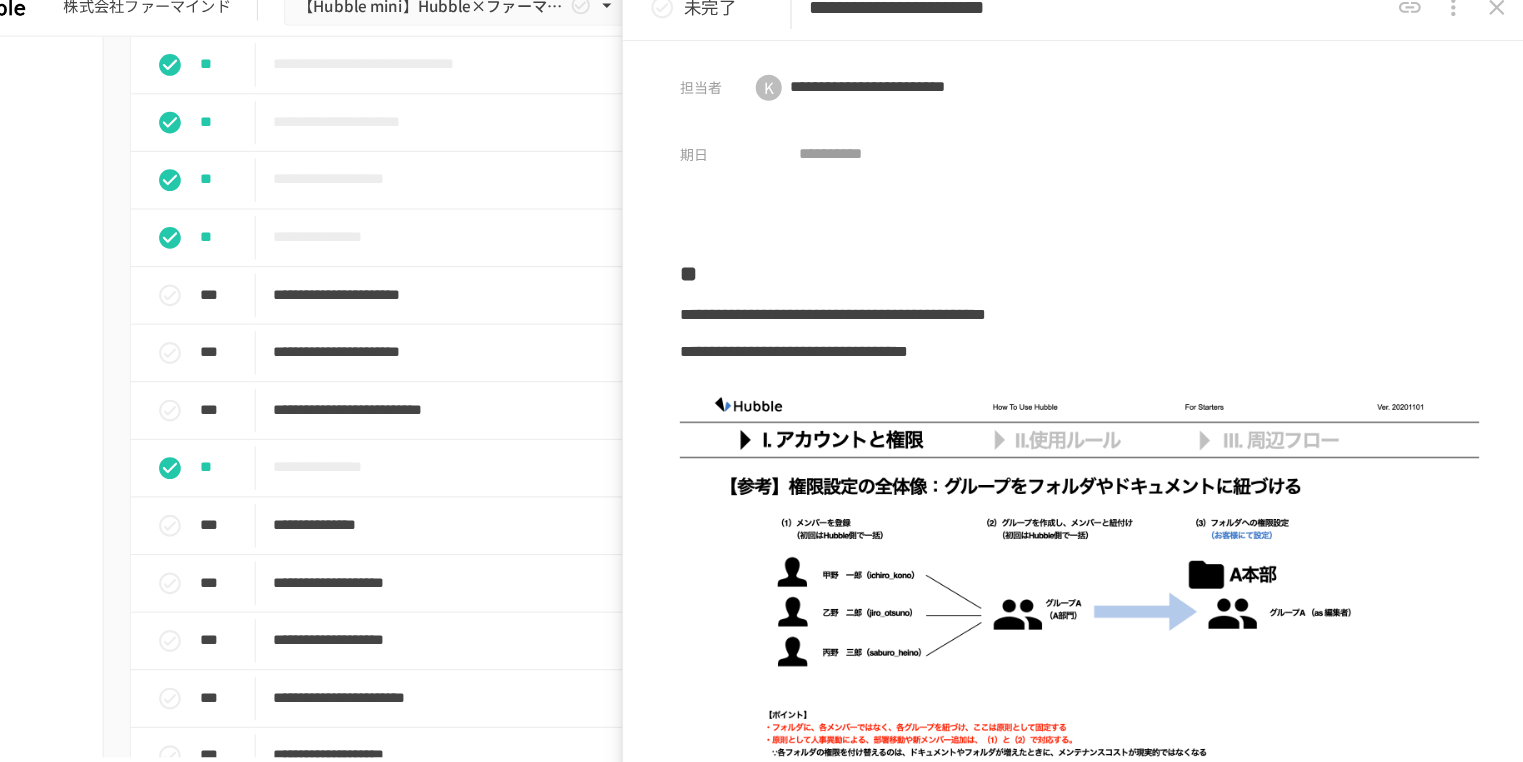 type 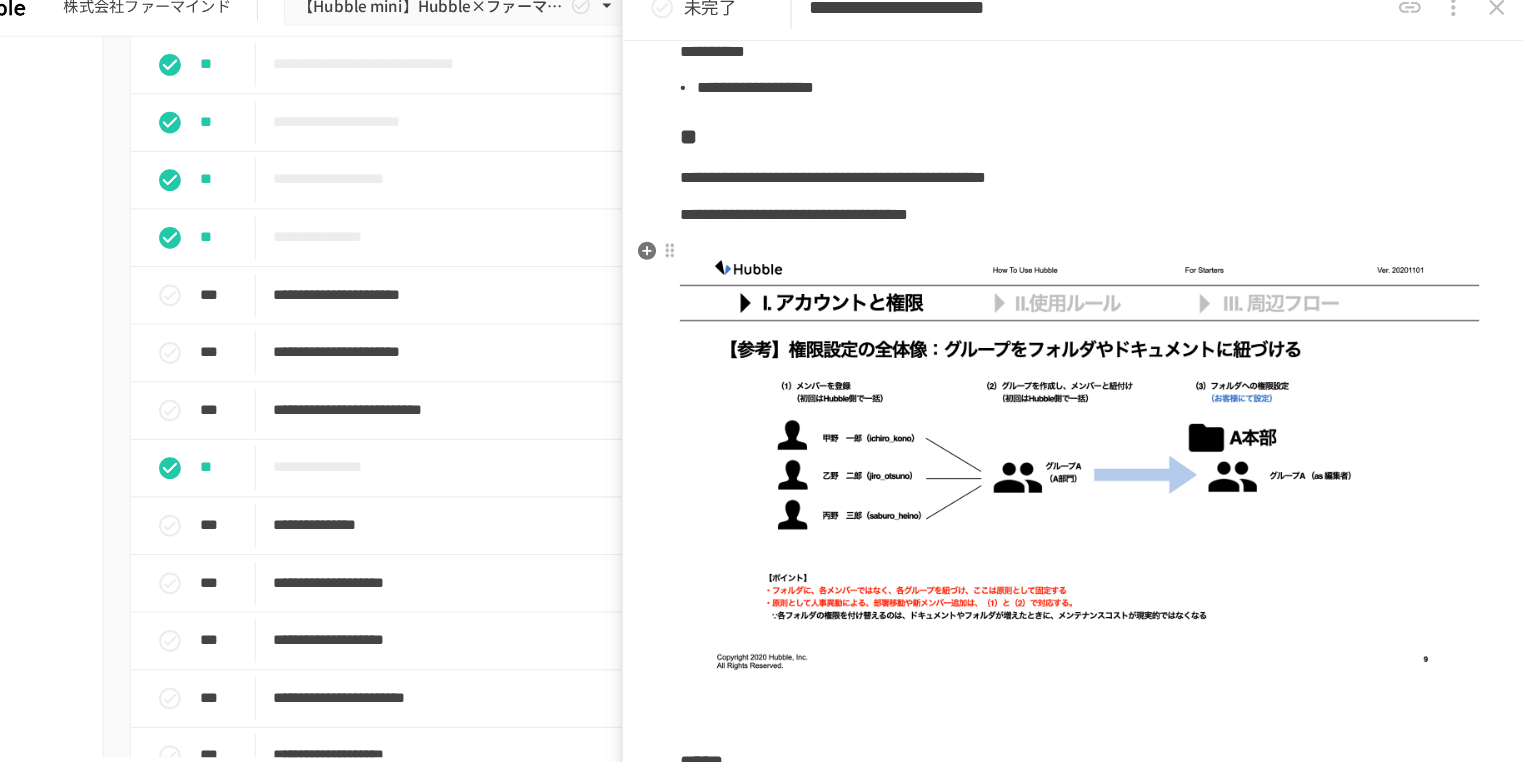 scroll, scrollTop: 0, scrollLeft: 0, axis: both 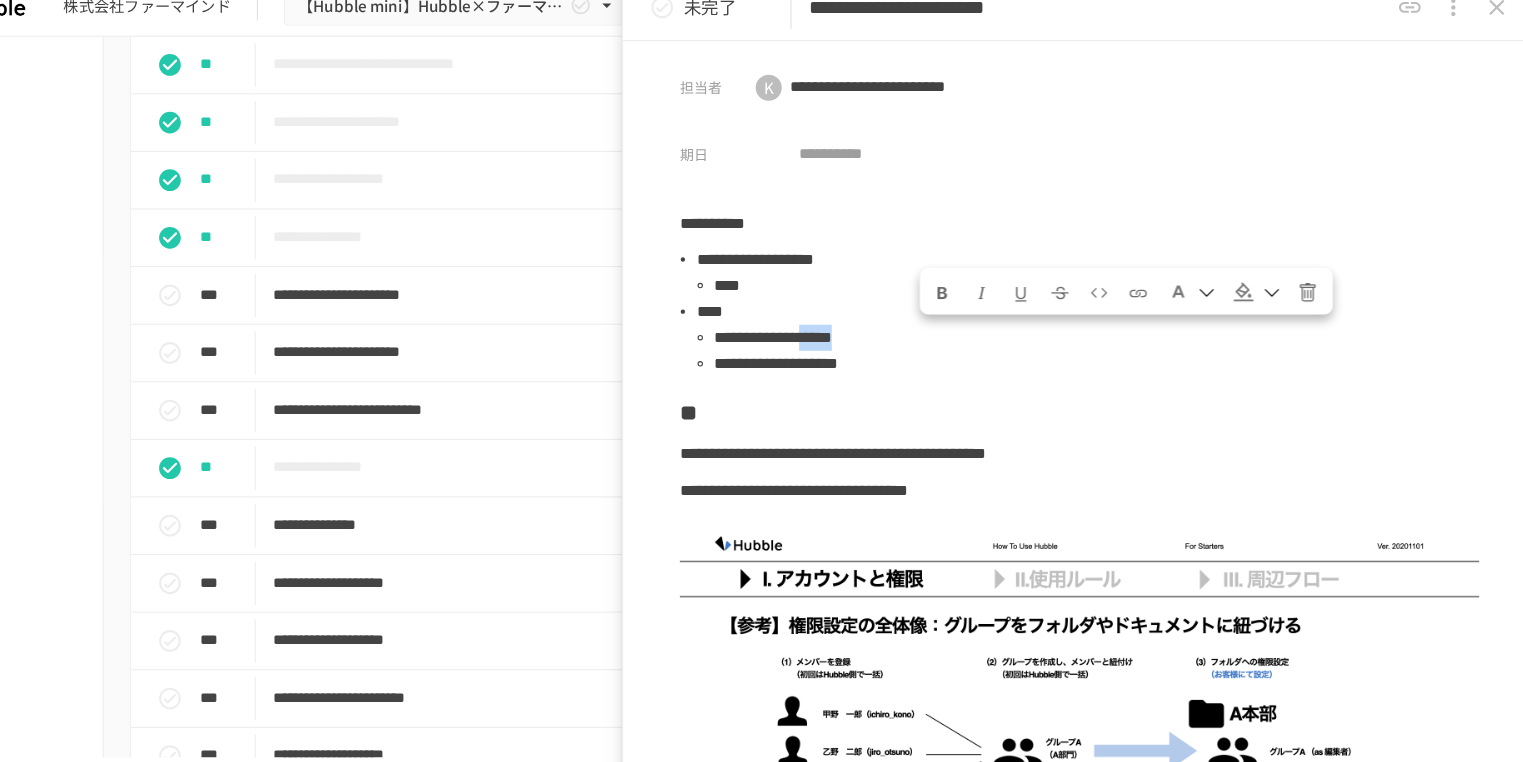 copy on "*****" 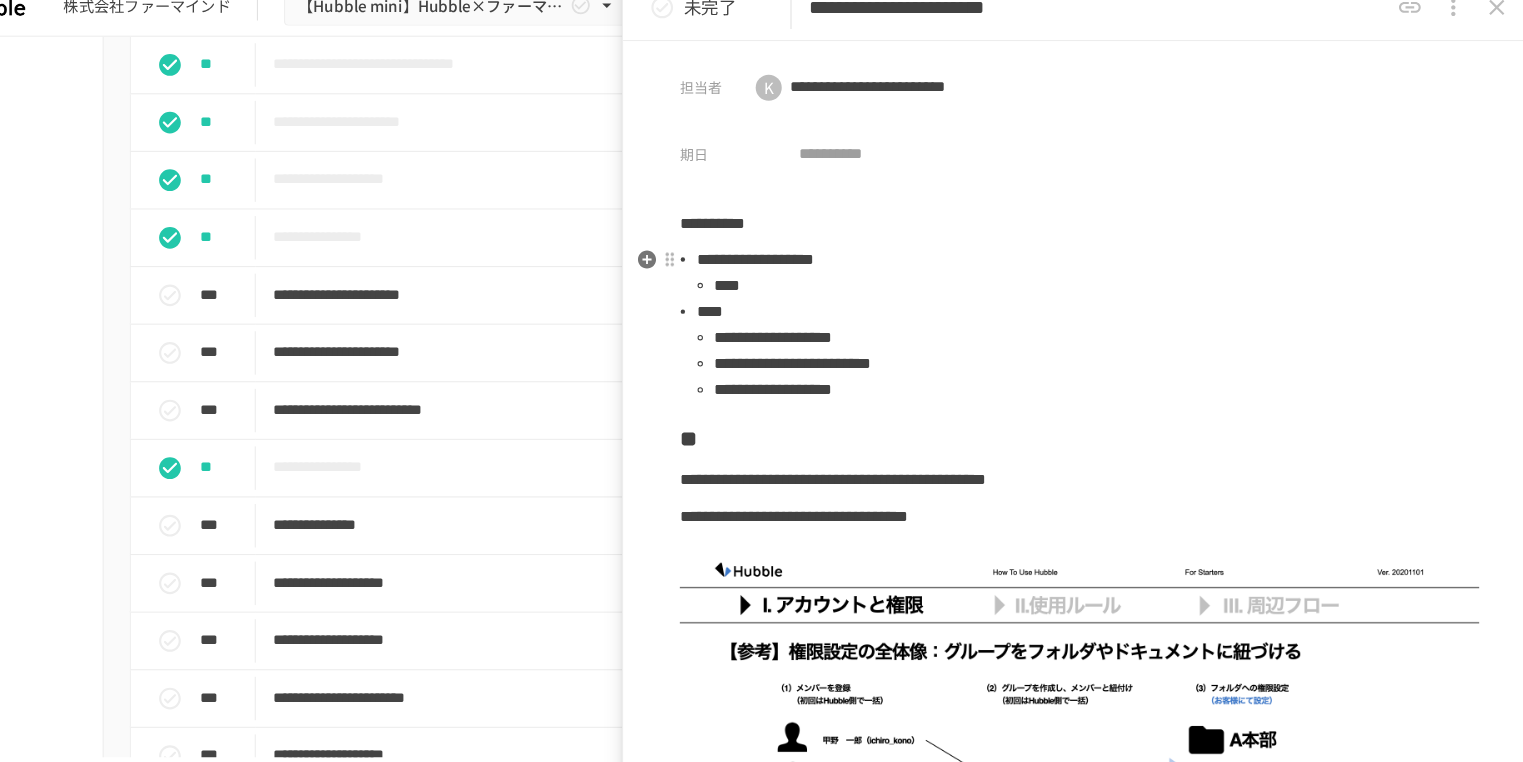 click on "**********" at bounding box center (1119, 382) 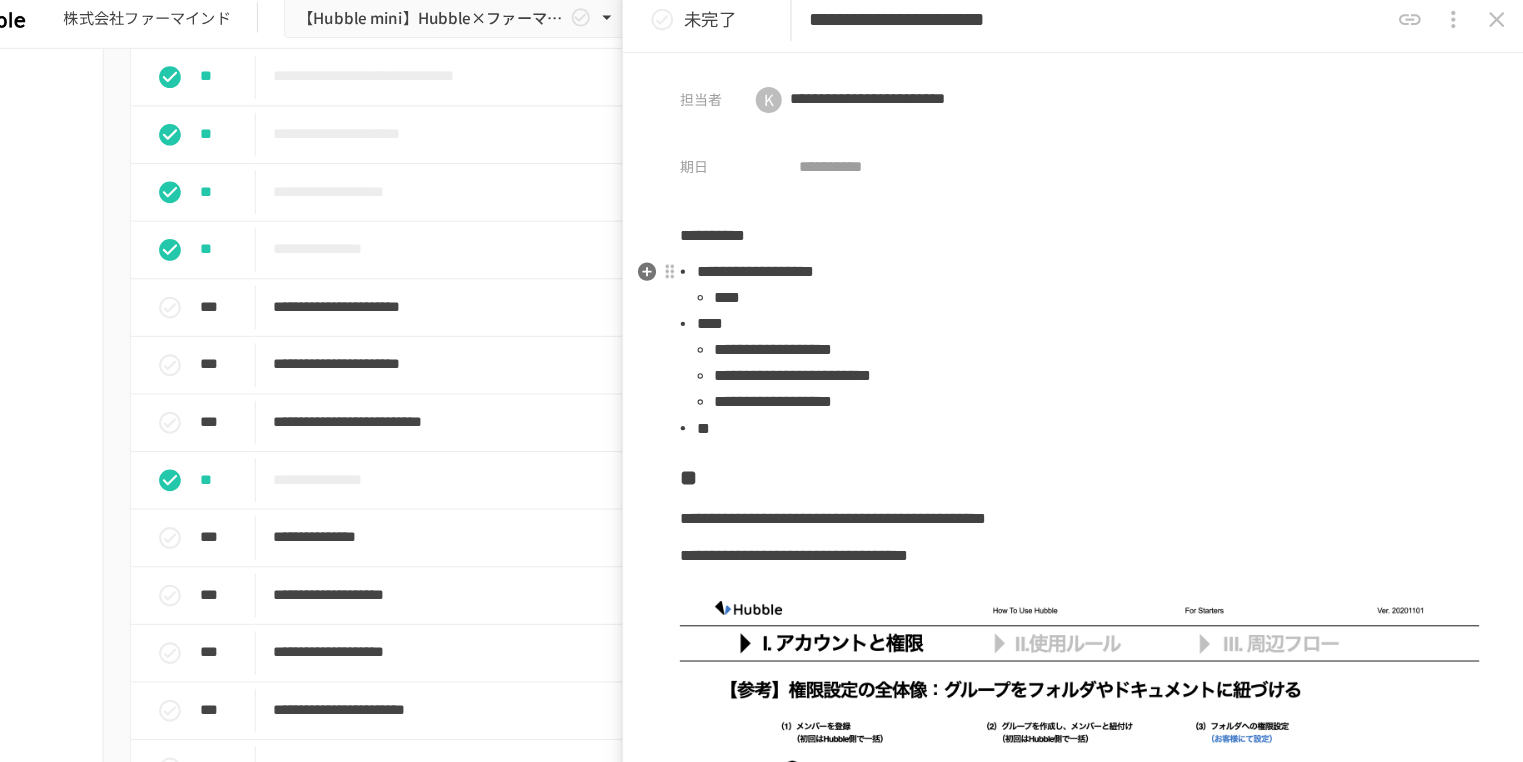 click on "**" at bounding box center [1111, 406] 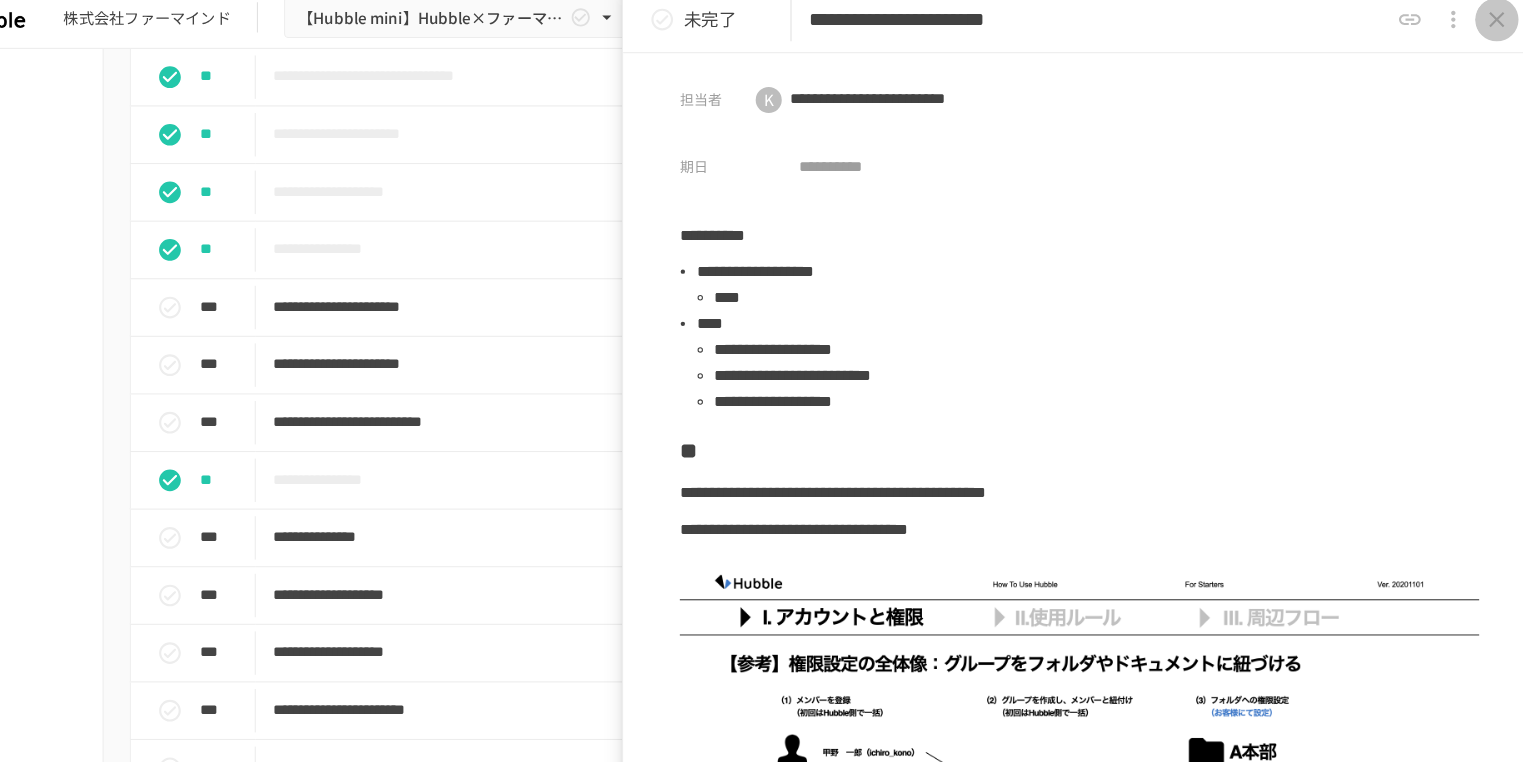click 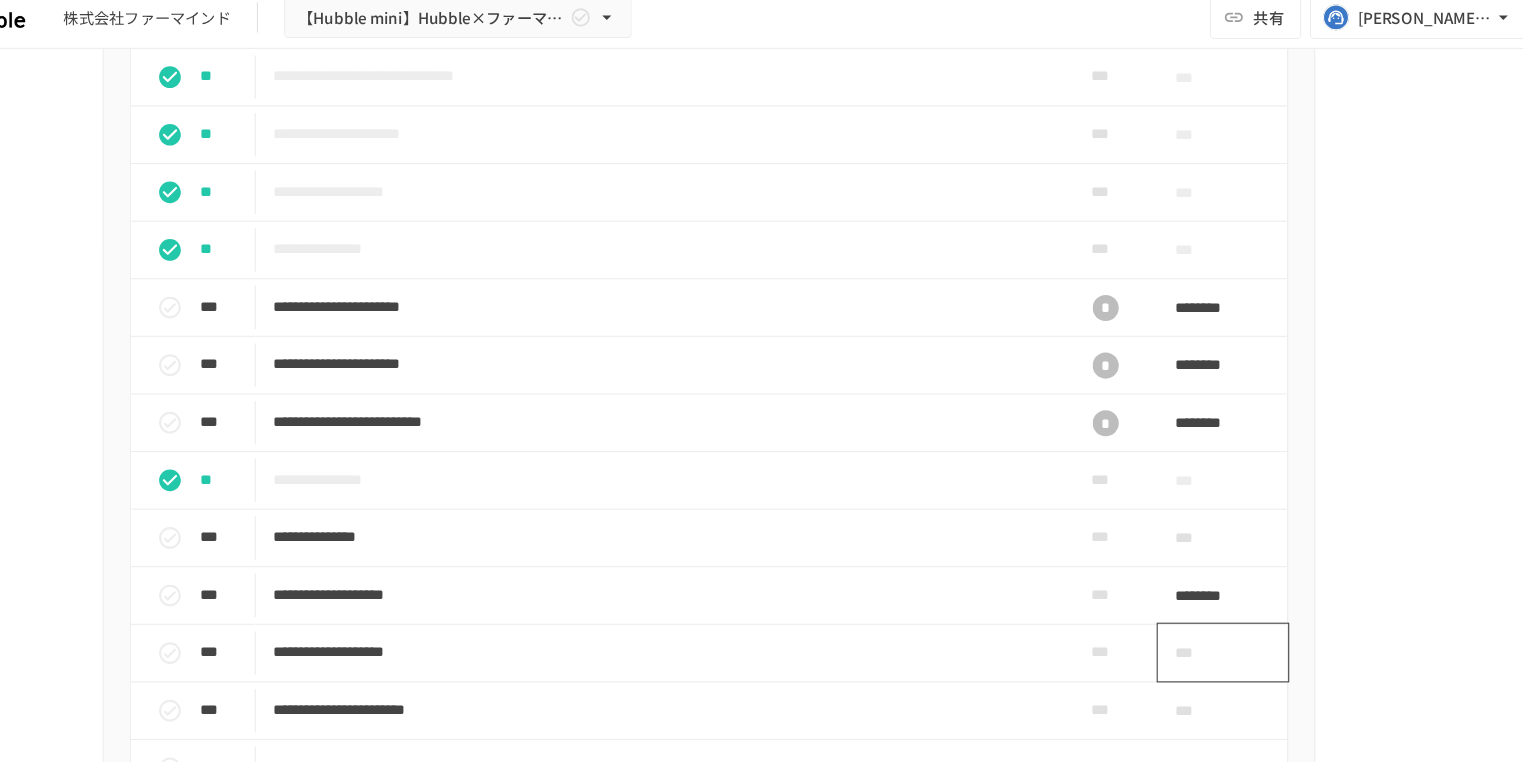 click on "***" at bounding box center [1212, 613] 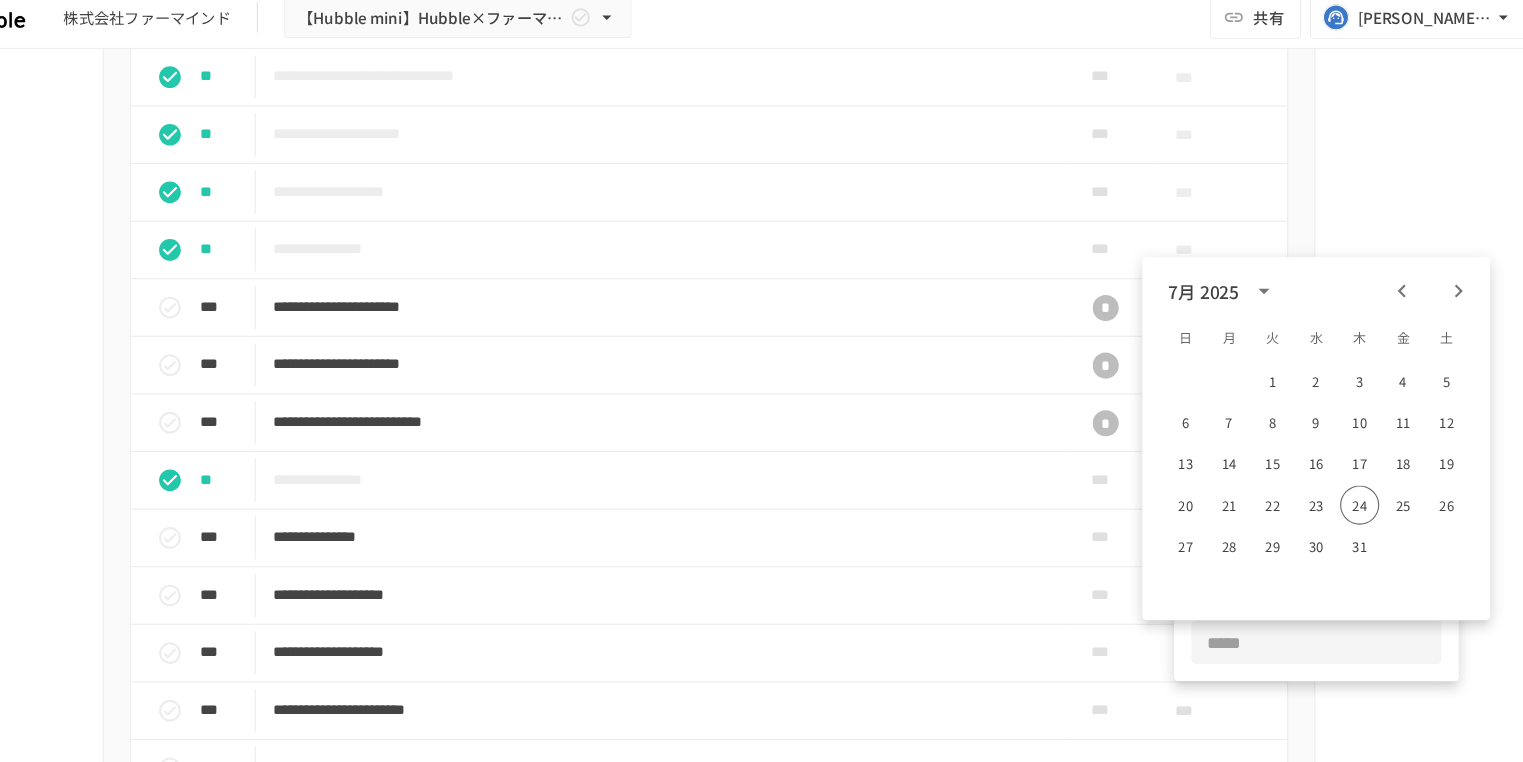 click 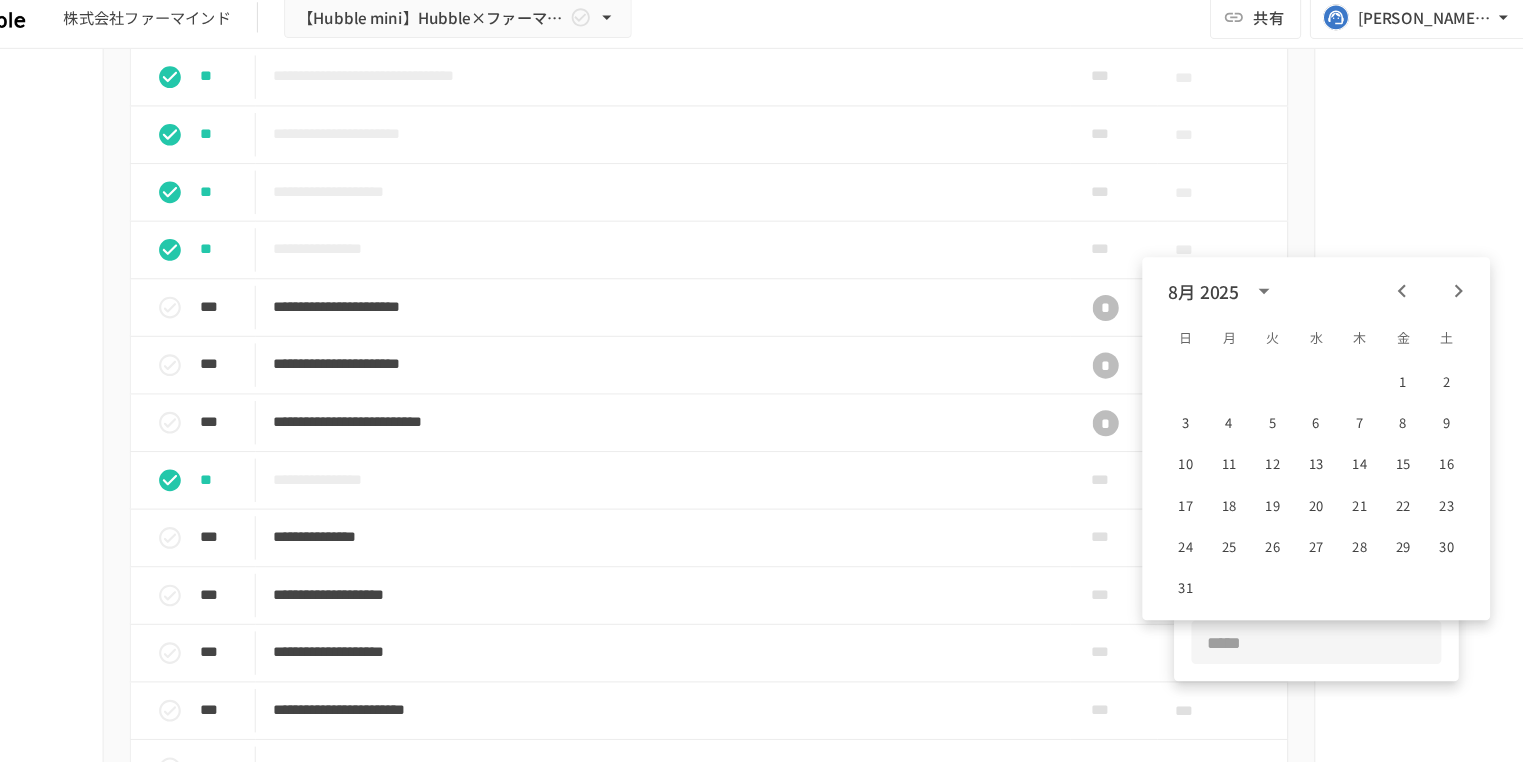 click 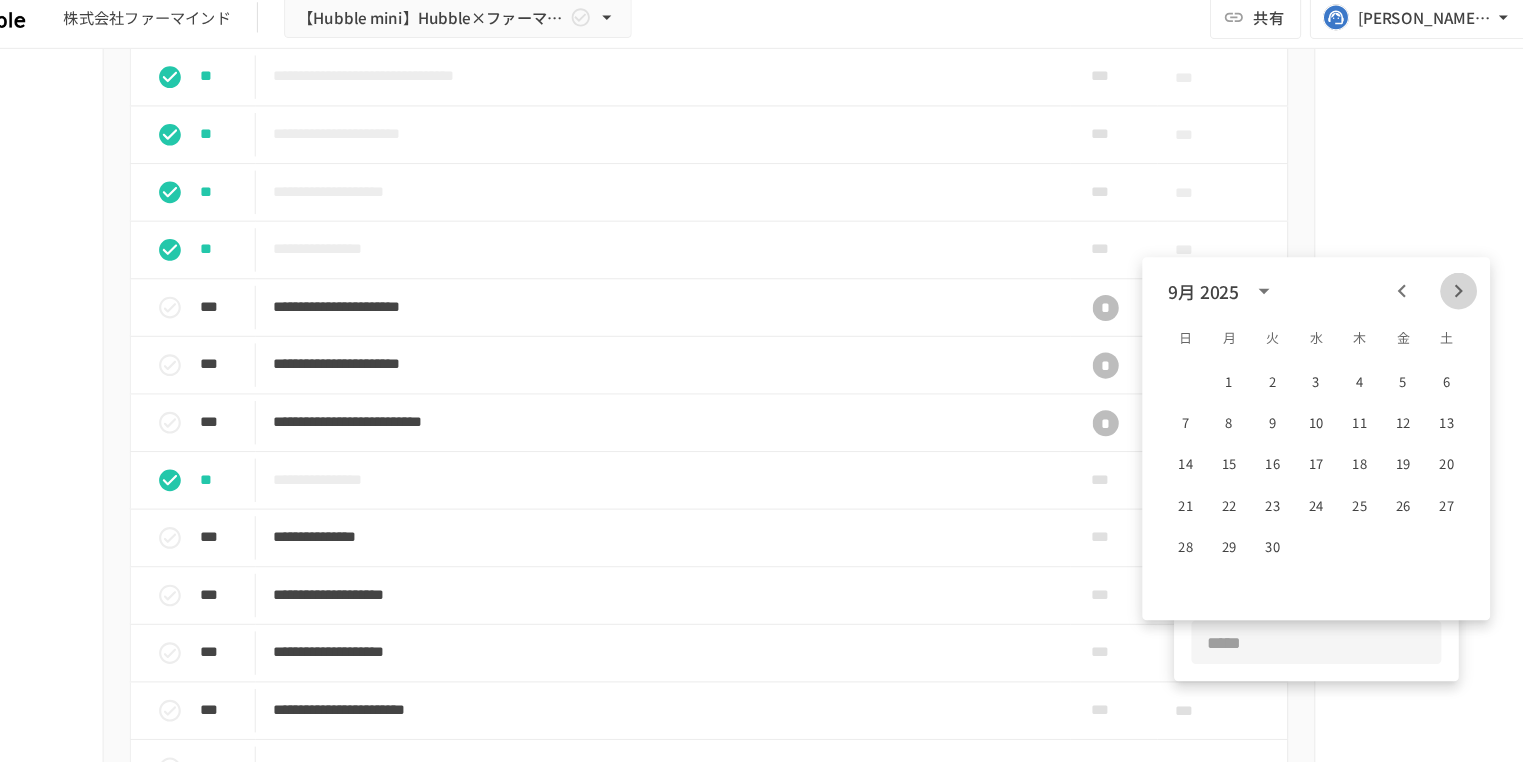 click 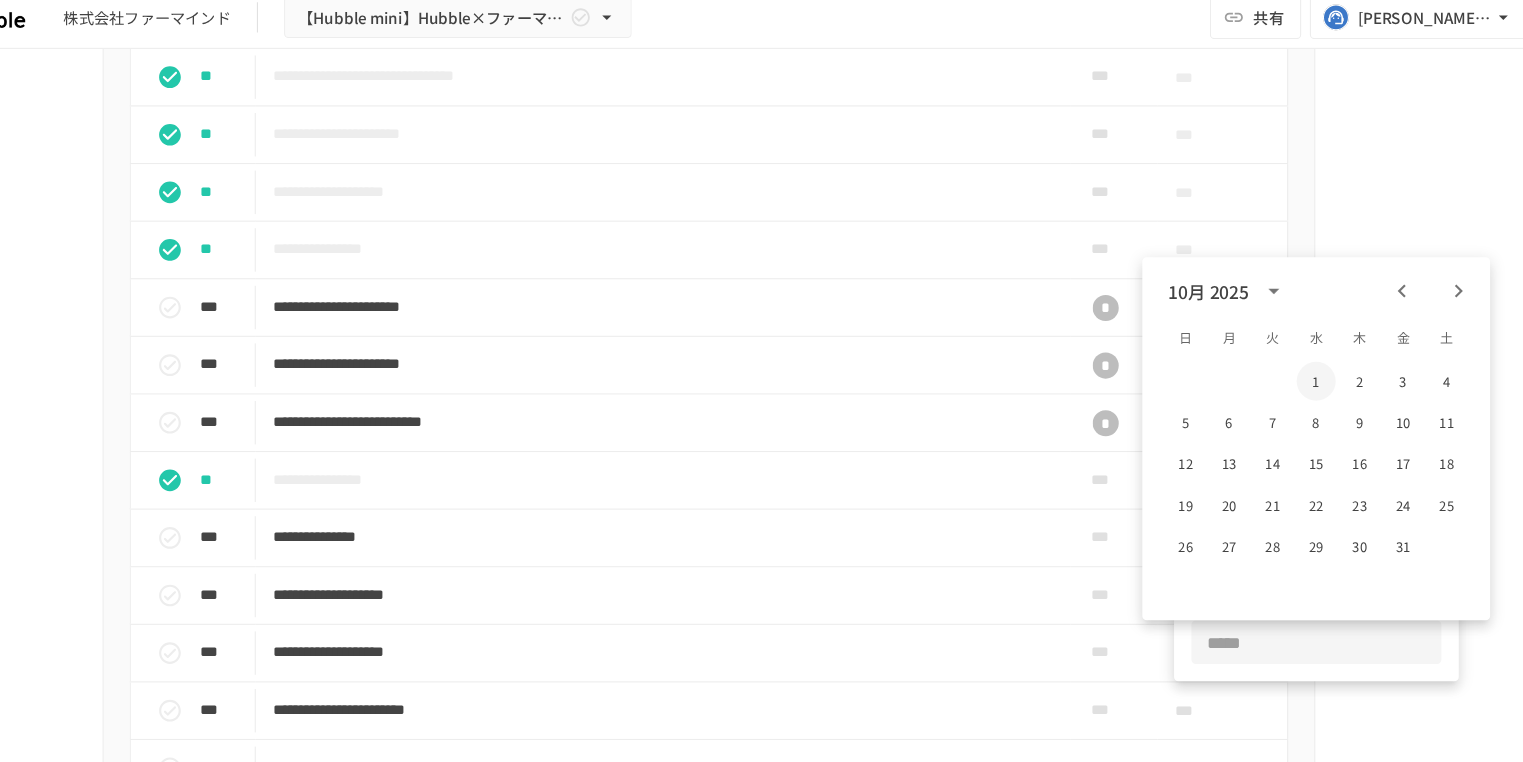 click on "1" at bounding box center [1321, 363] 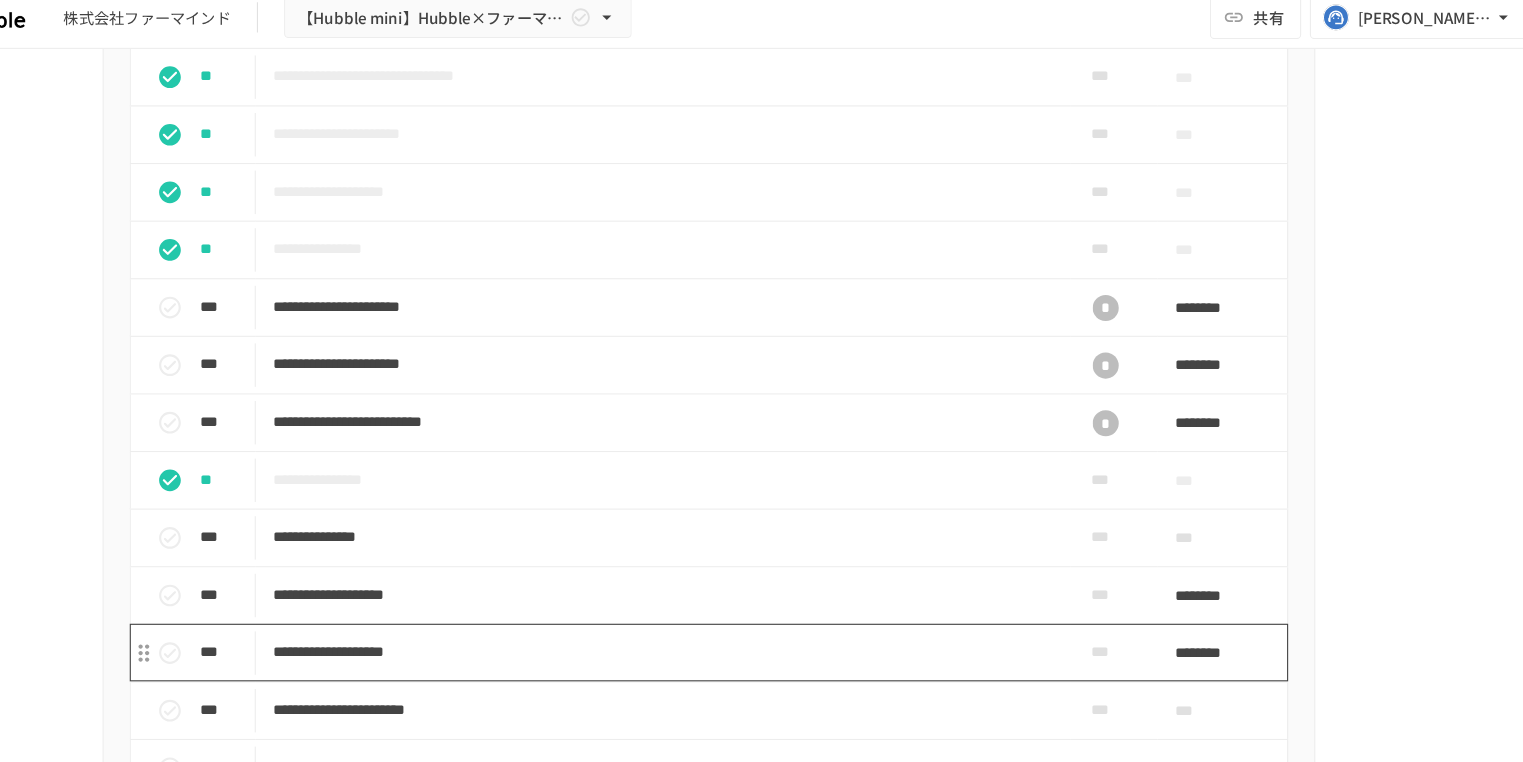 click on "**********" at bounding box center [720, 612] 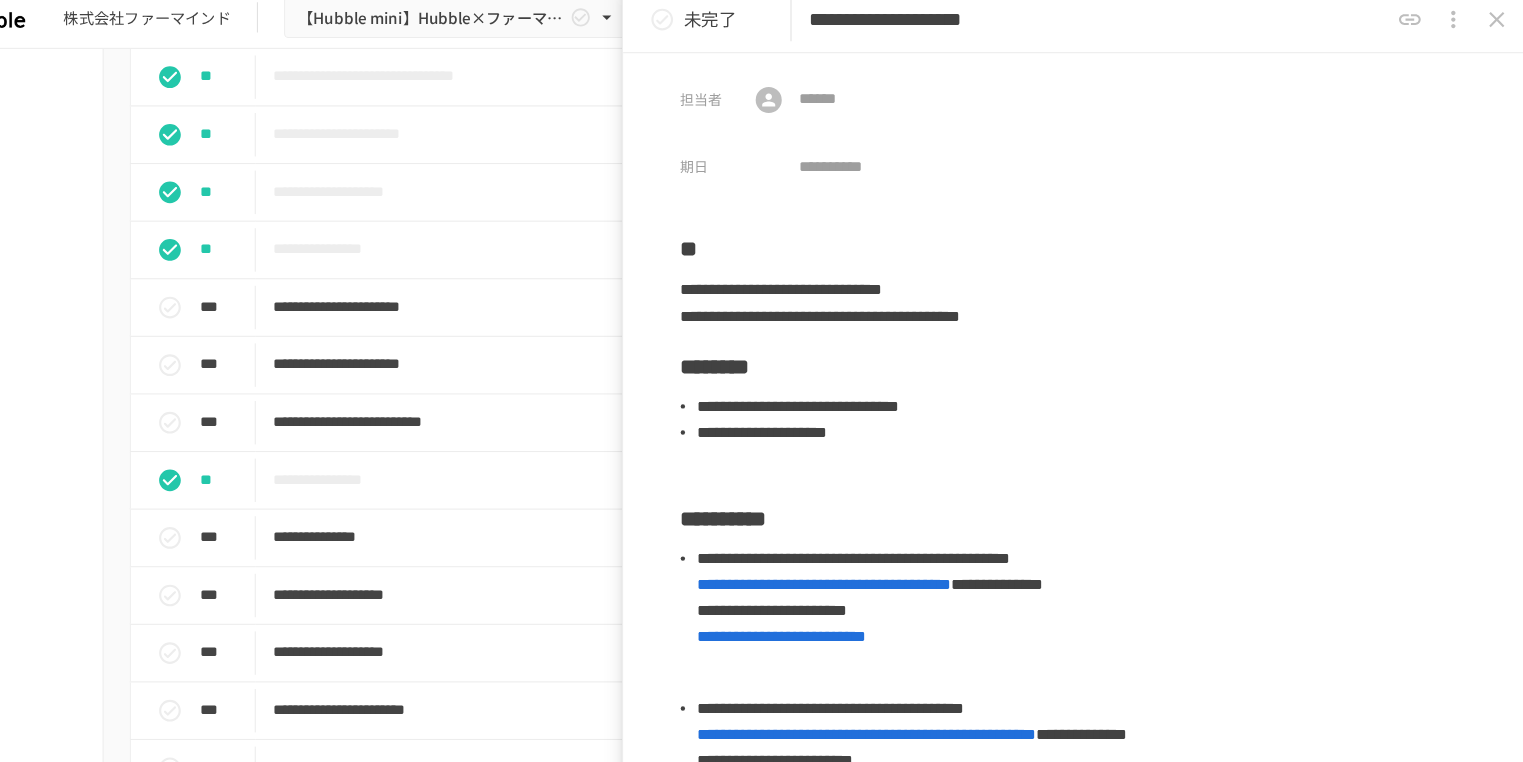 click 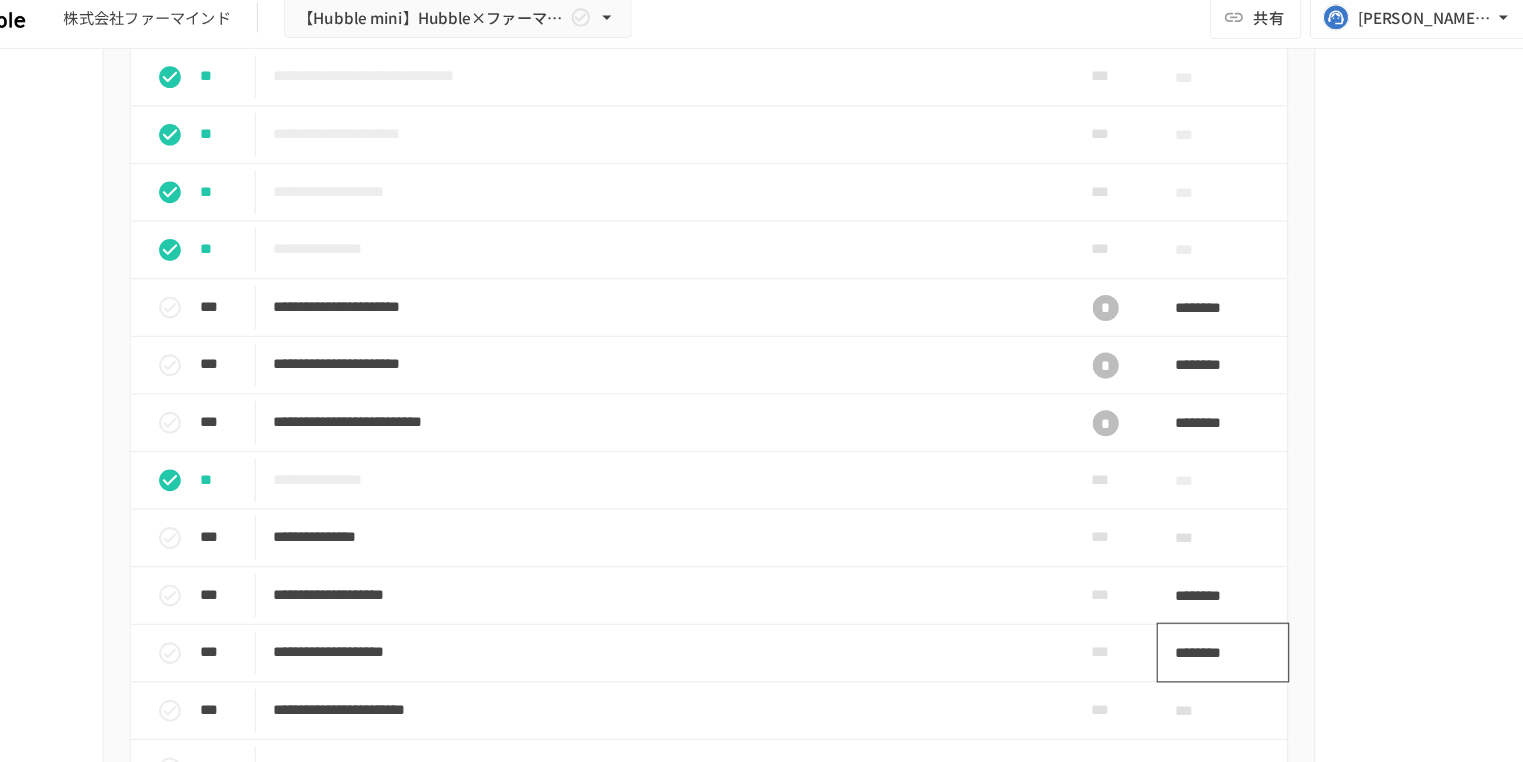 click on "********" at bounding box center (1228, 613) 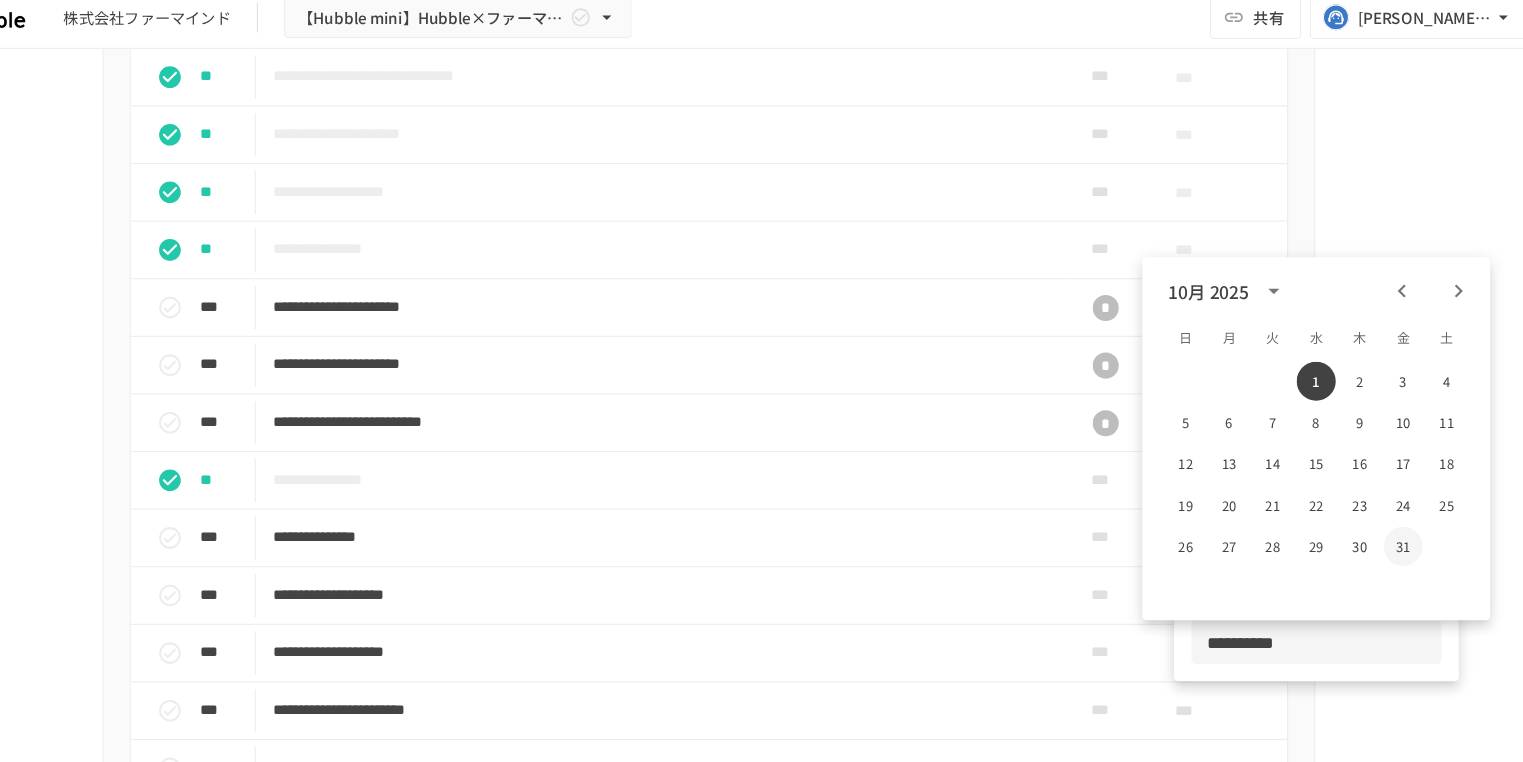 click on "31" at bounding box center [1401, 515] 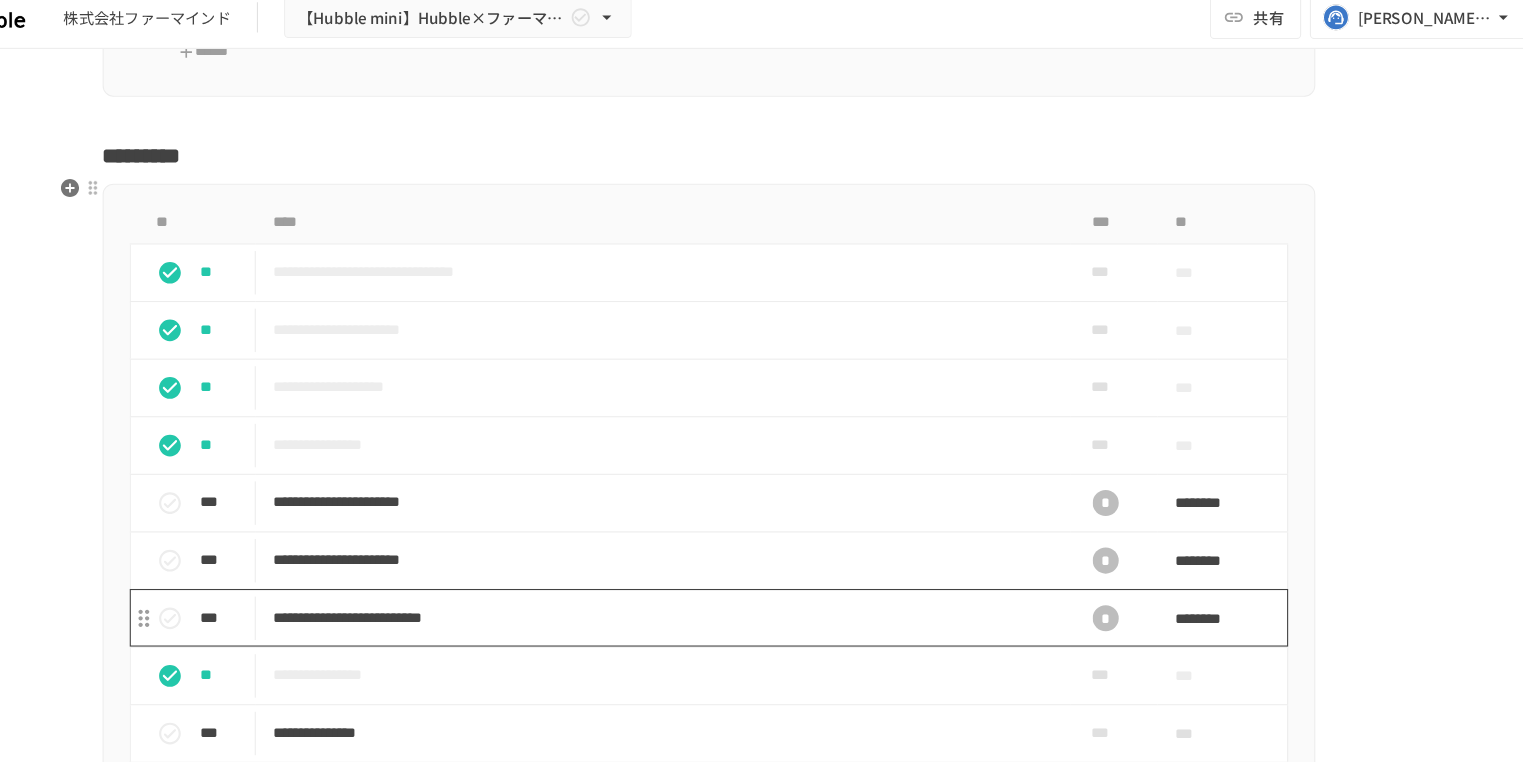 scroll, scrollTop: 2460, scrollLeft: 0, axis: vertical 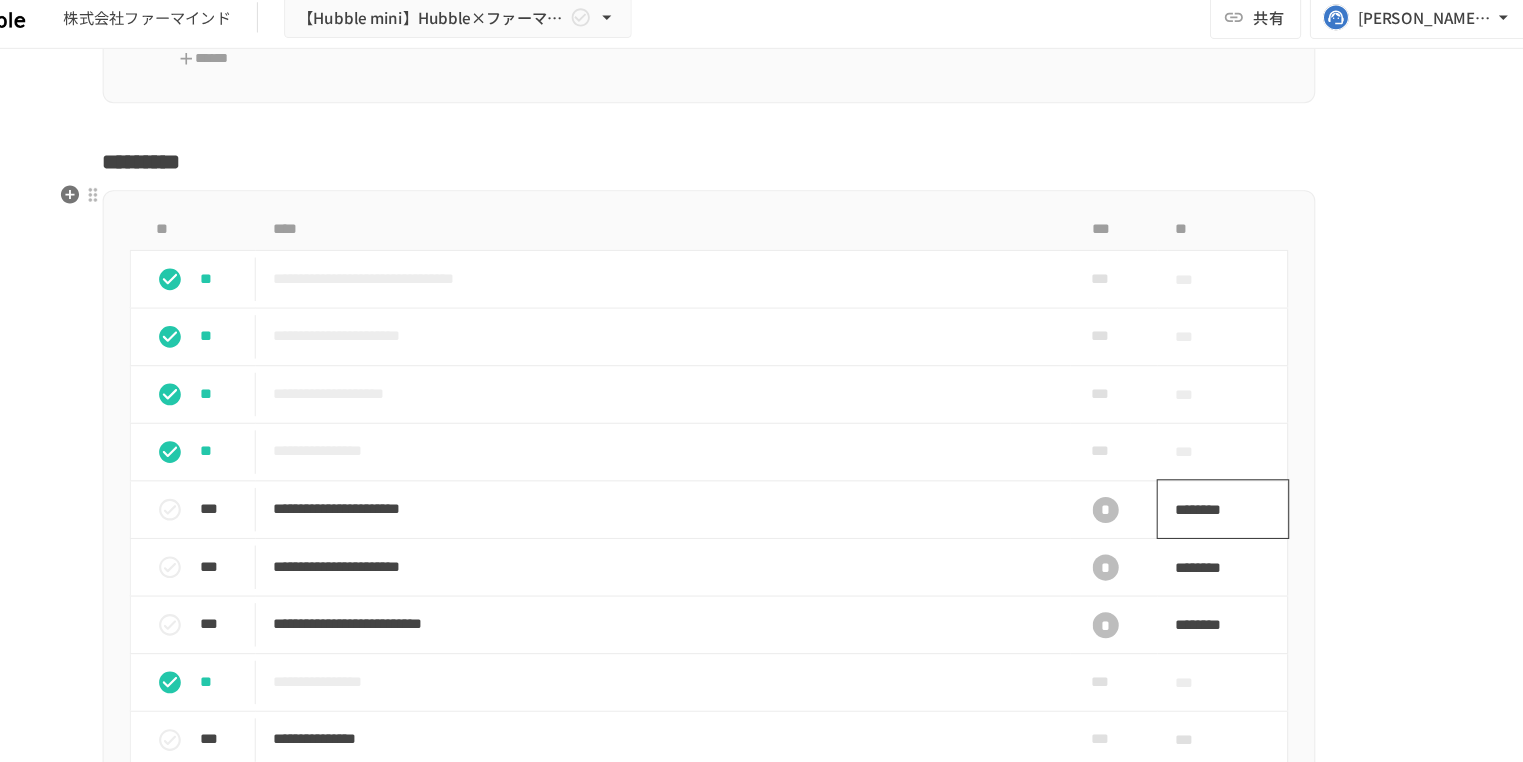 click on "********" at bounding box center (1228, 481) 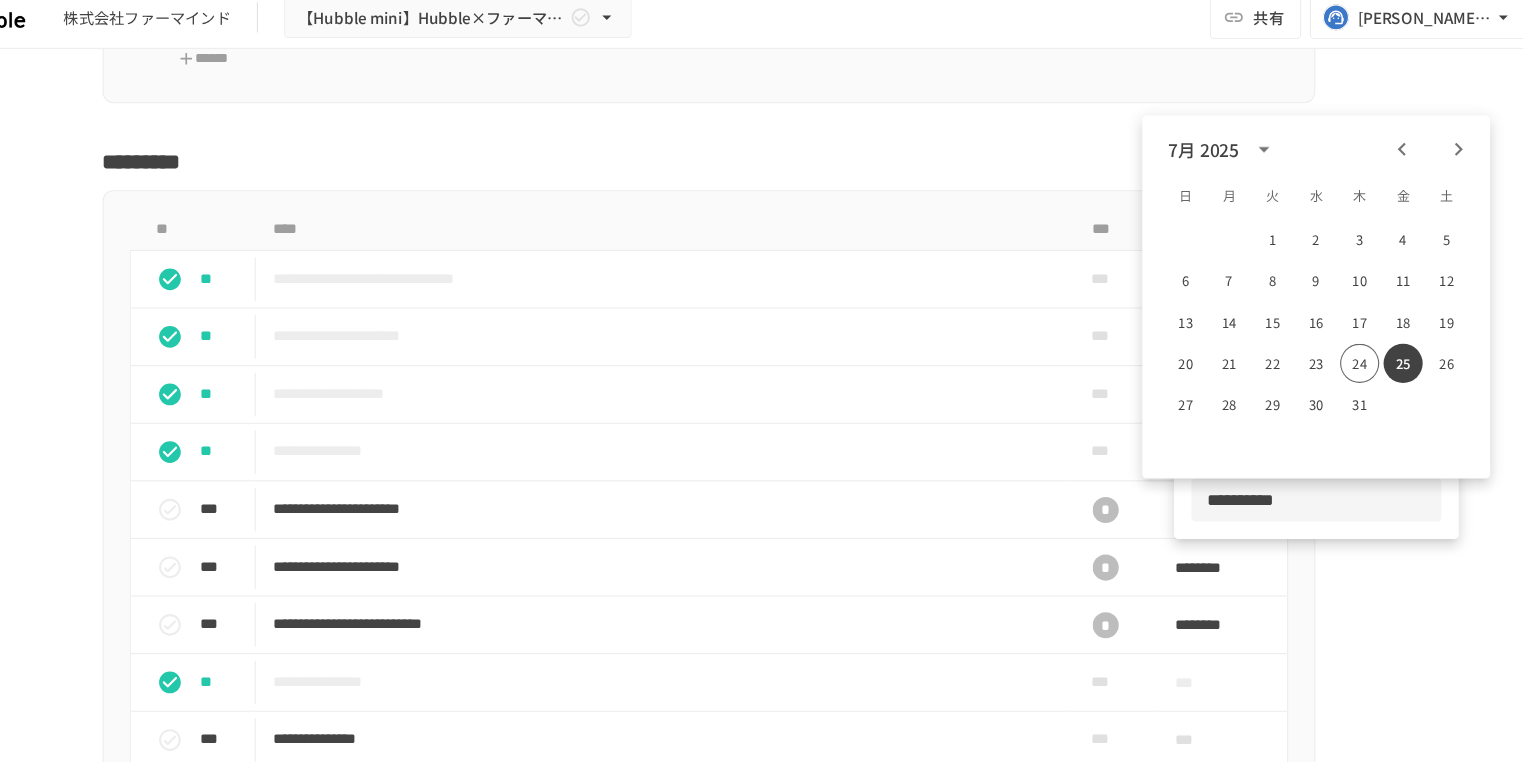 click 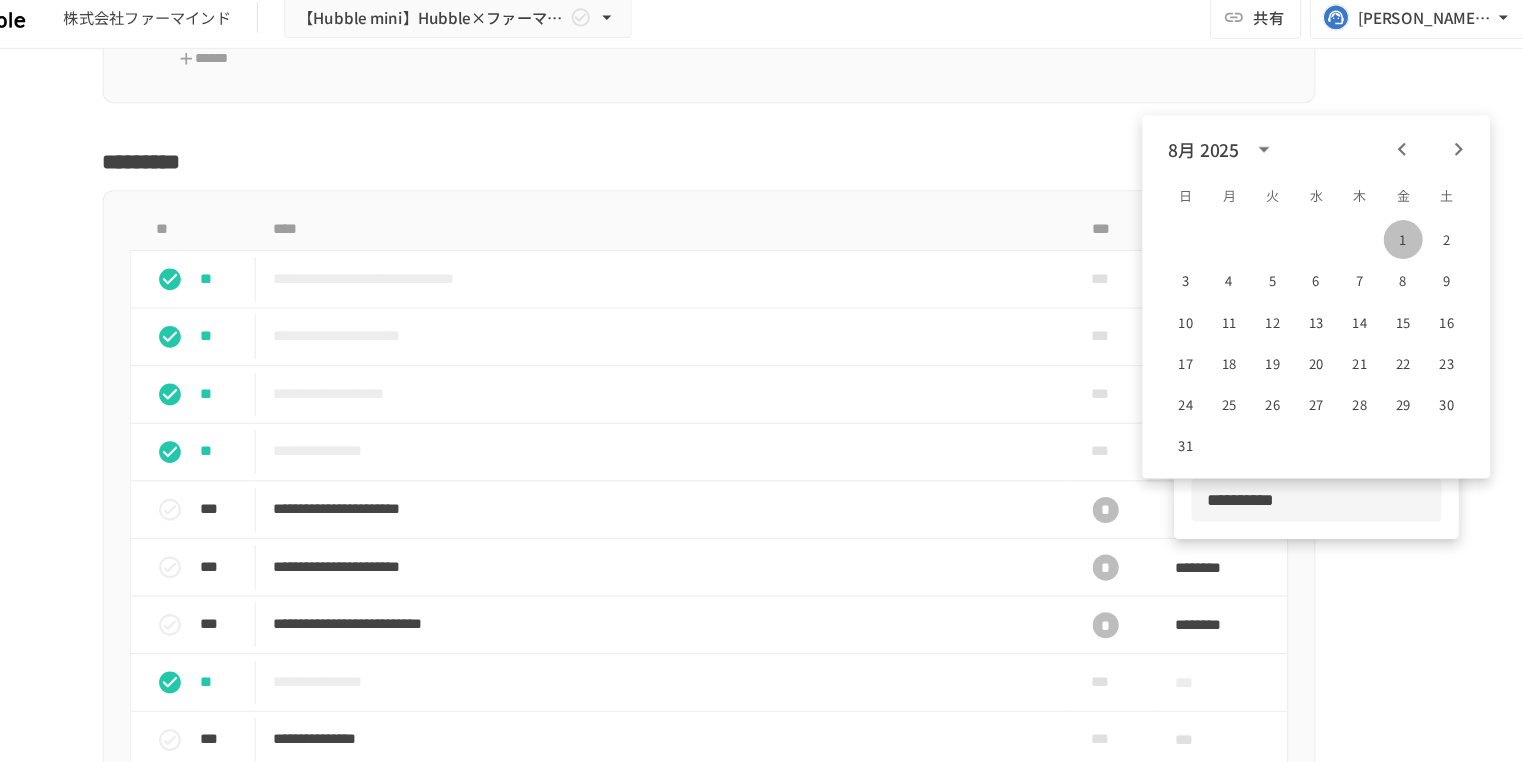 click on "1" at bounding box center (1401, 232) 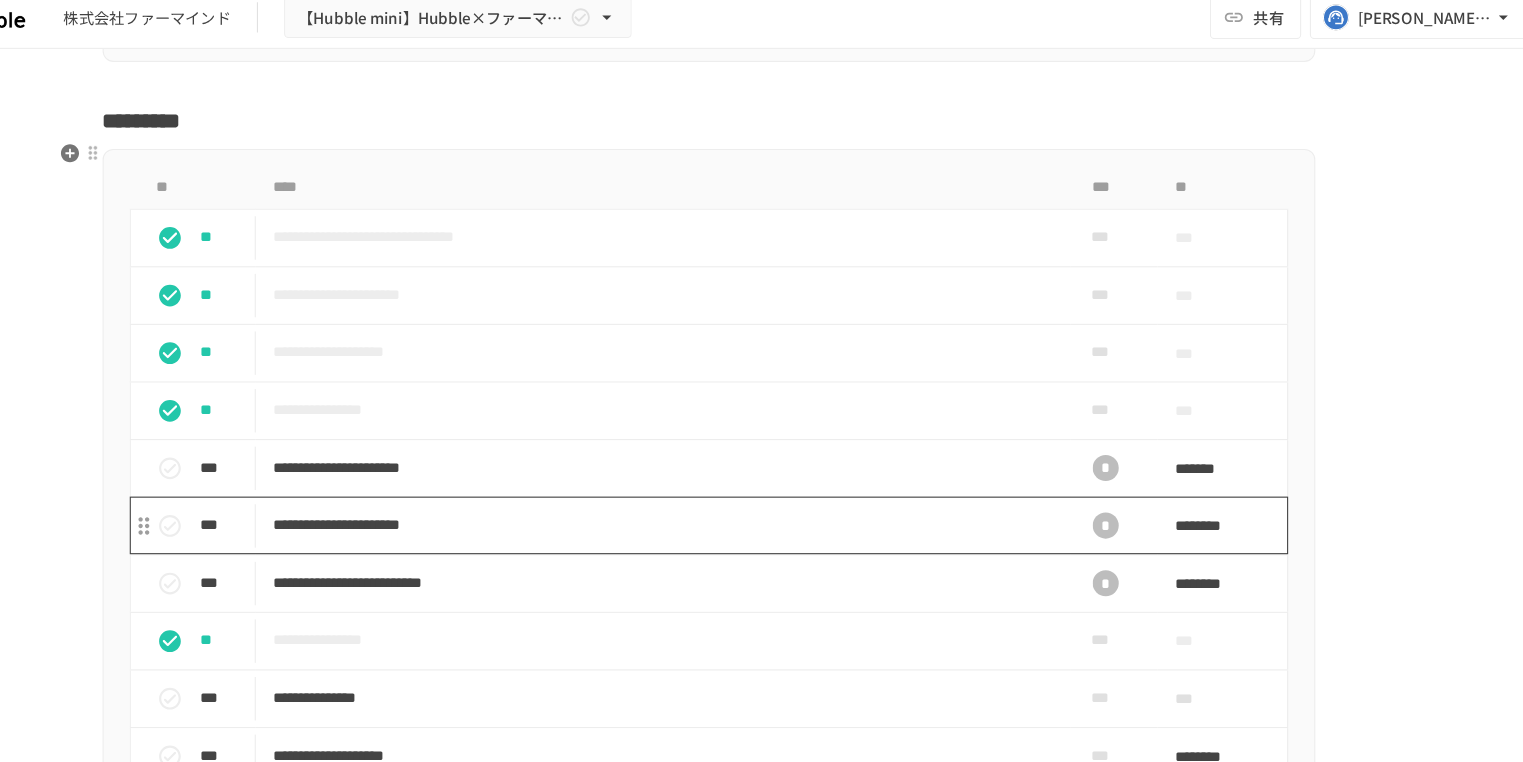 scroll, scrollTop: 2494, scrollLeft: 0, axis: vertical 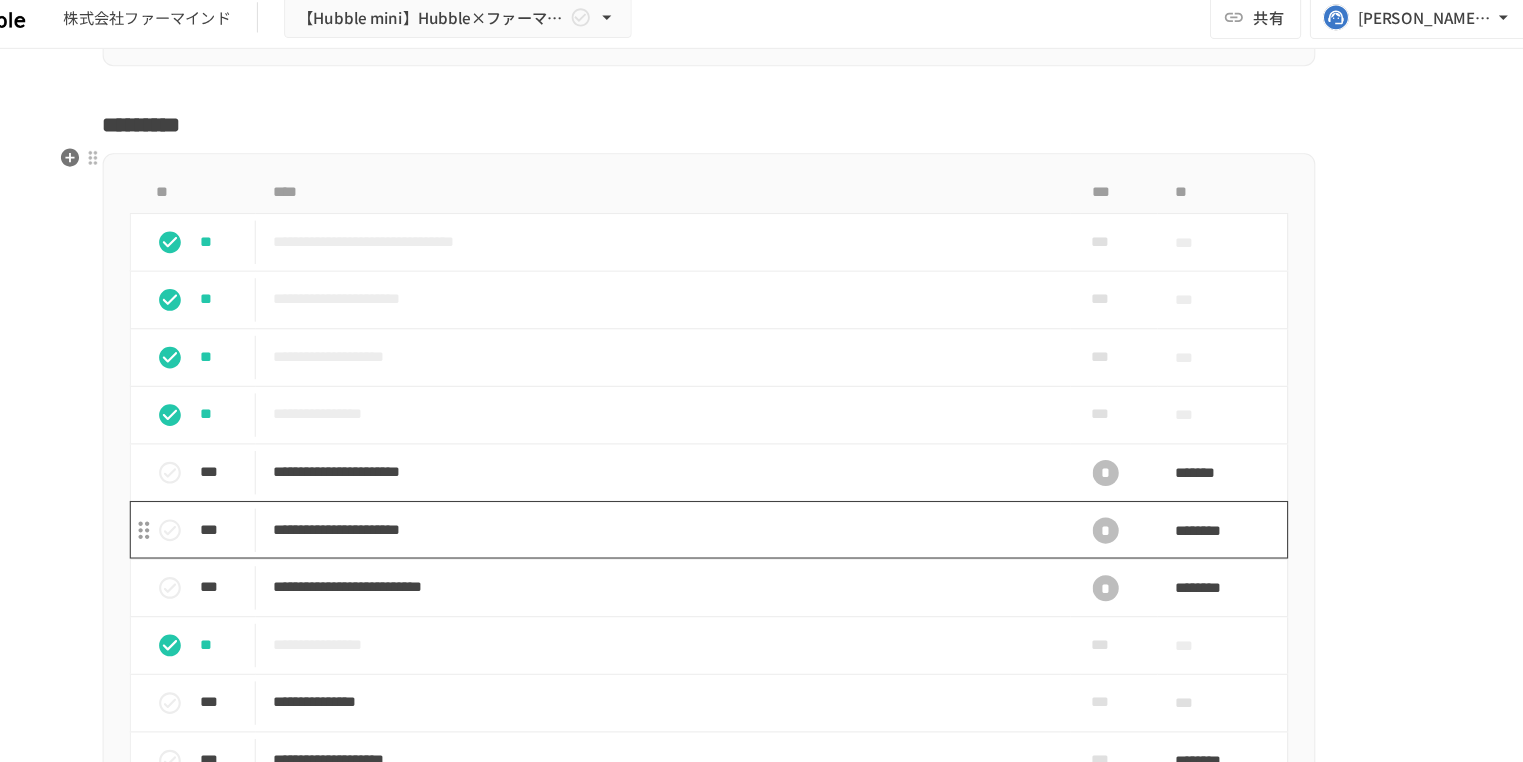 click on "**********" at bounding box center [720, 499] 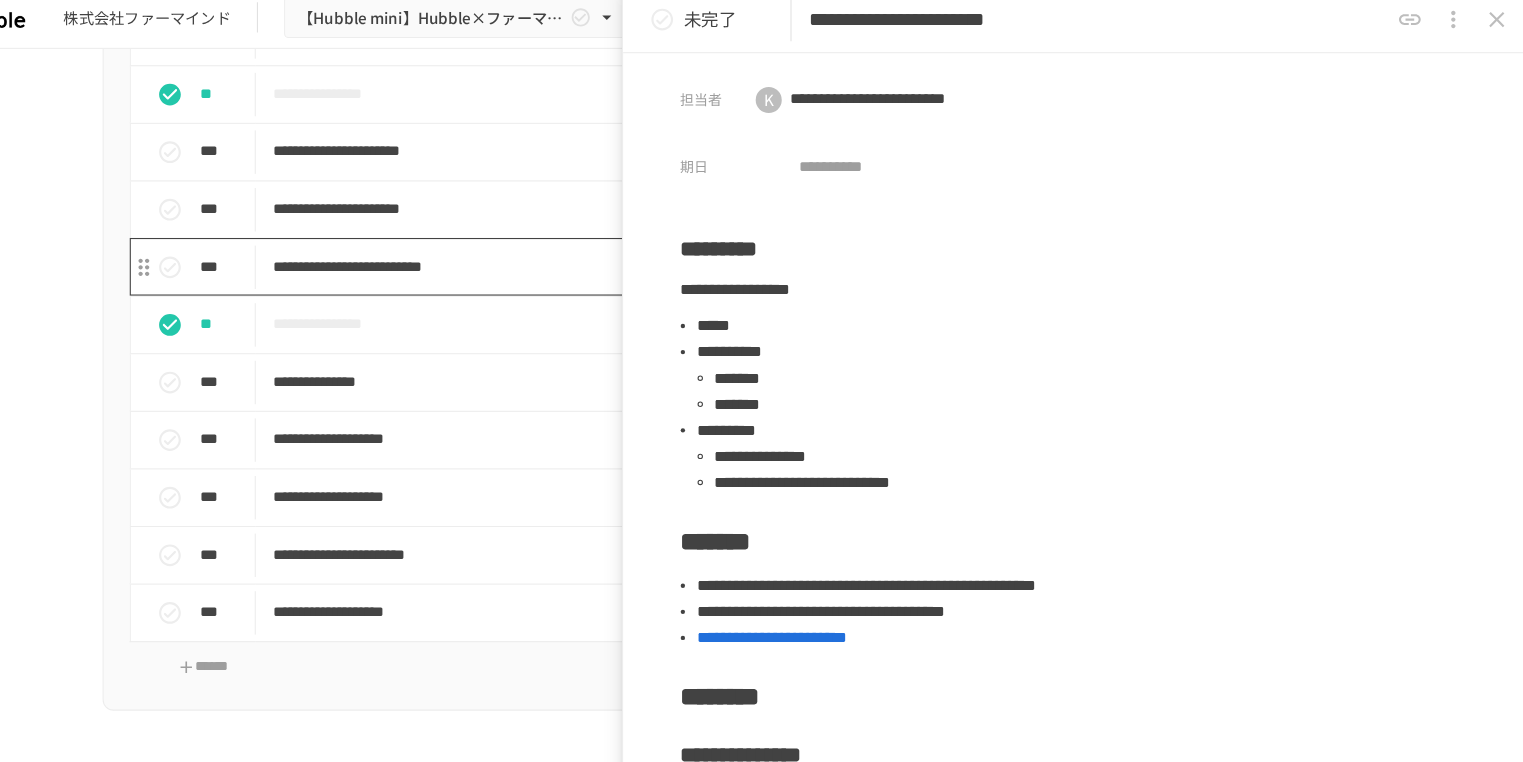 scroll, scrollTop: 2799, scrollLeft: 0, axis: vertical 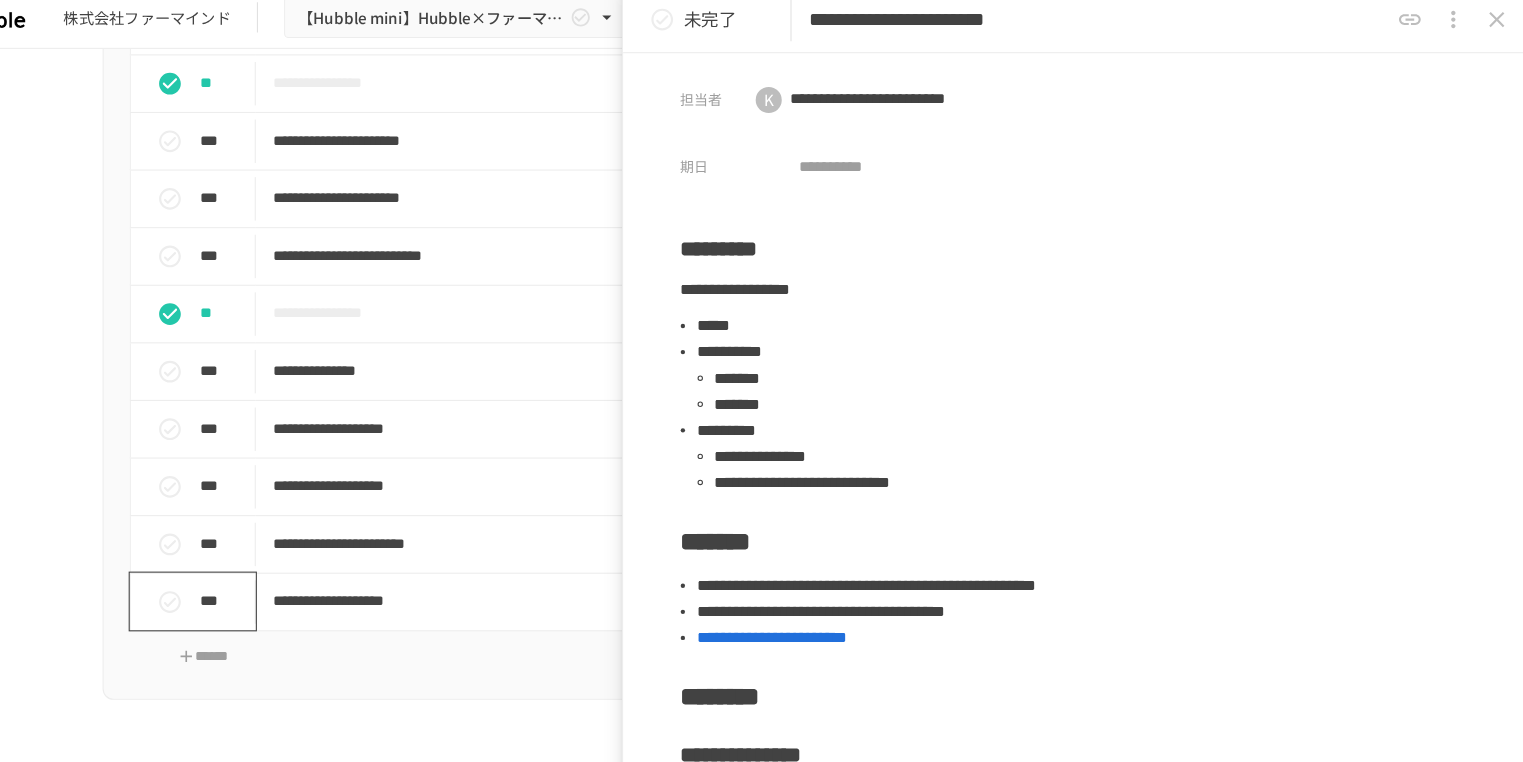 click 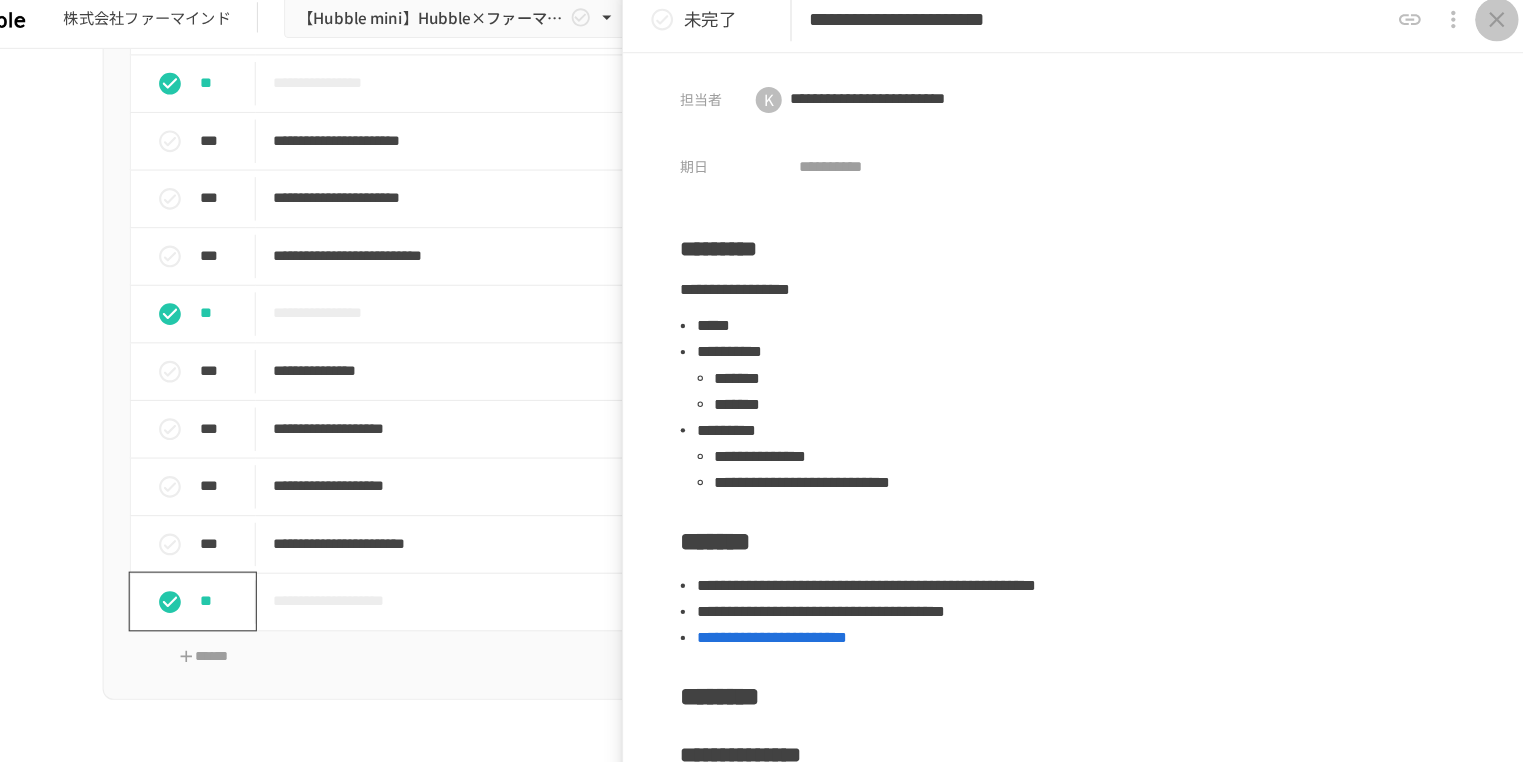 click 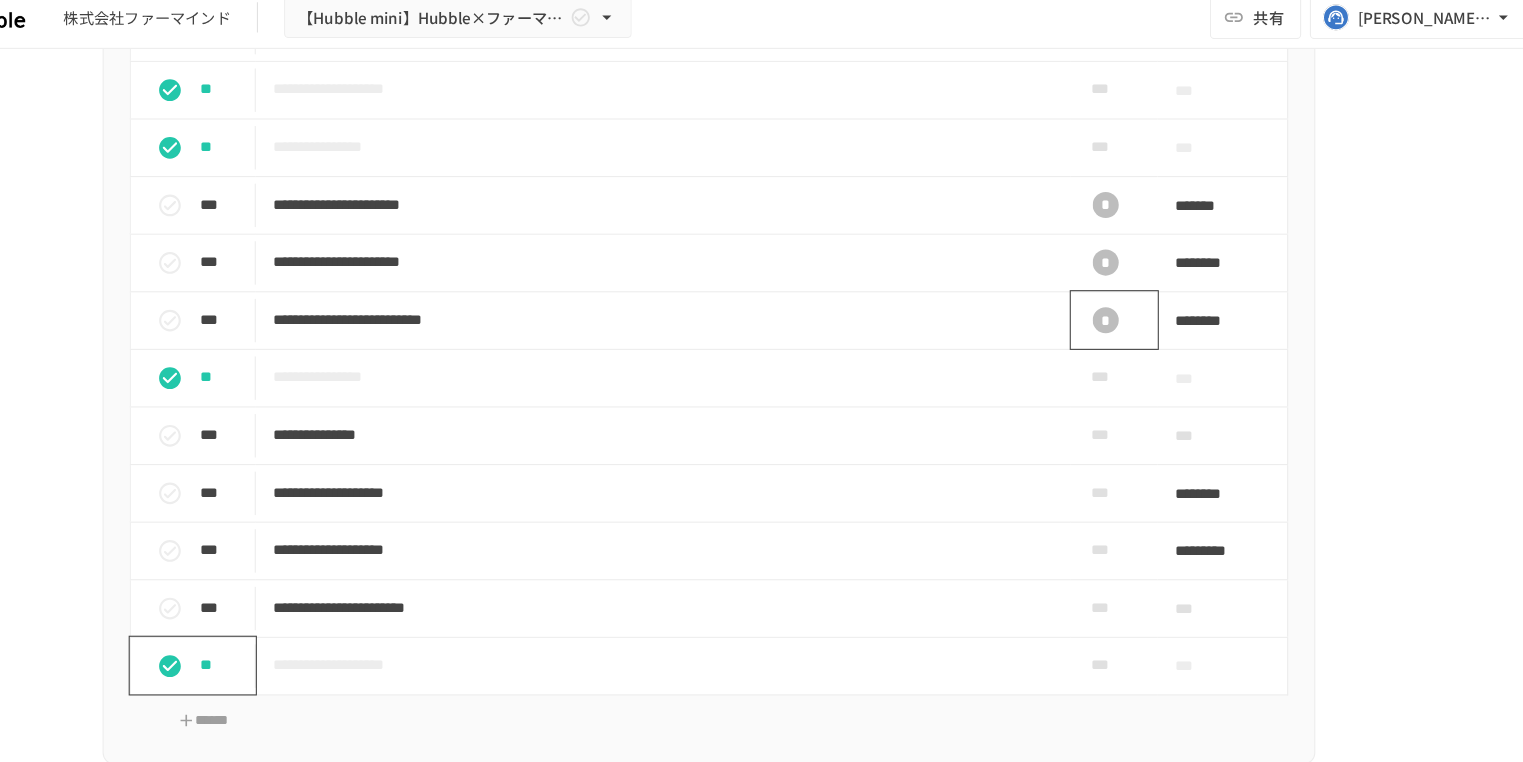scroll, scrollTop: 2738, scrollLeft: 0, axis: vertical 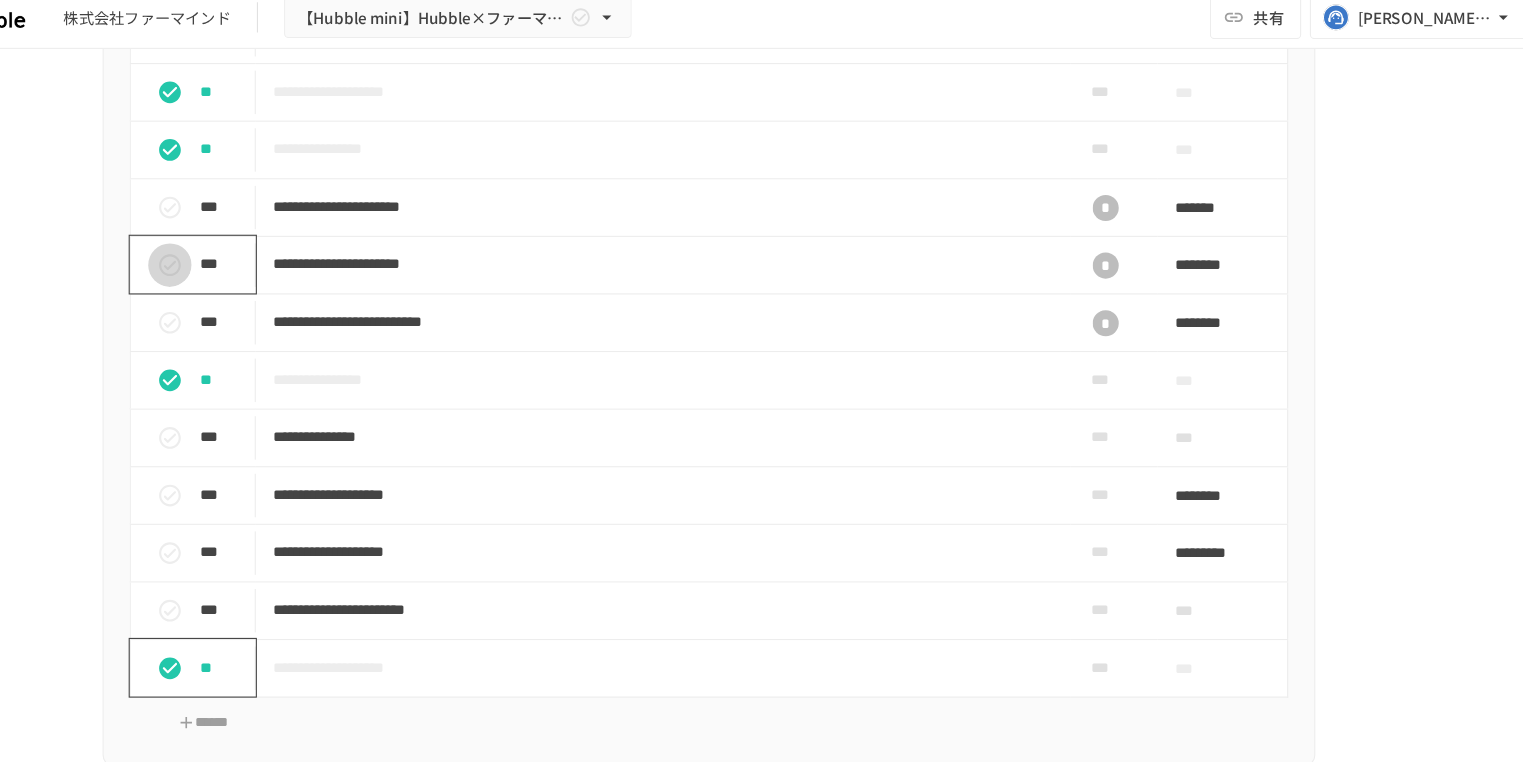 click 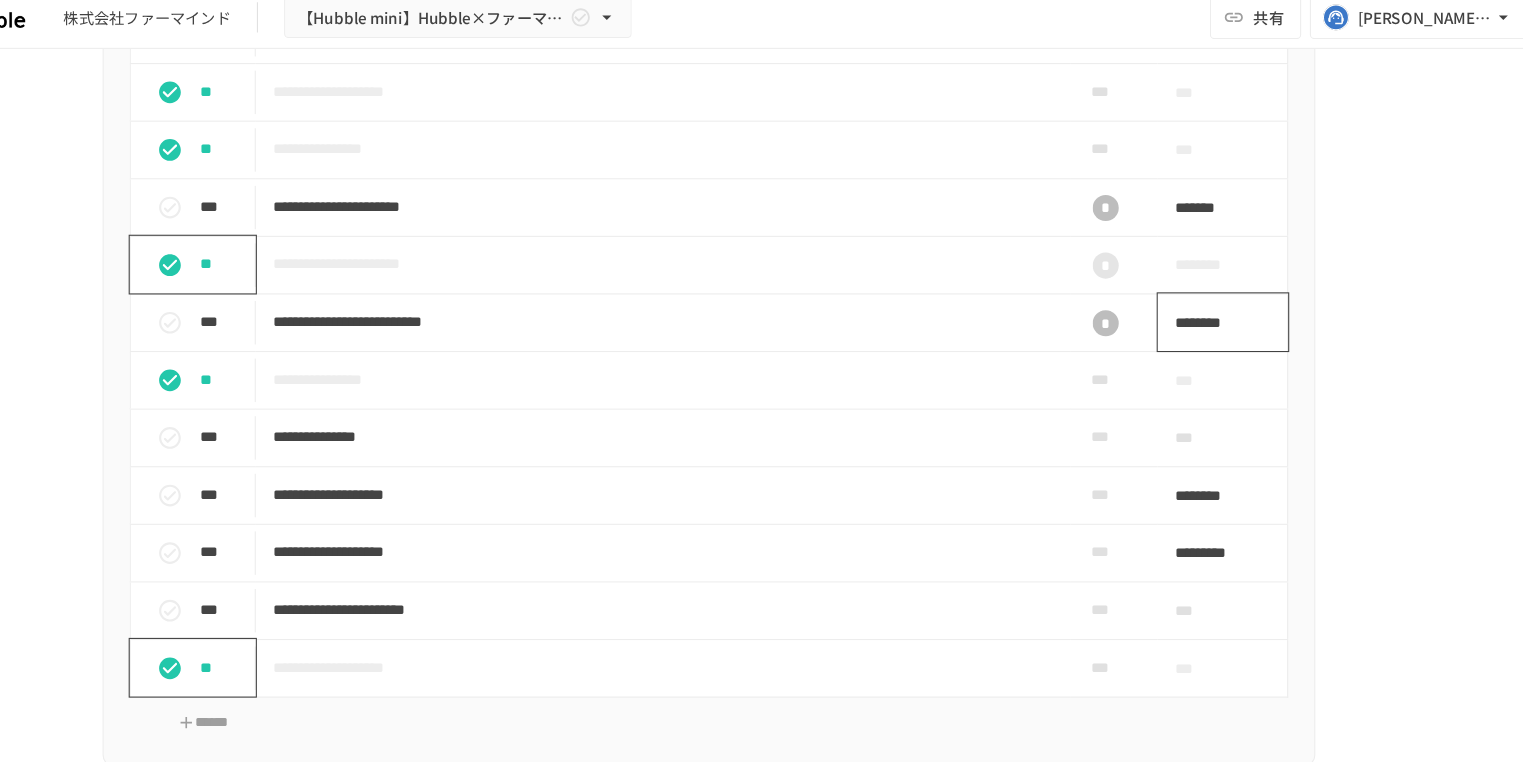 click on "********" at bounding box center [1228, 309] 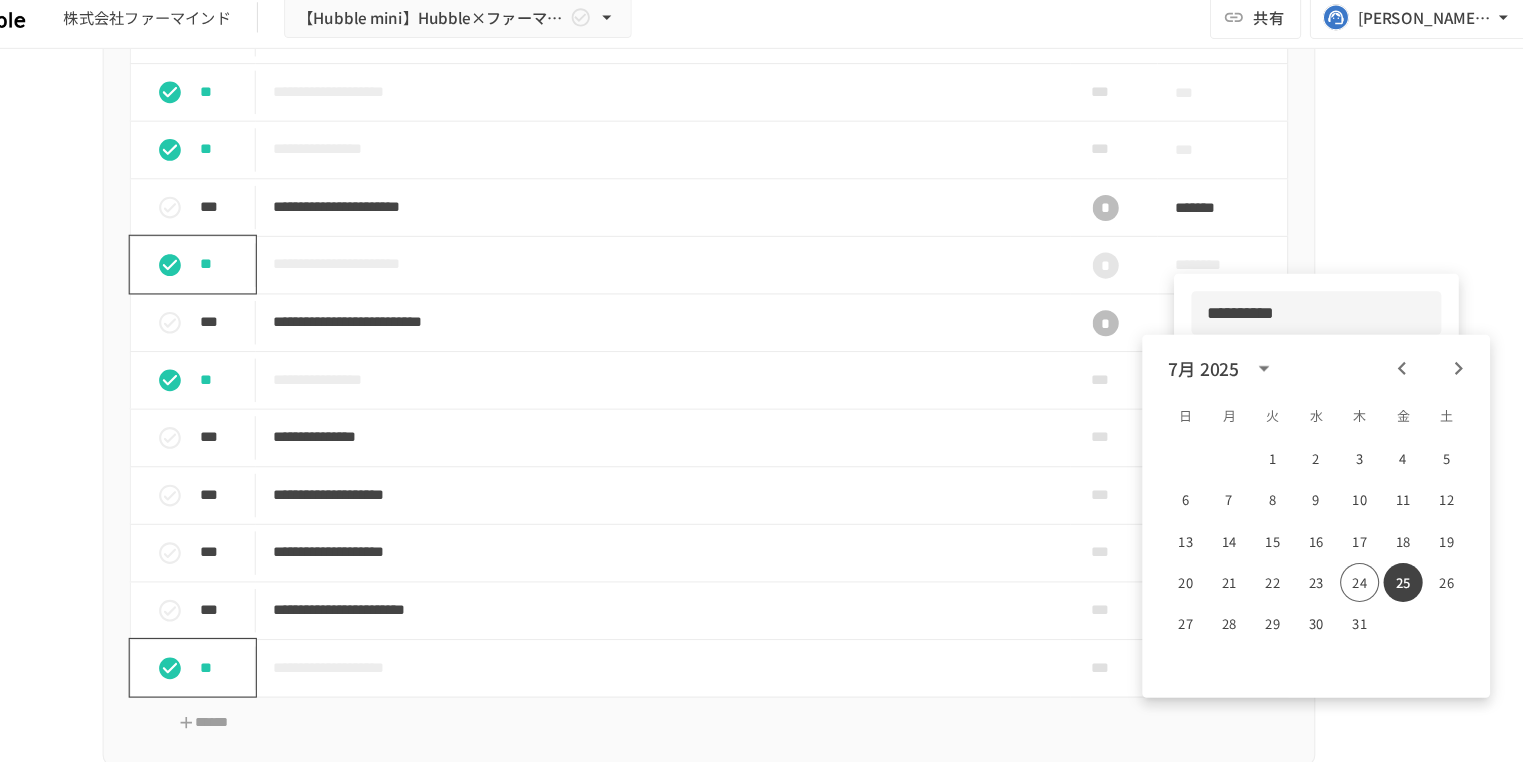 click at bounding box center [1452, 351] 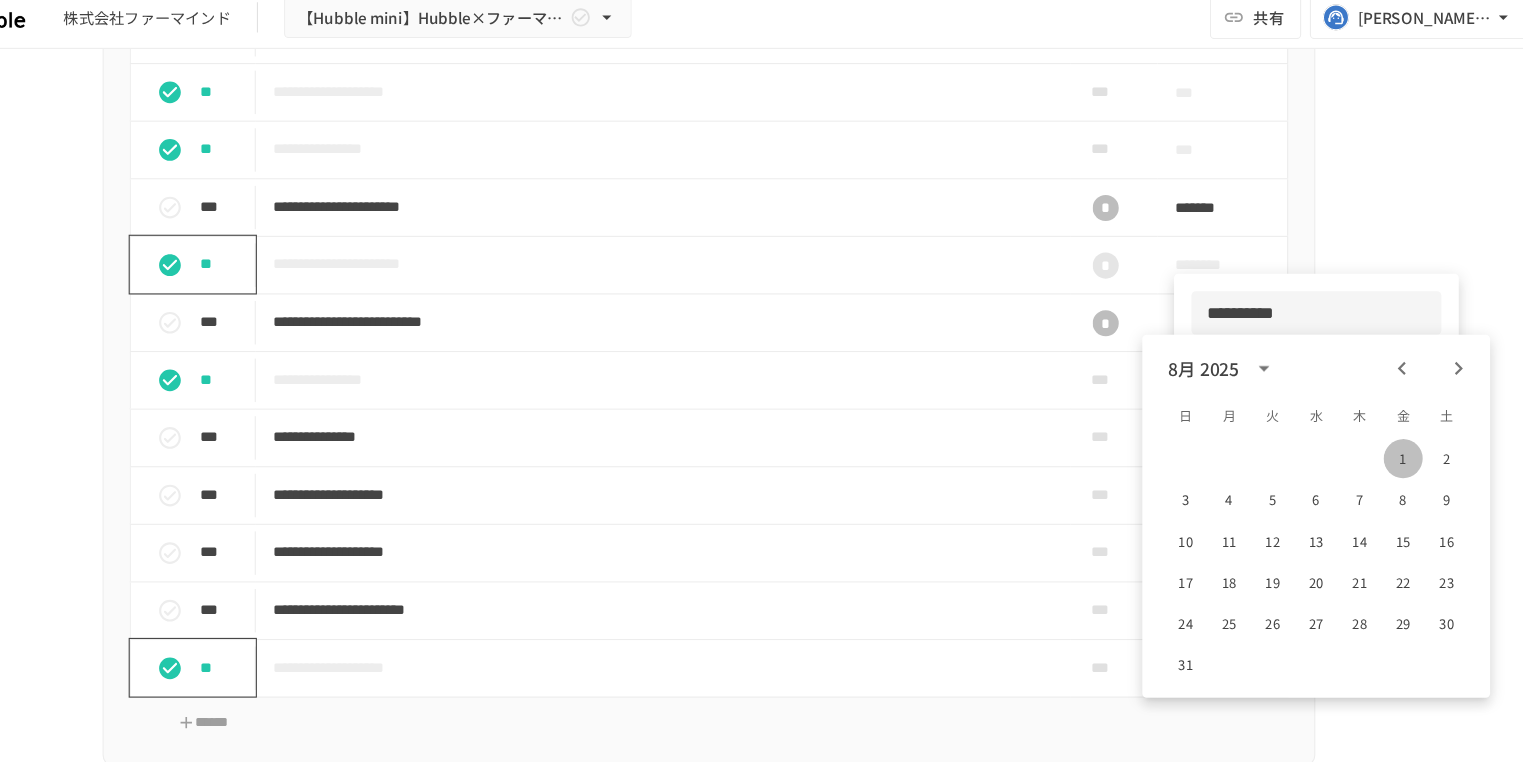 click on "1" at bounding box center (1401, 434) 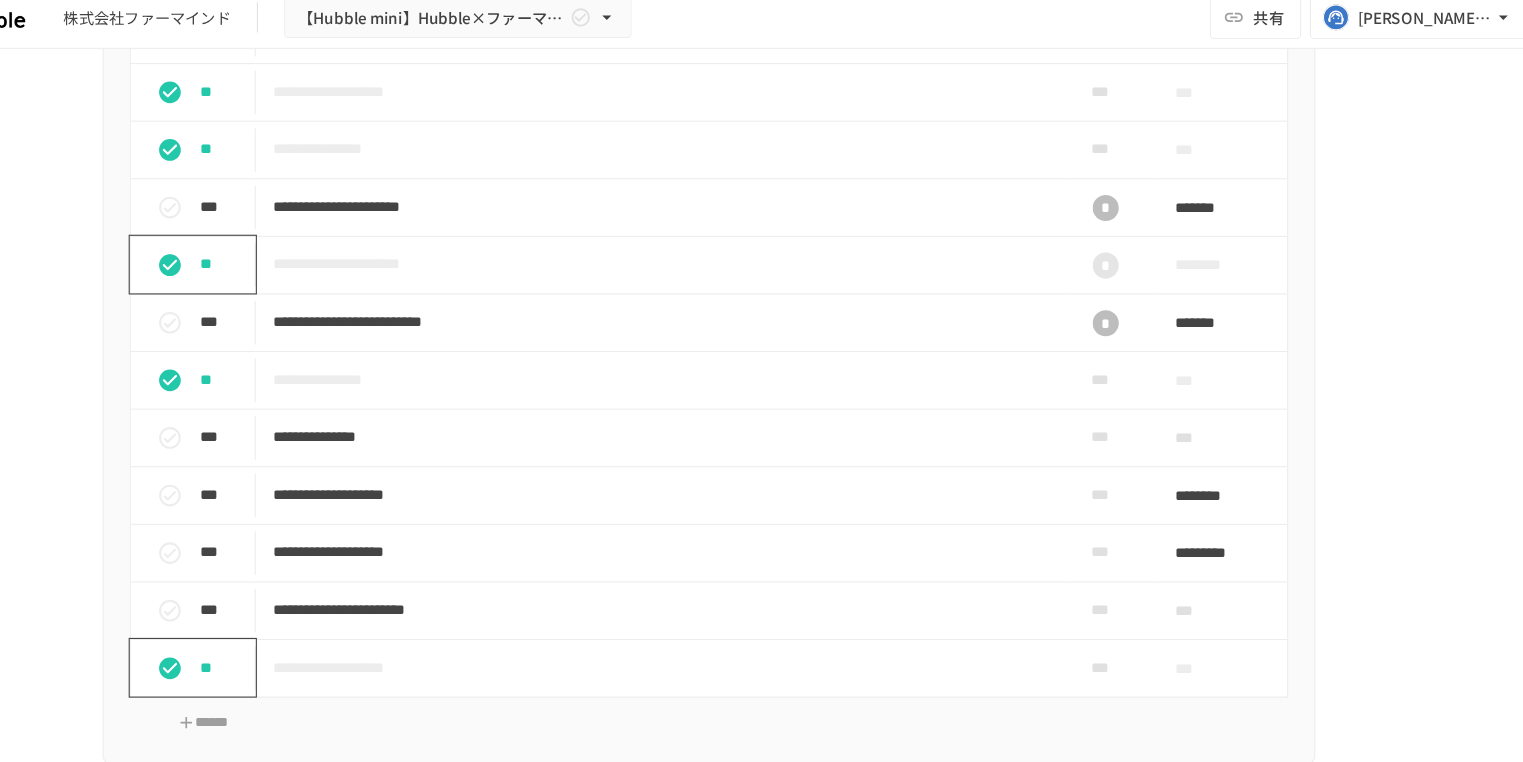 scroll, scrollTop: 2778, scrollLeft: 0, axis: vertical 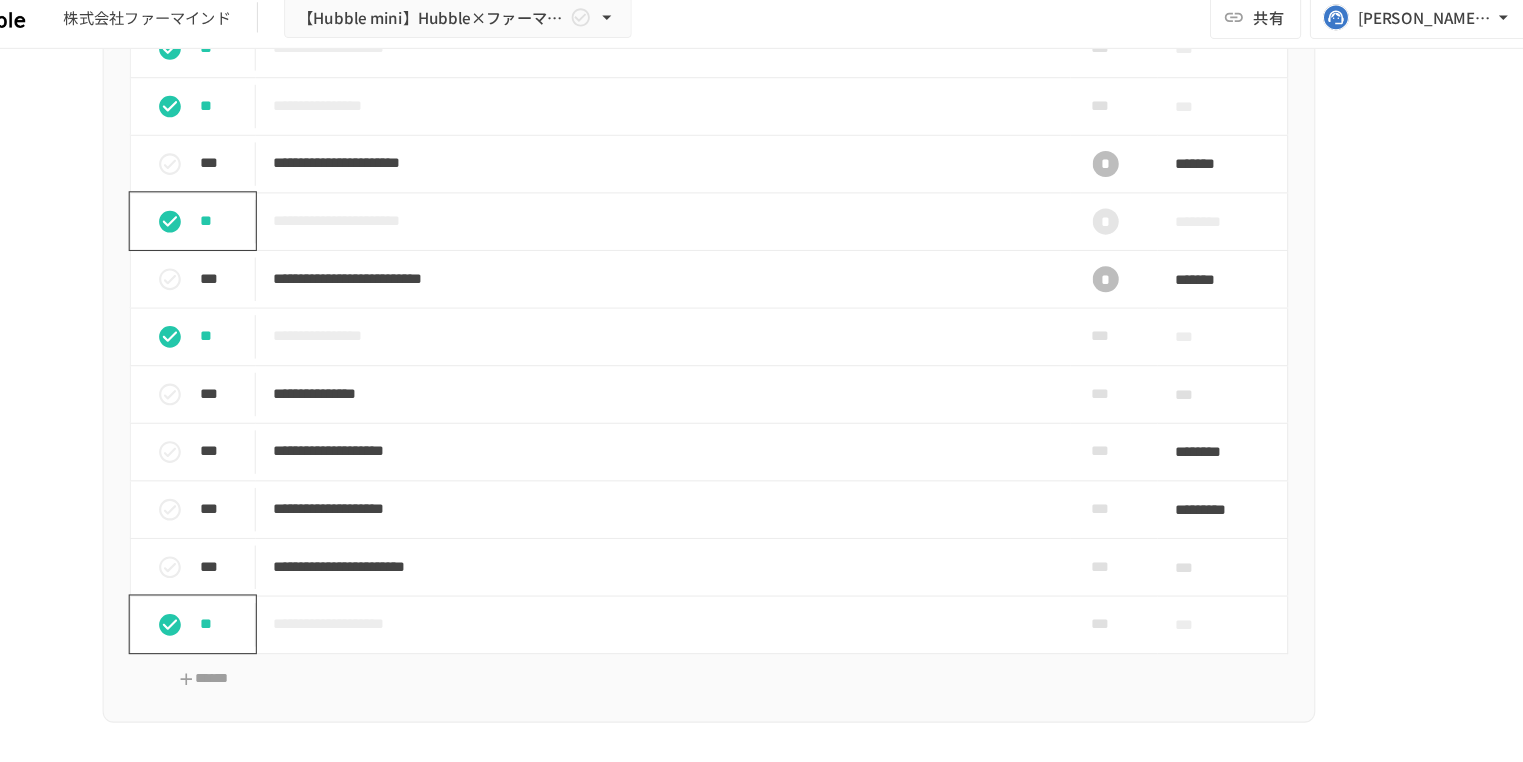click on "**********" at bounding box center (762, -97) 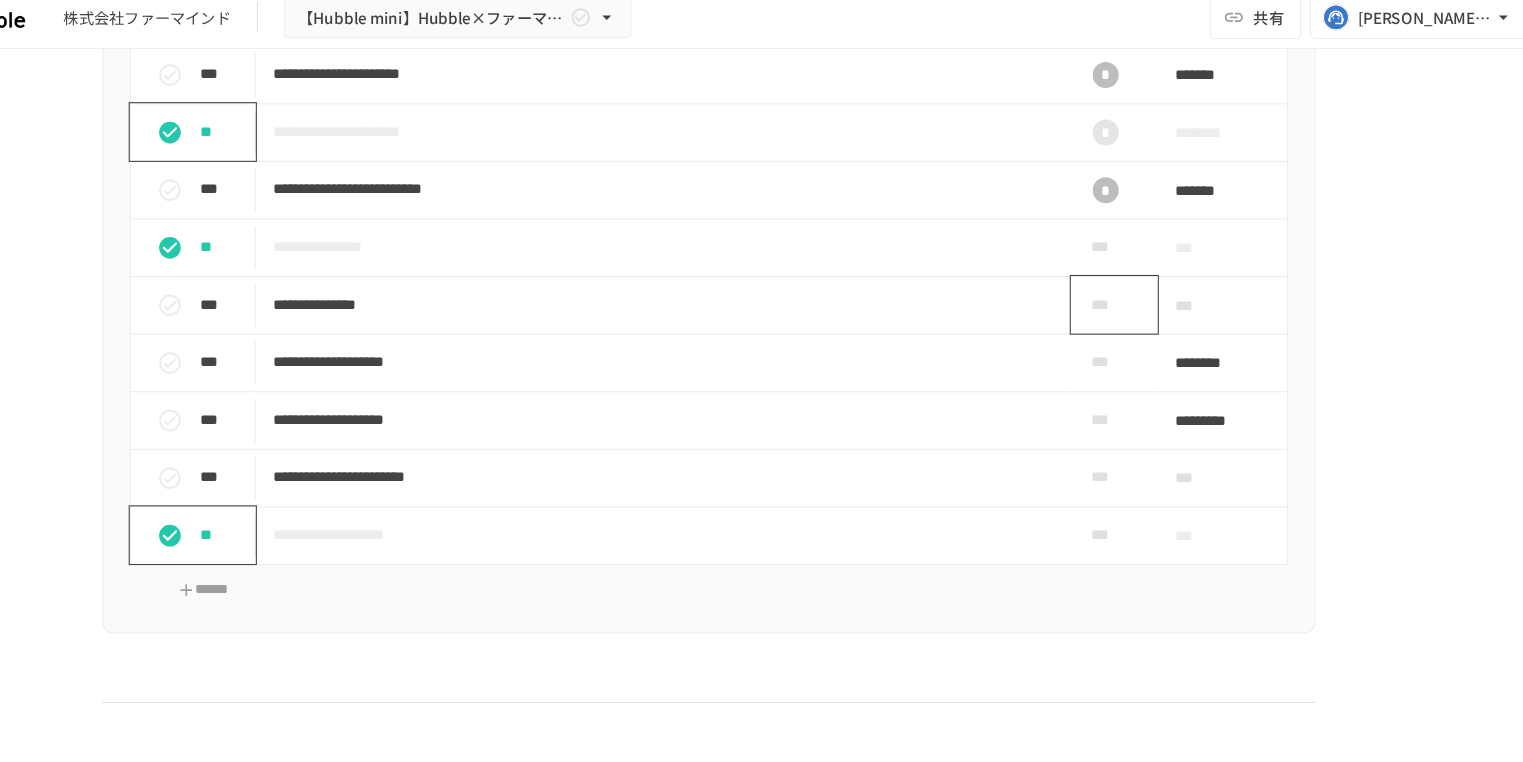 scroll, scrollTop: 2868, scrollLeft: 0, axis: vertical 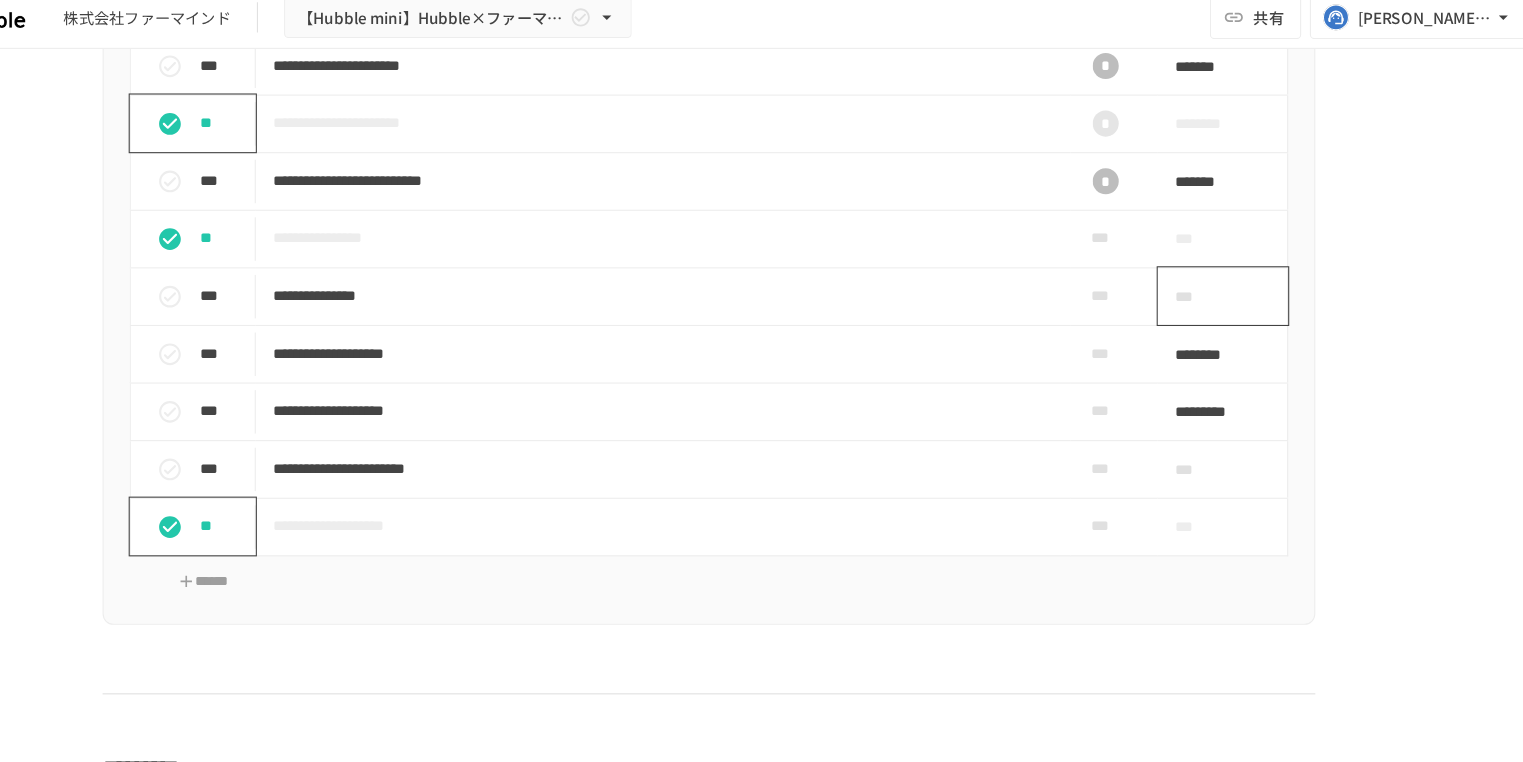 click on "***" at bounding box center (1212, 285) 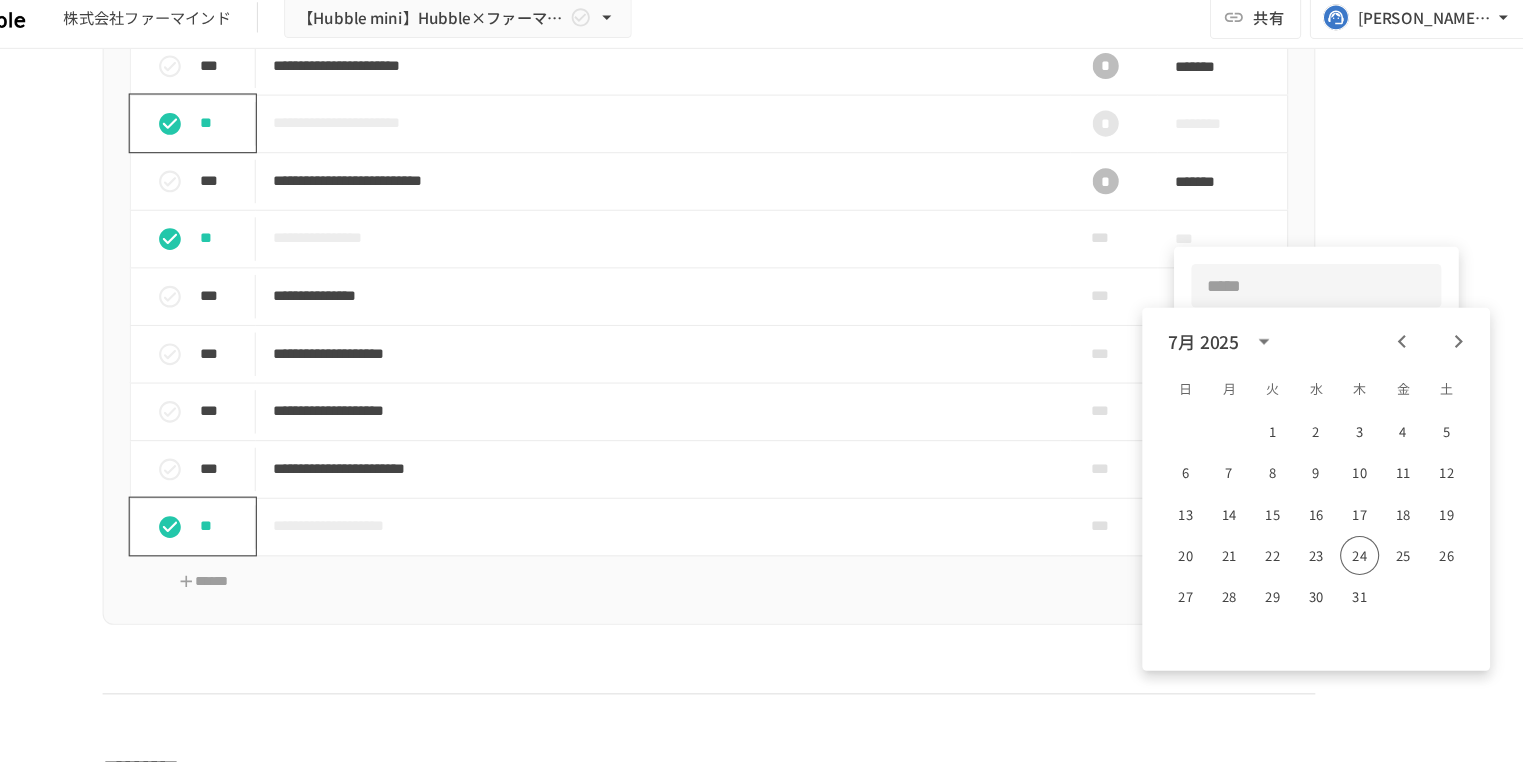click at bounding box center (761, 381) 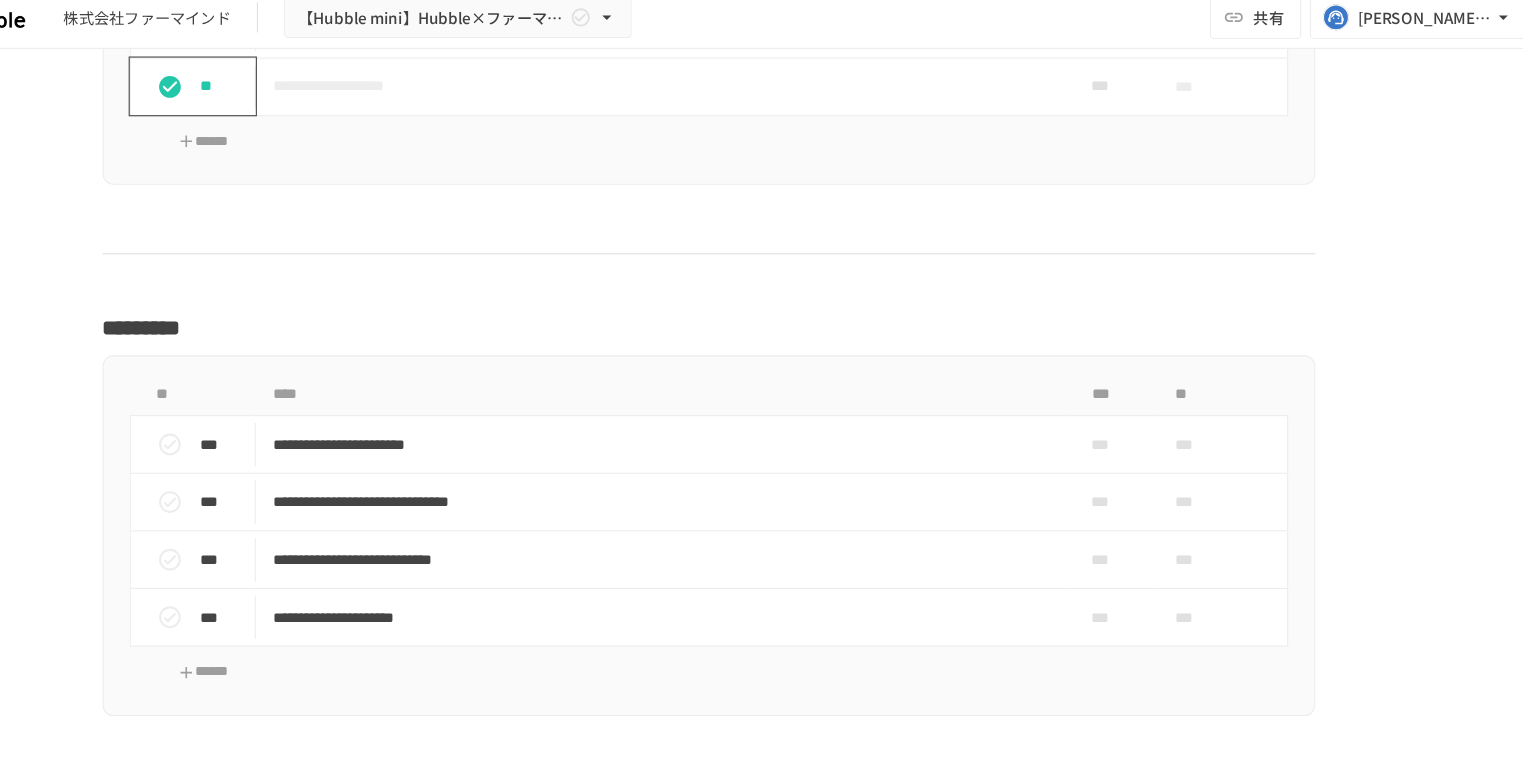 scroll, scrollTop: 3275, scrollLeft: 0, axis: vertical 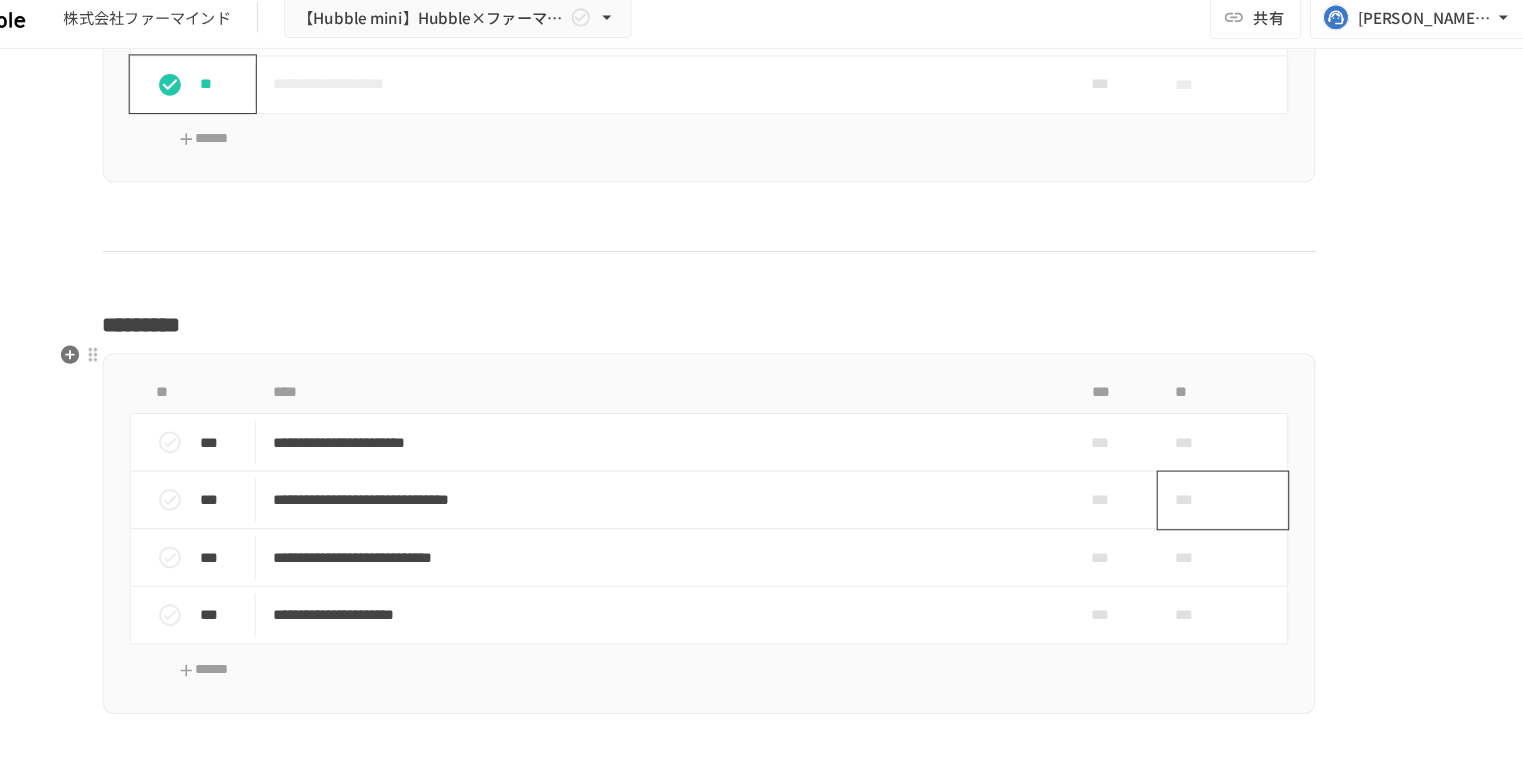 click on "***" at bounding box center [1212, 472] 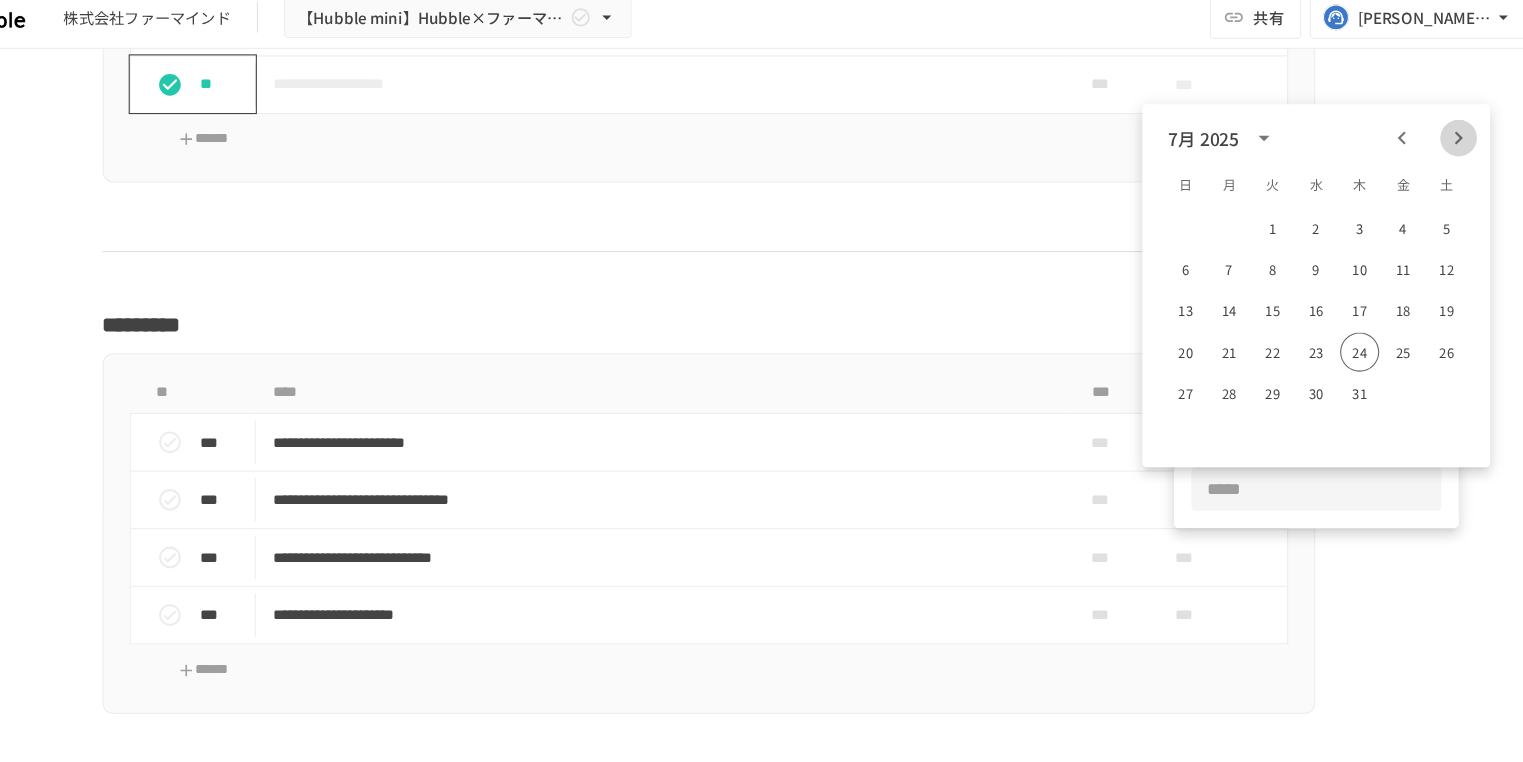 click 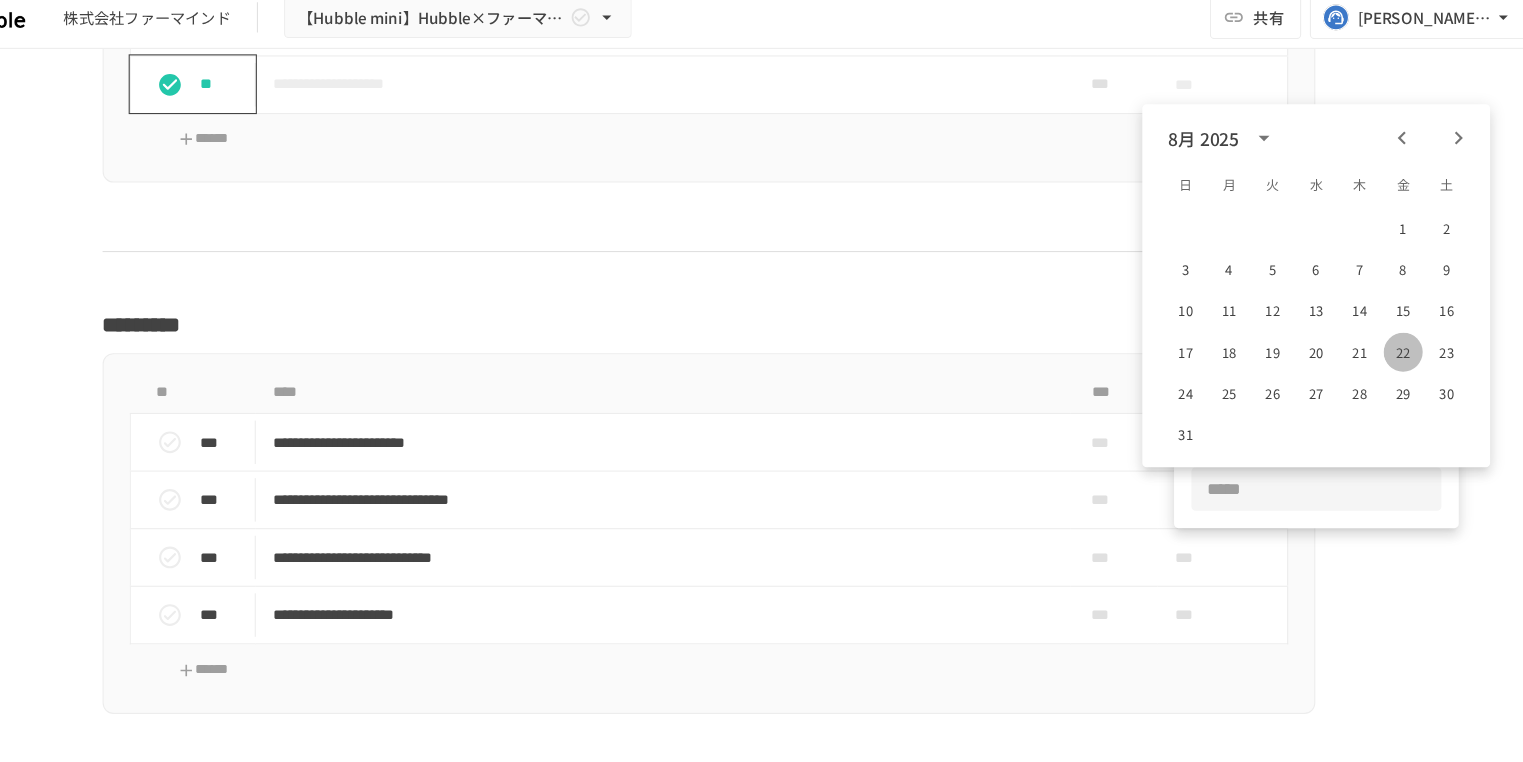 click on "22" at bounding box center (1401, 336) 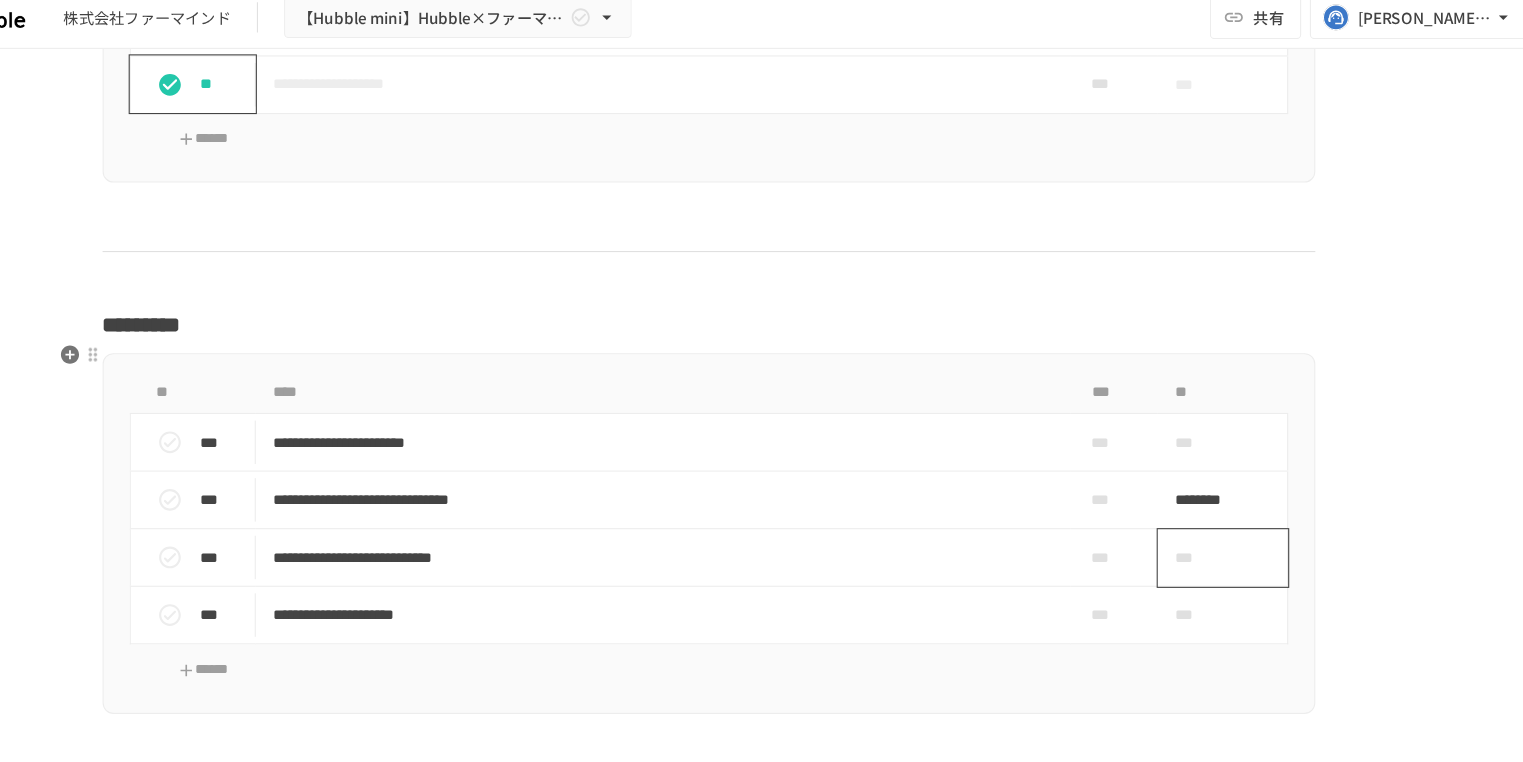 click on "***" at bounding box center (1235, 525) 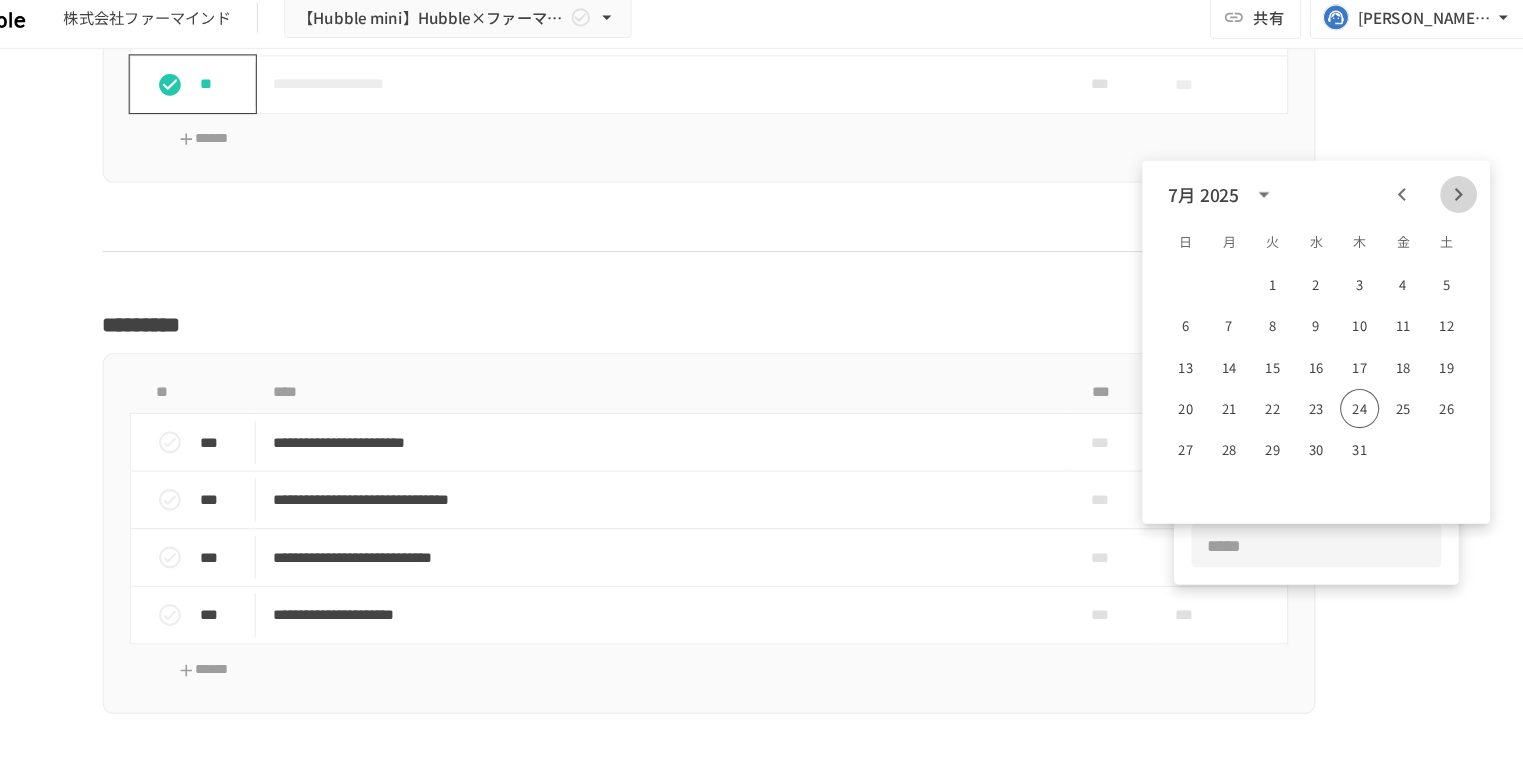 click 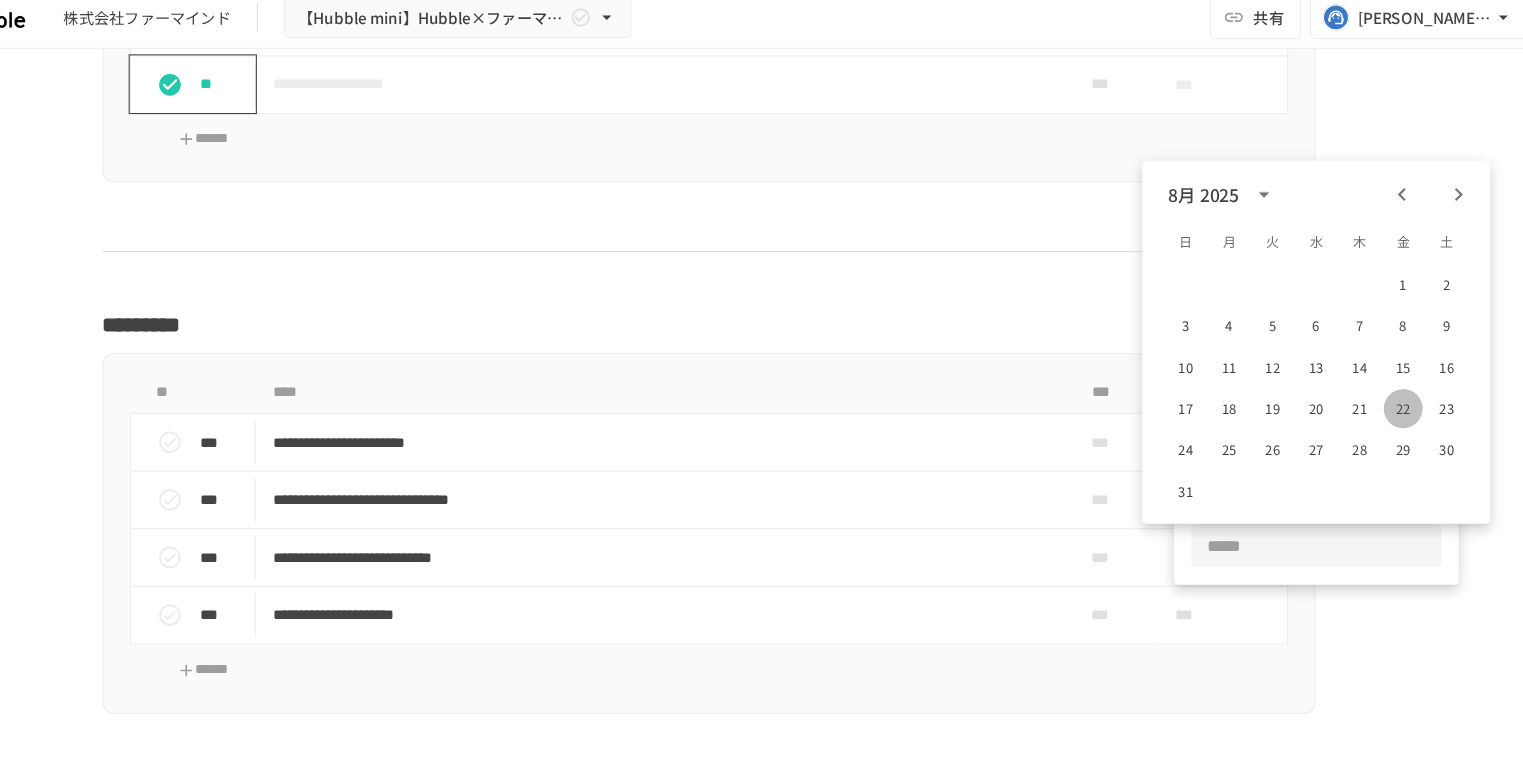 click on "22" at bounding box center [1401, 388] 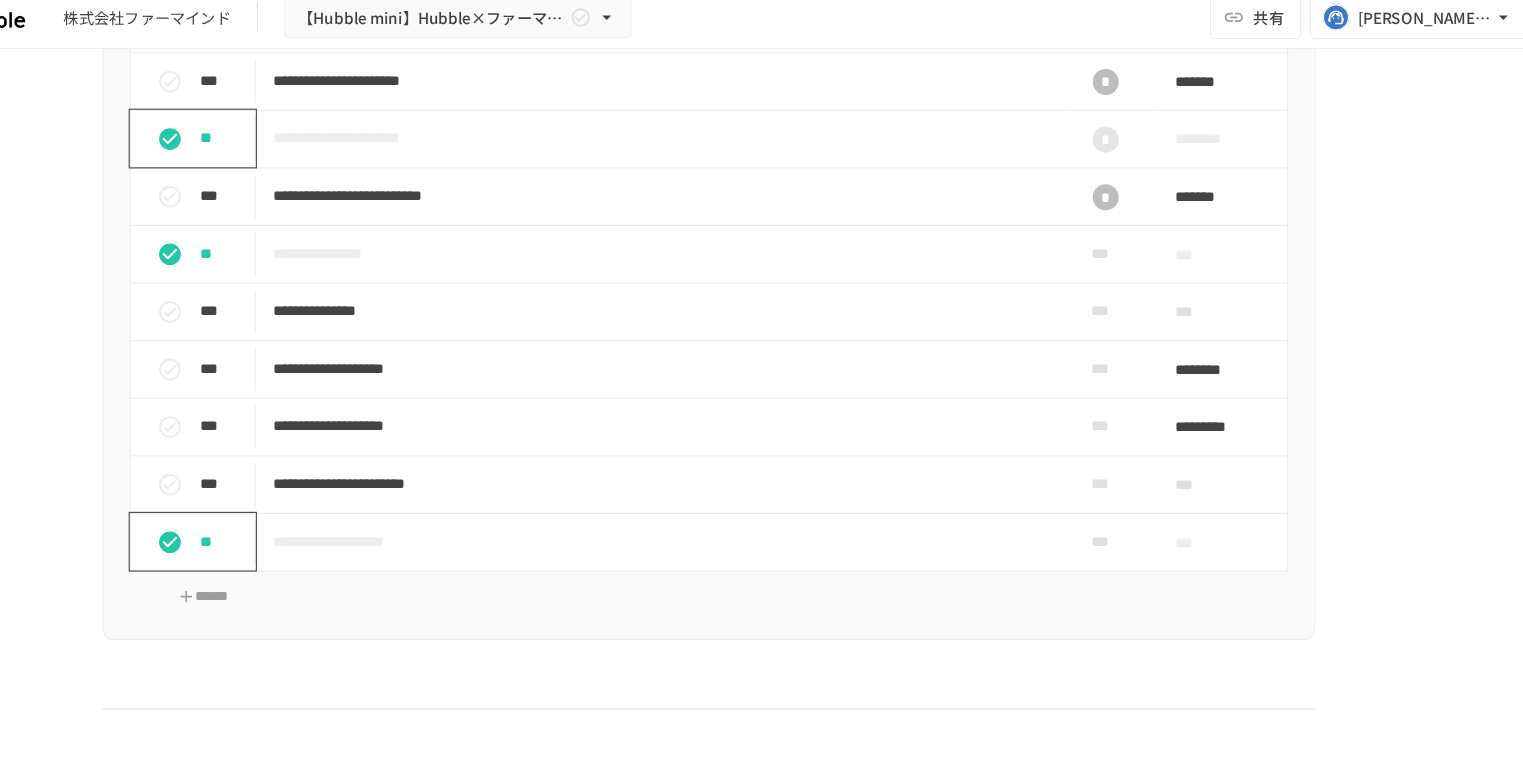 scroll, scrollTop: 2857, scrollLeft: 0, axis: vertical 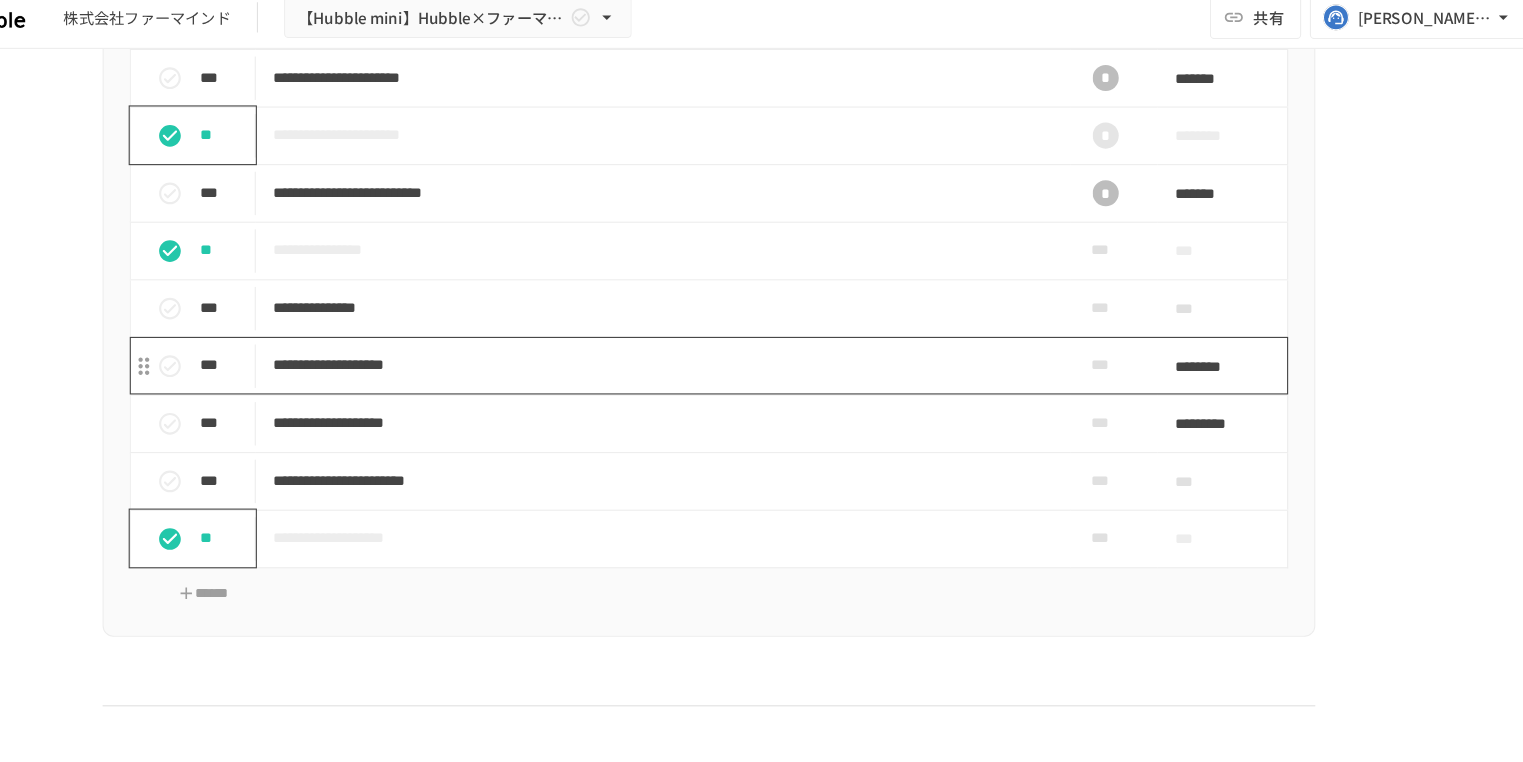 click on "**********" at bounding box center (720, 348) 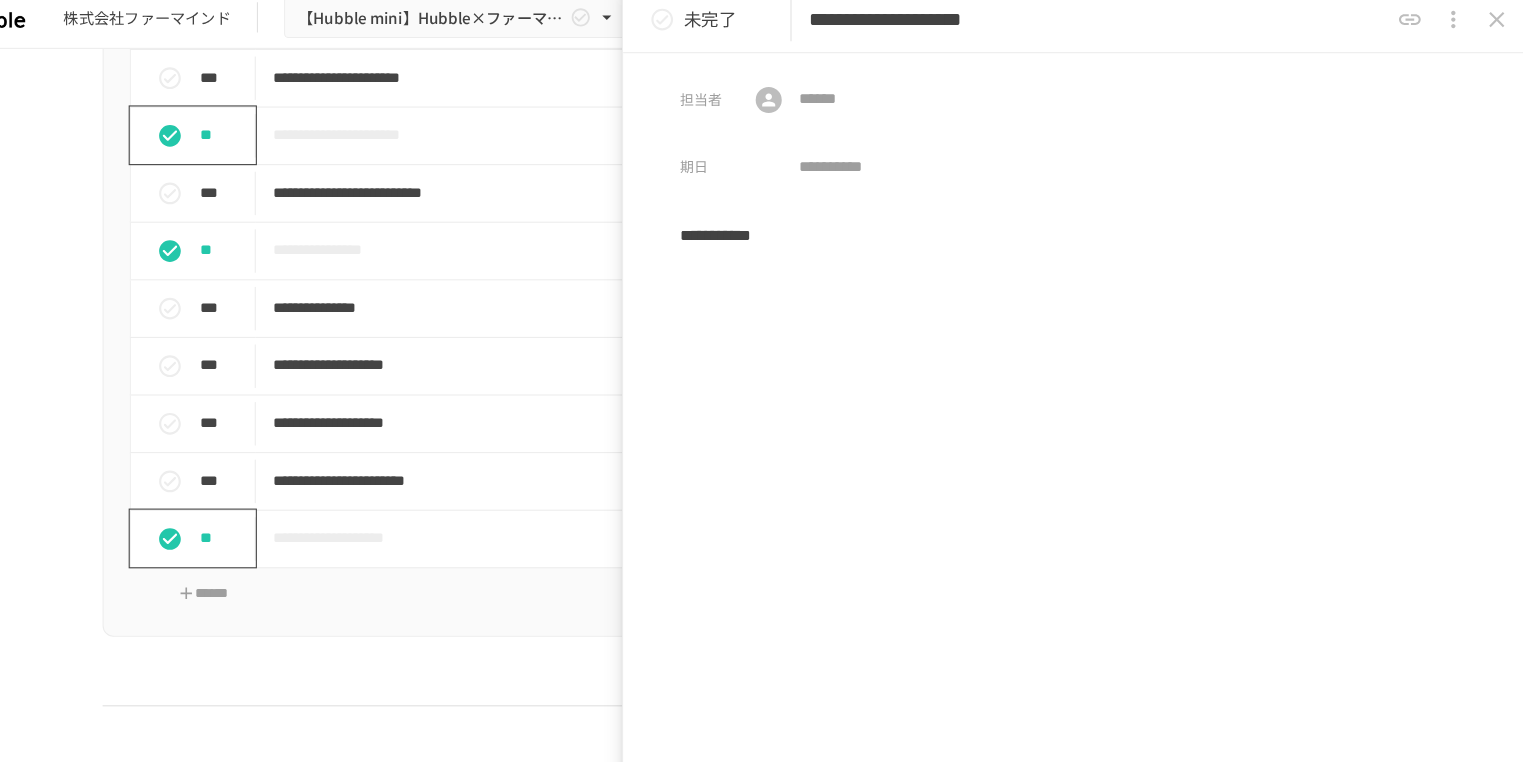 type 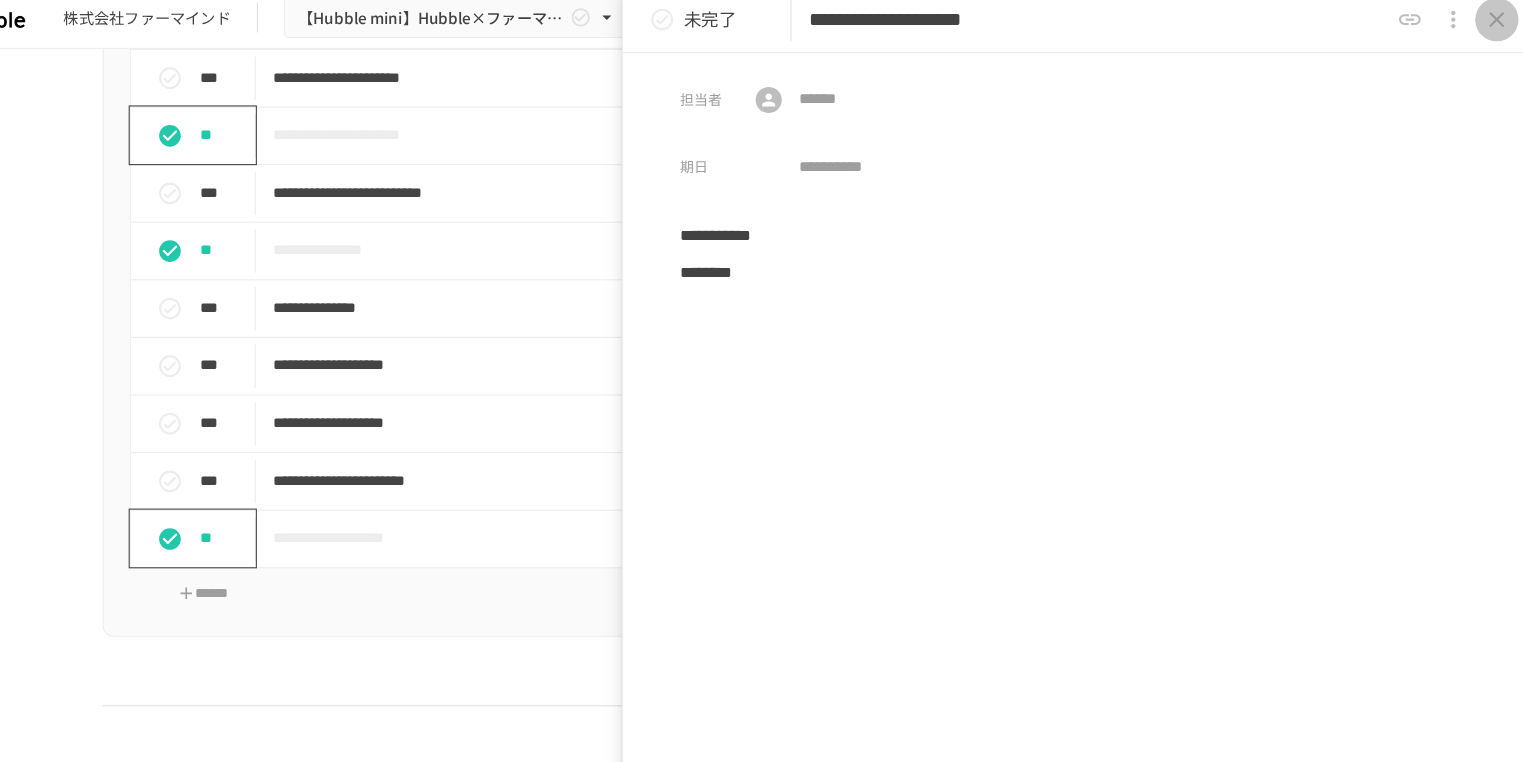 click 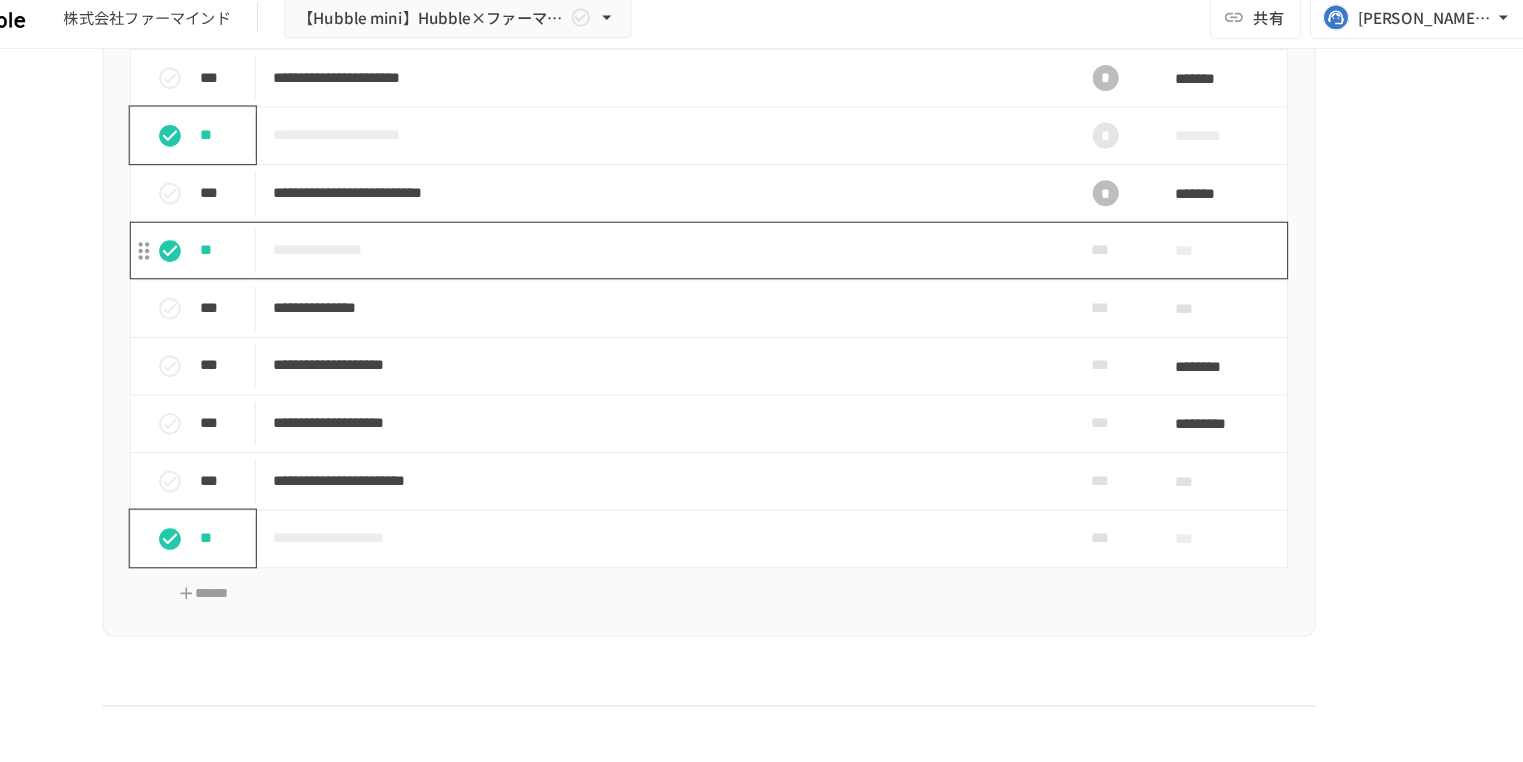 click on "**********" at bounding box center [720, 242] 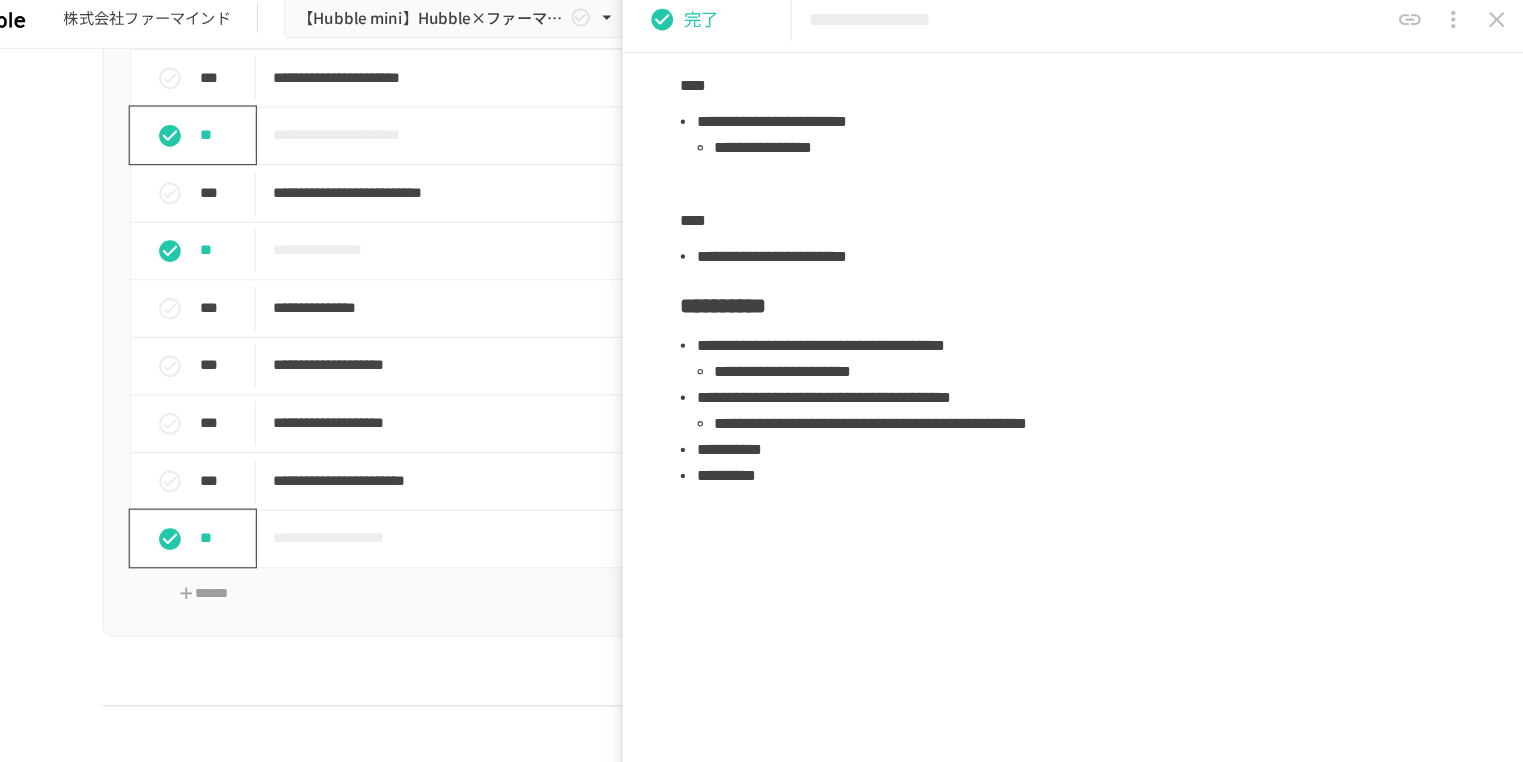 scroll, scrollTop: 780, scrollLeft: 0, axis: vertical 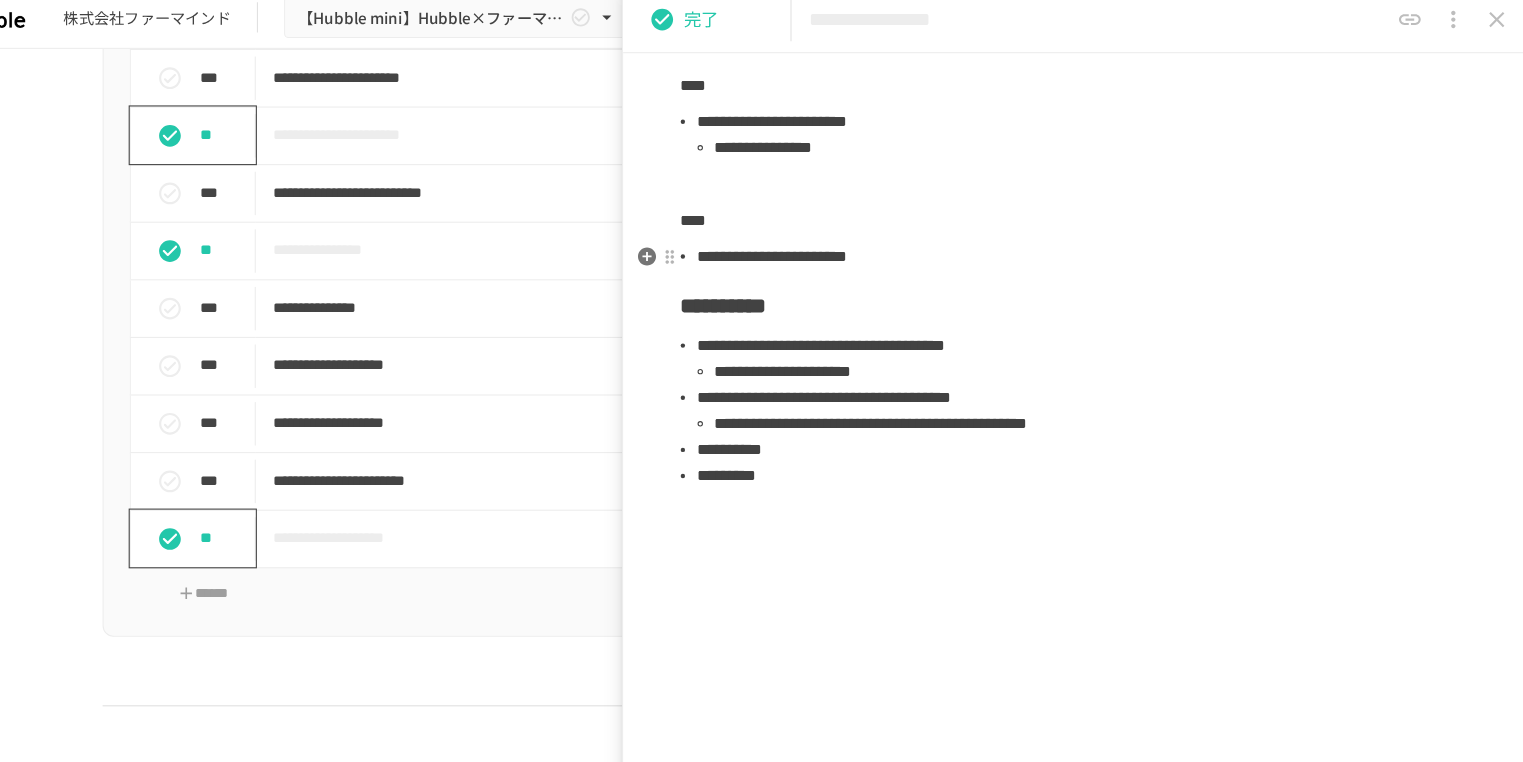 click on "**********" at bounding box center (1111, 248) 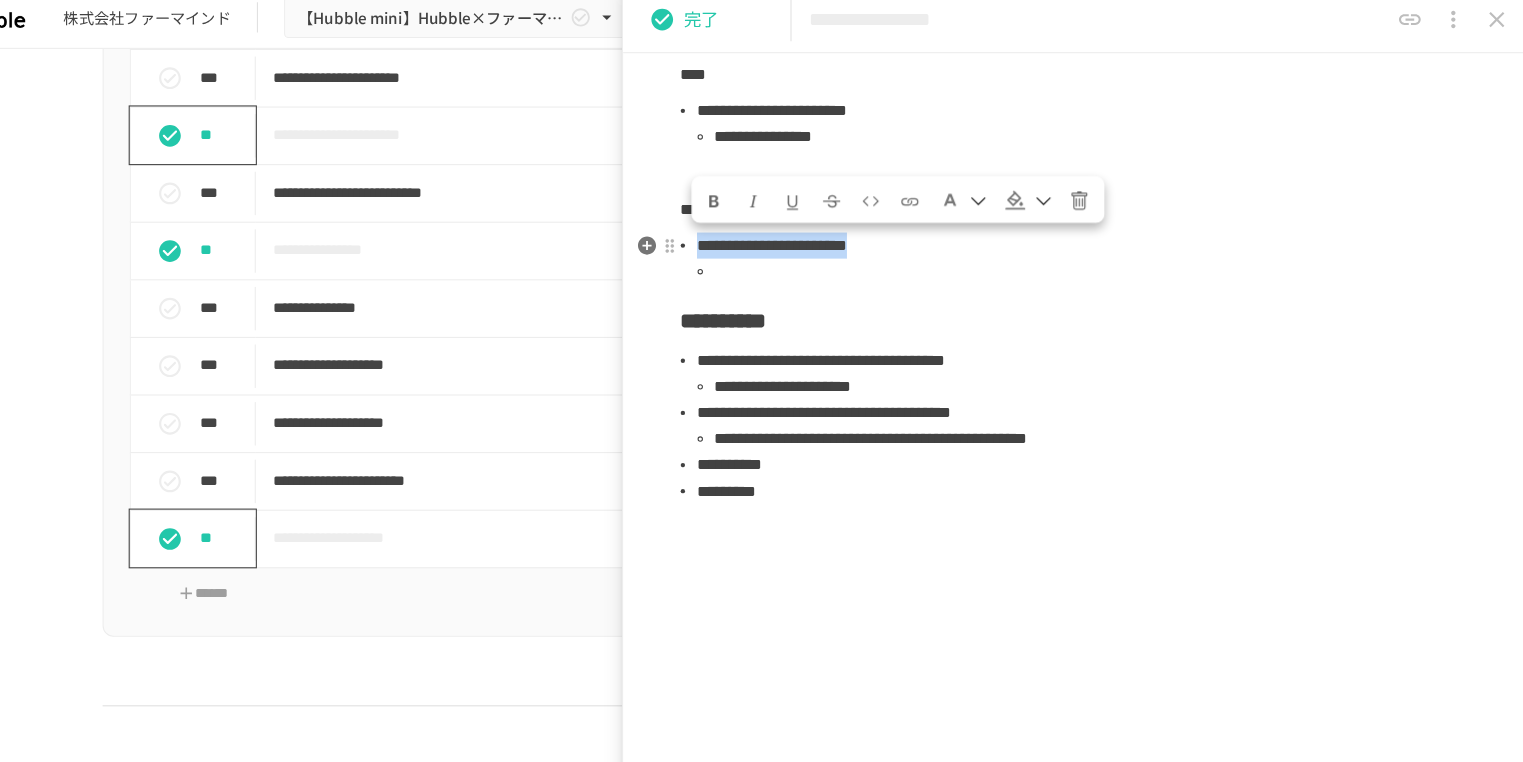 drag, startPoint x: 1124, startPoint y: 235, endPoint x: 757, endPoint y: 241, distance: 367.04904 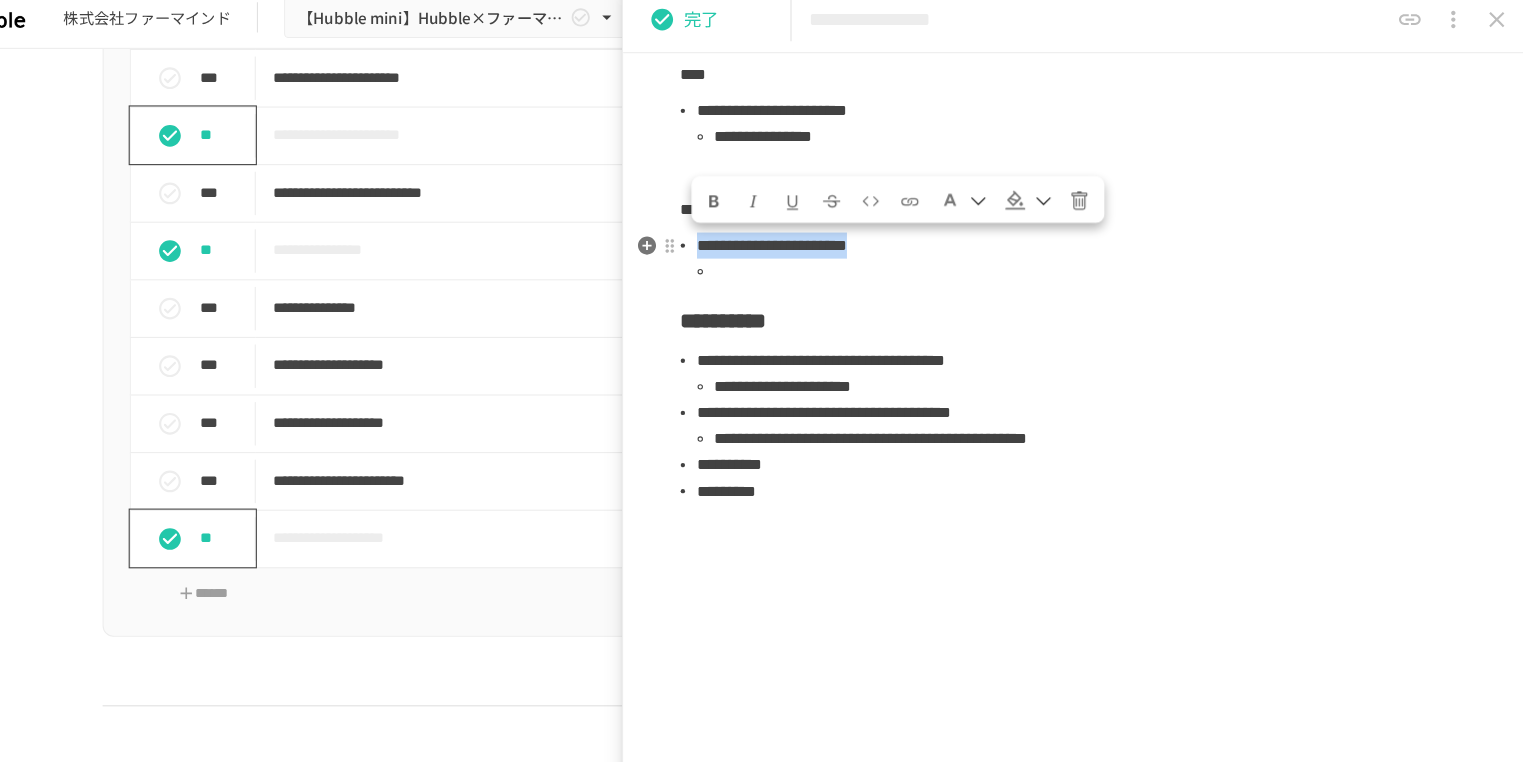click on "**********" at bounding box center (1111, 238) 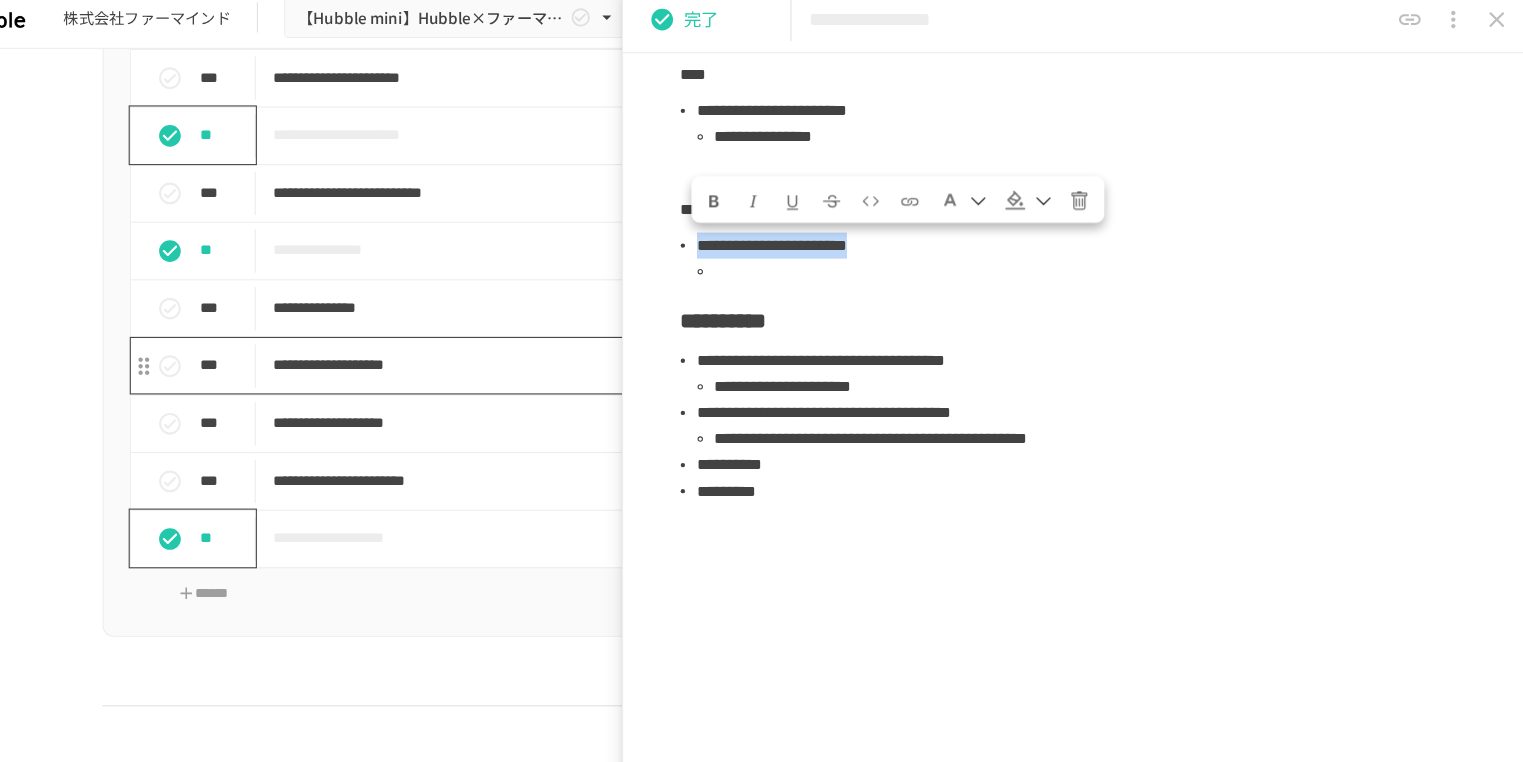 click on "**********" at bounding box center (720, 348) 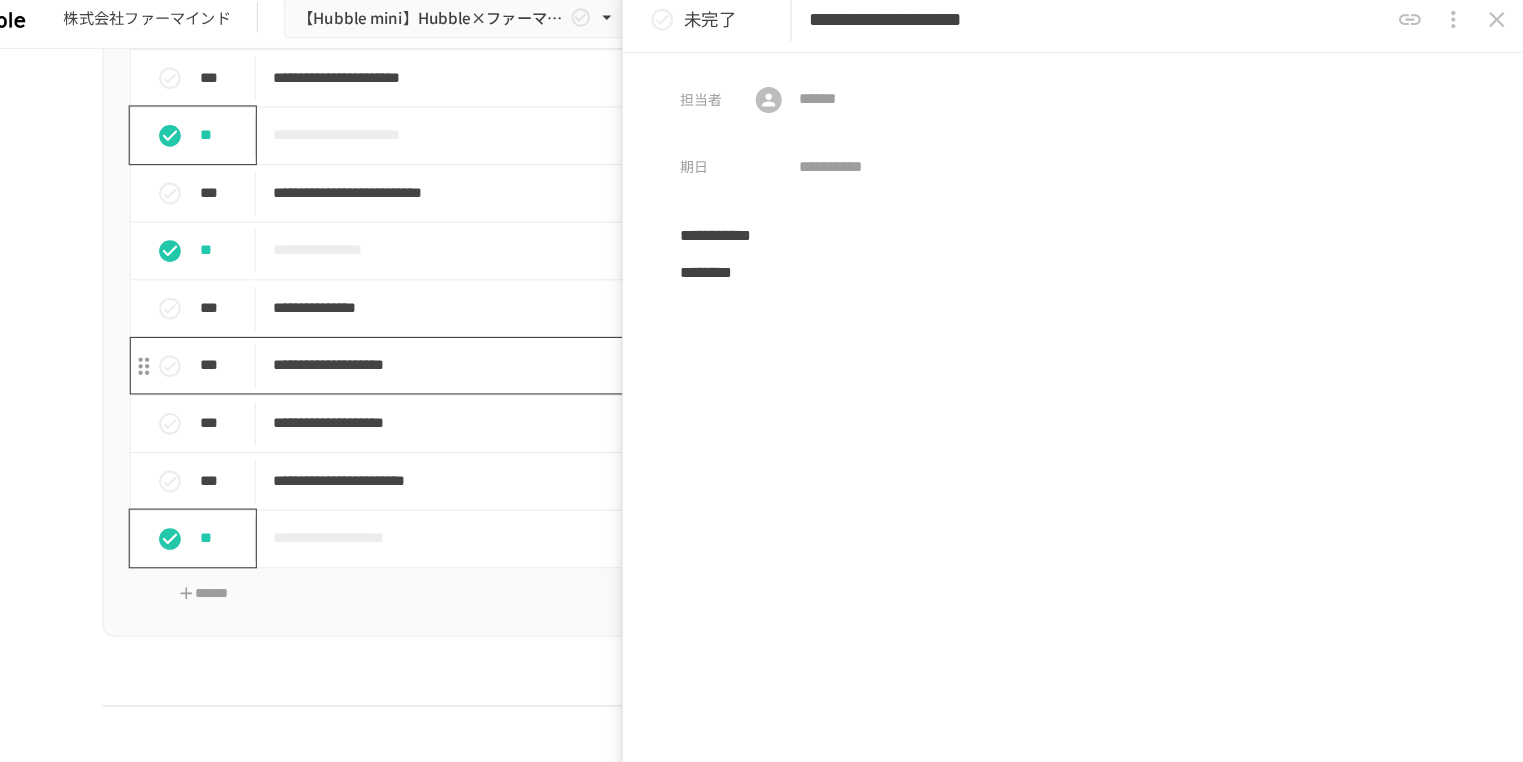 type on "**********" 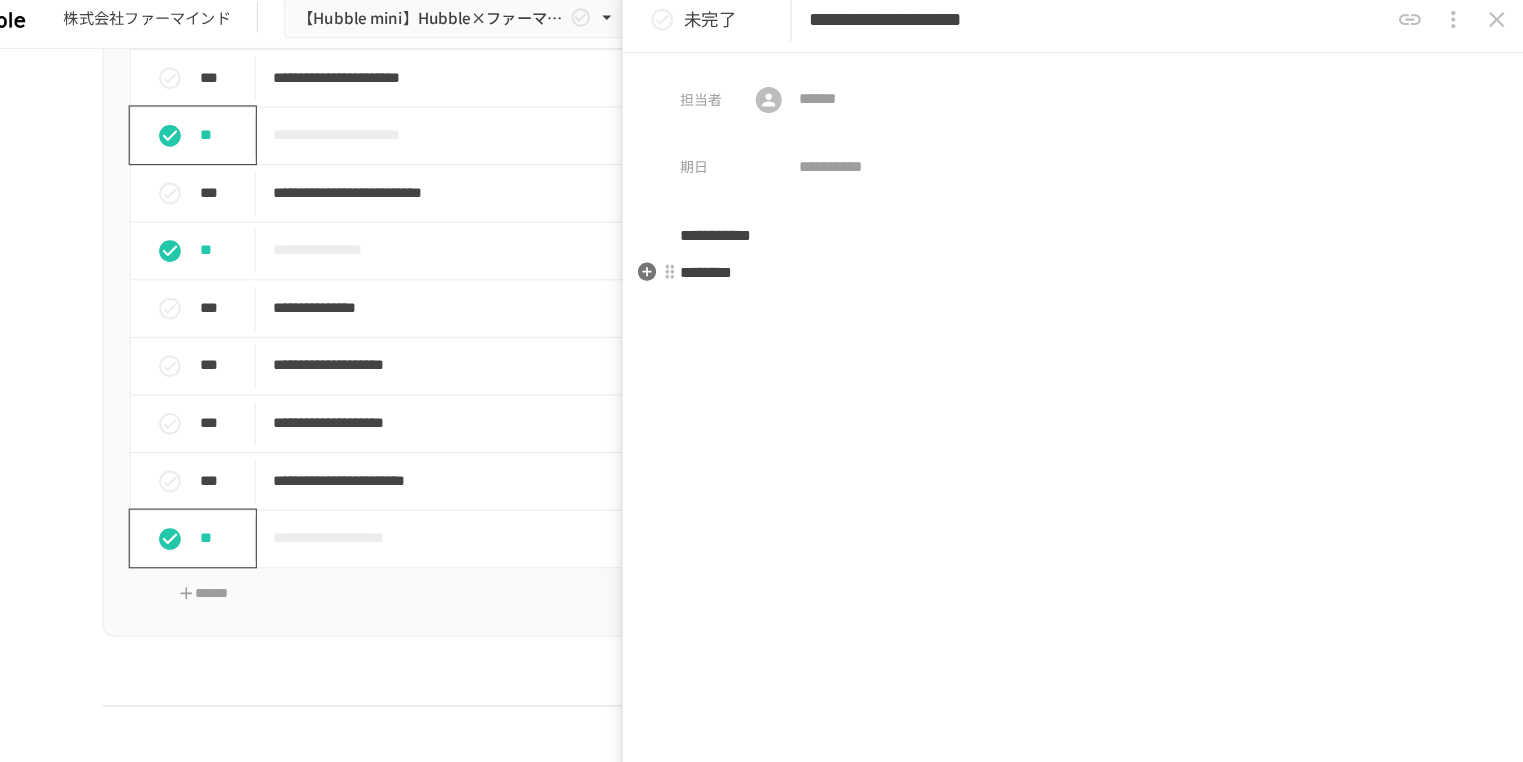 click on "********" at bounding box center [1103, 263] 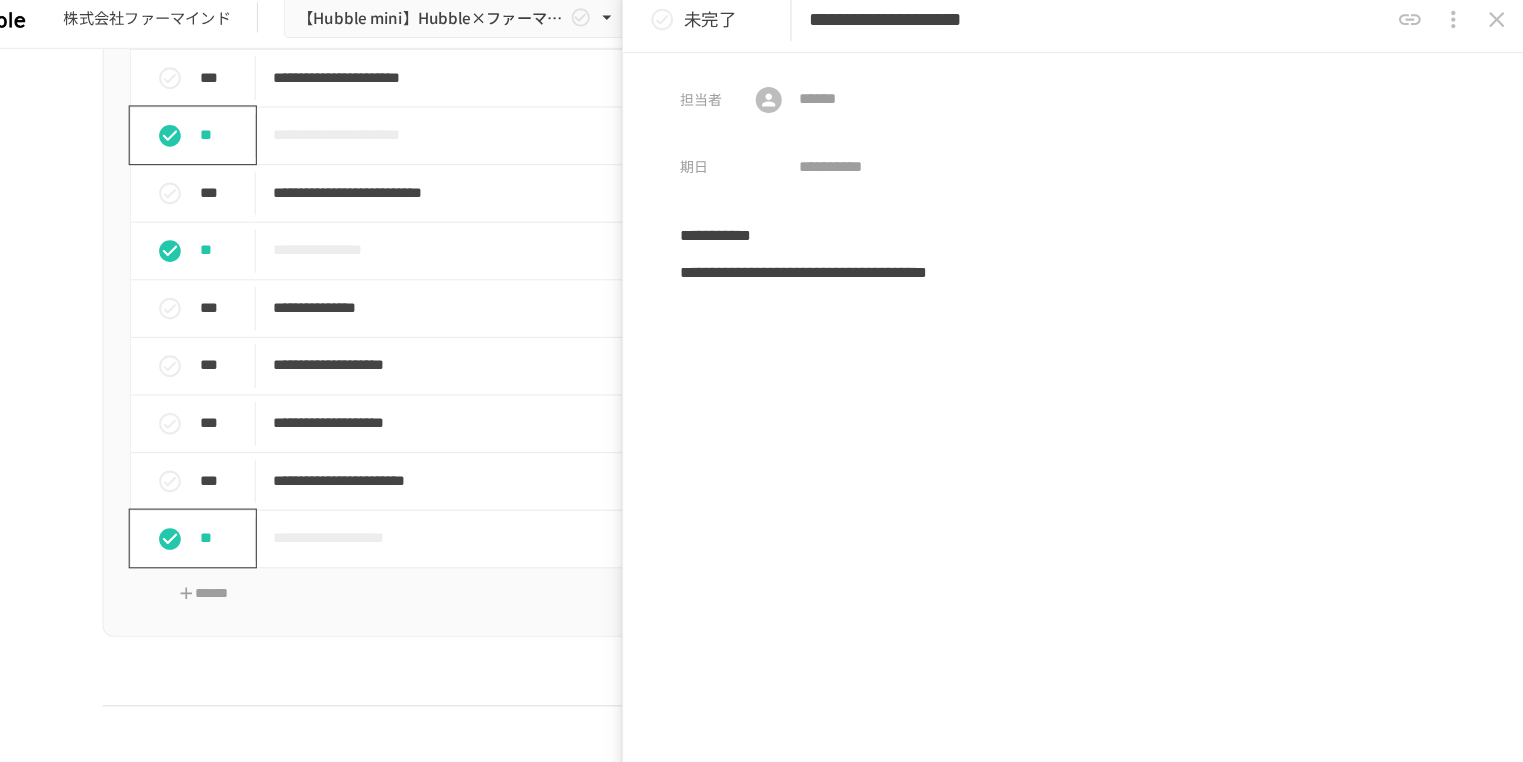 click 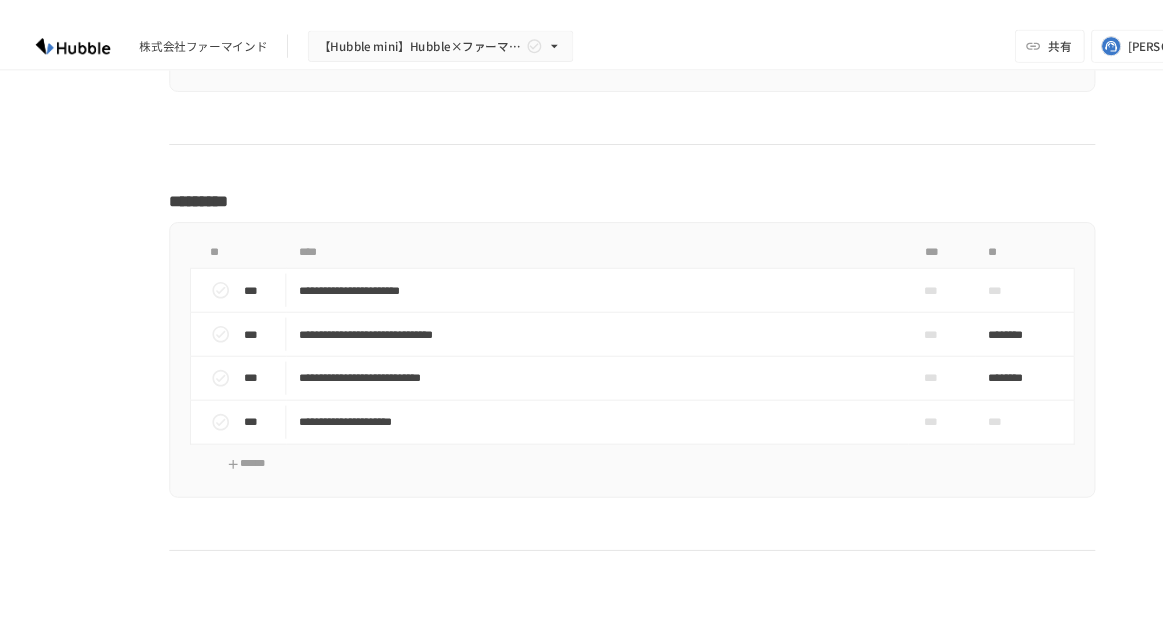 scroll, scrollTop: 3372, scrollLeft: 0, axis: vertical 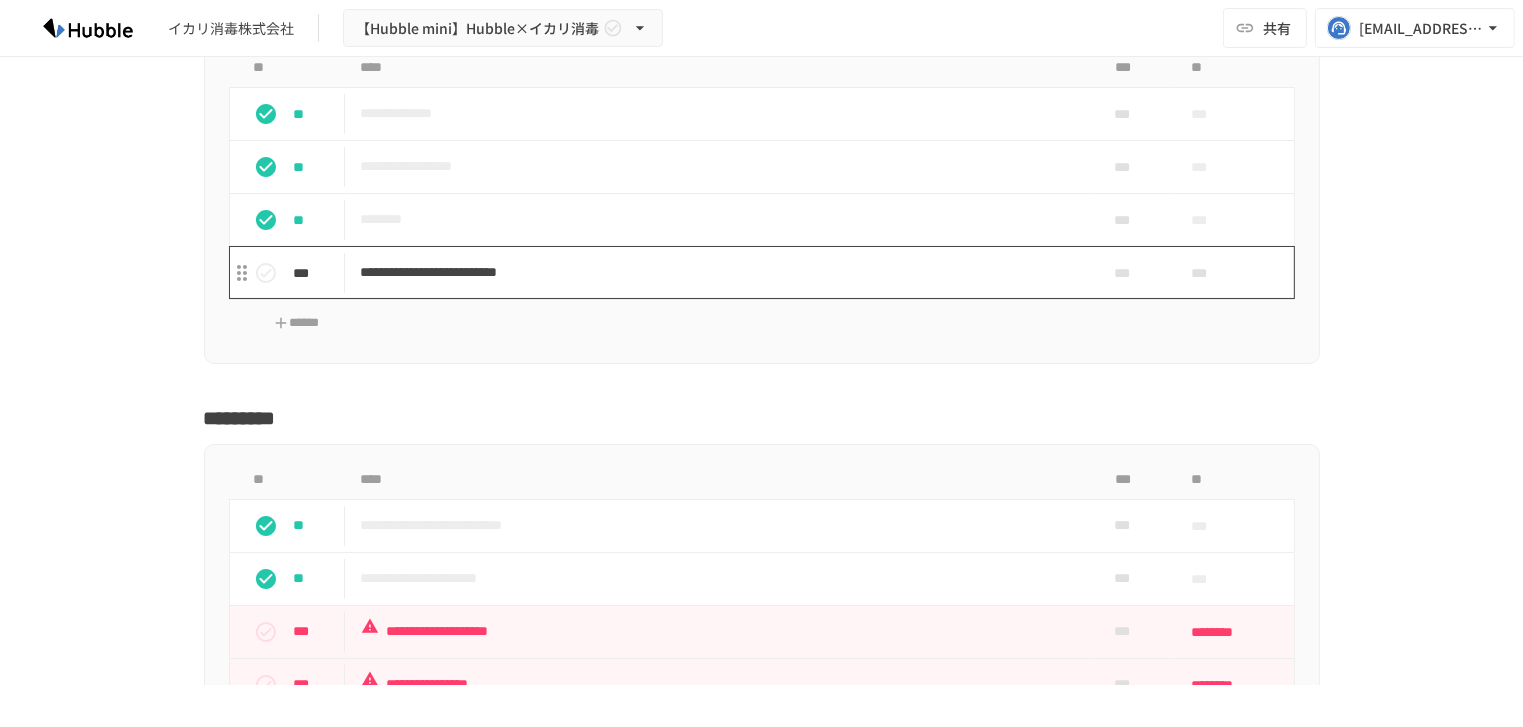 click on "**********" at bounding box center [720, 272] 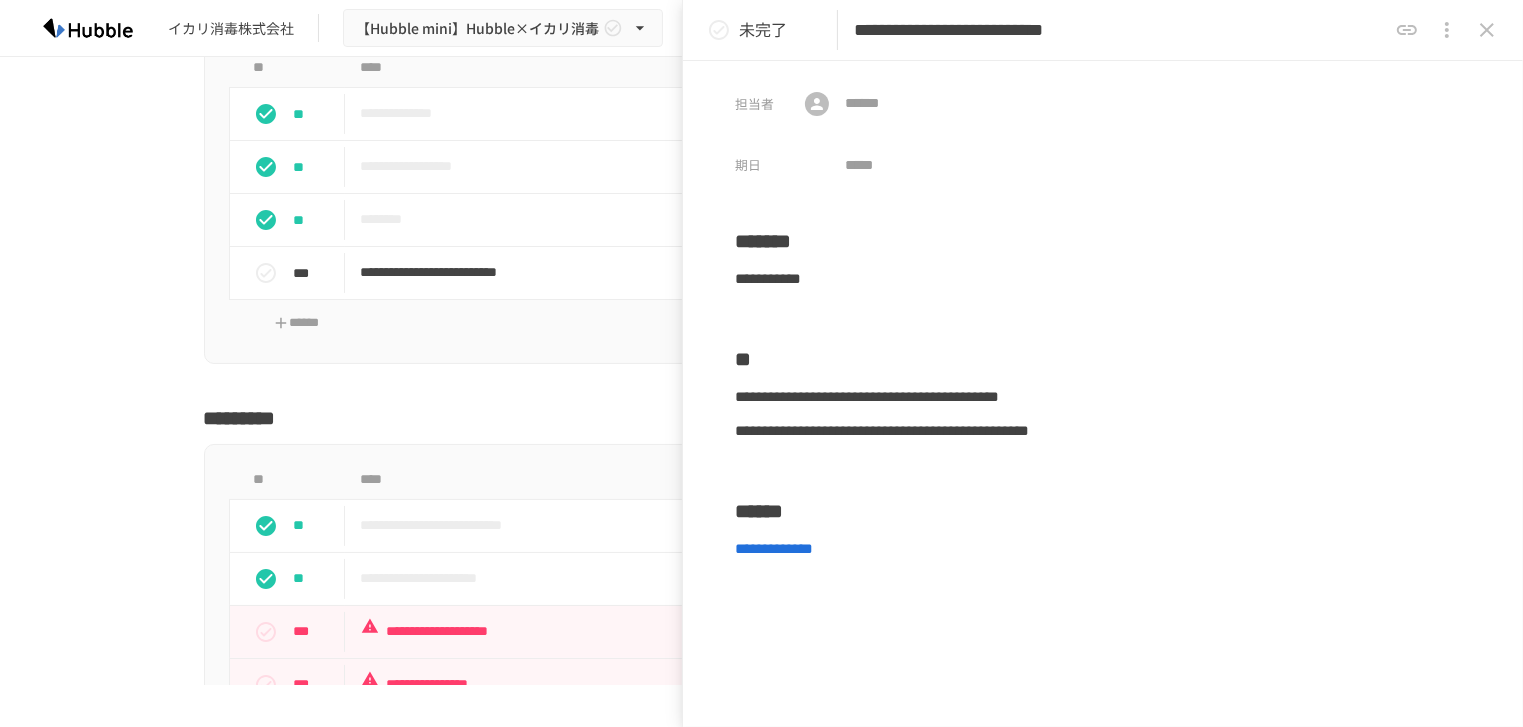 click 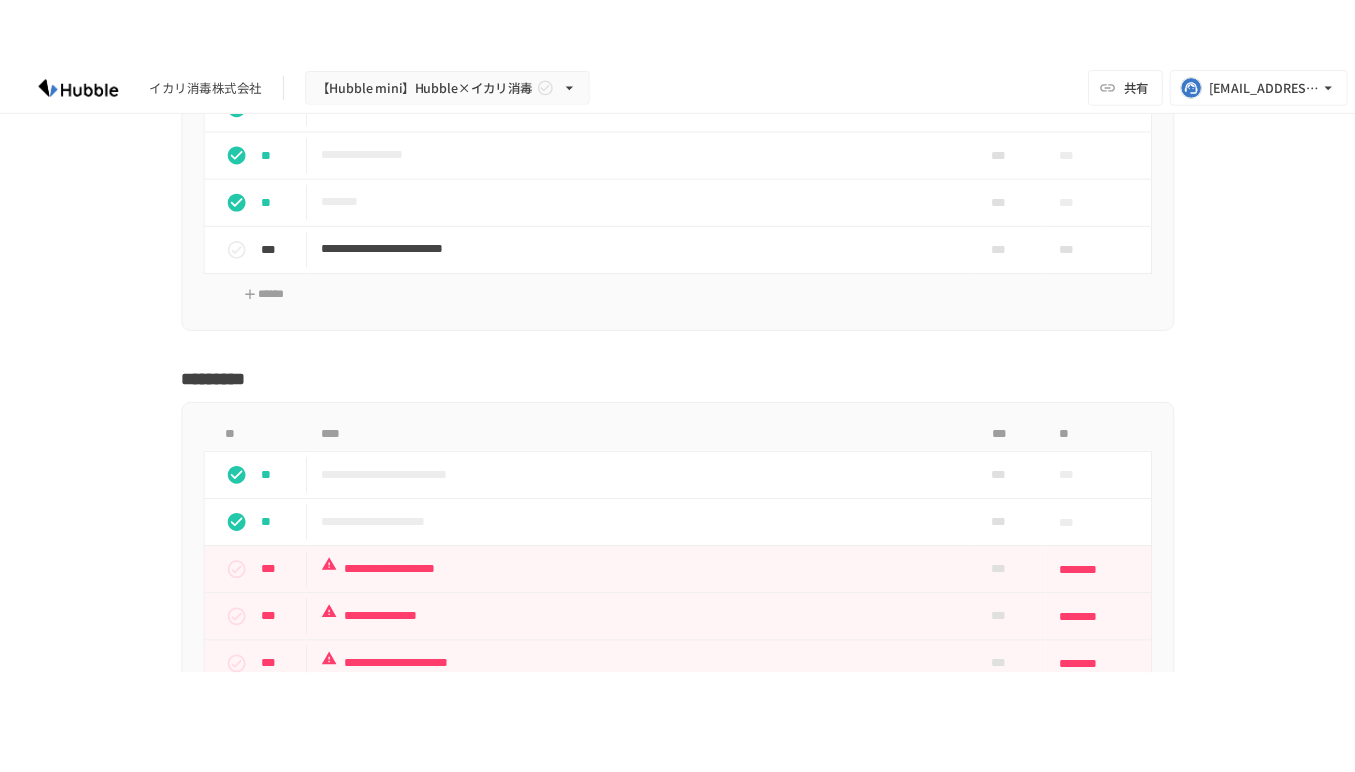scroll, scrollTop: 2264, scrollLeft: 0, axis: vertical 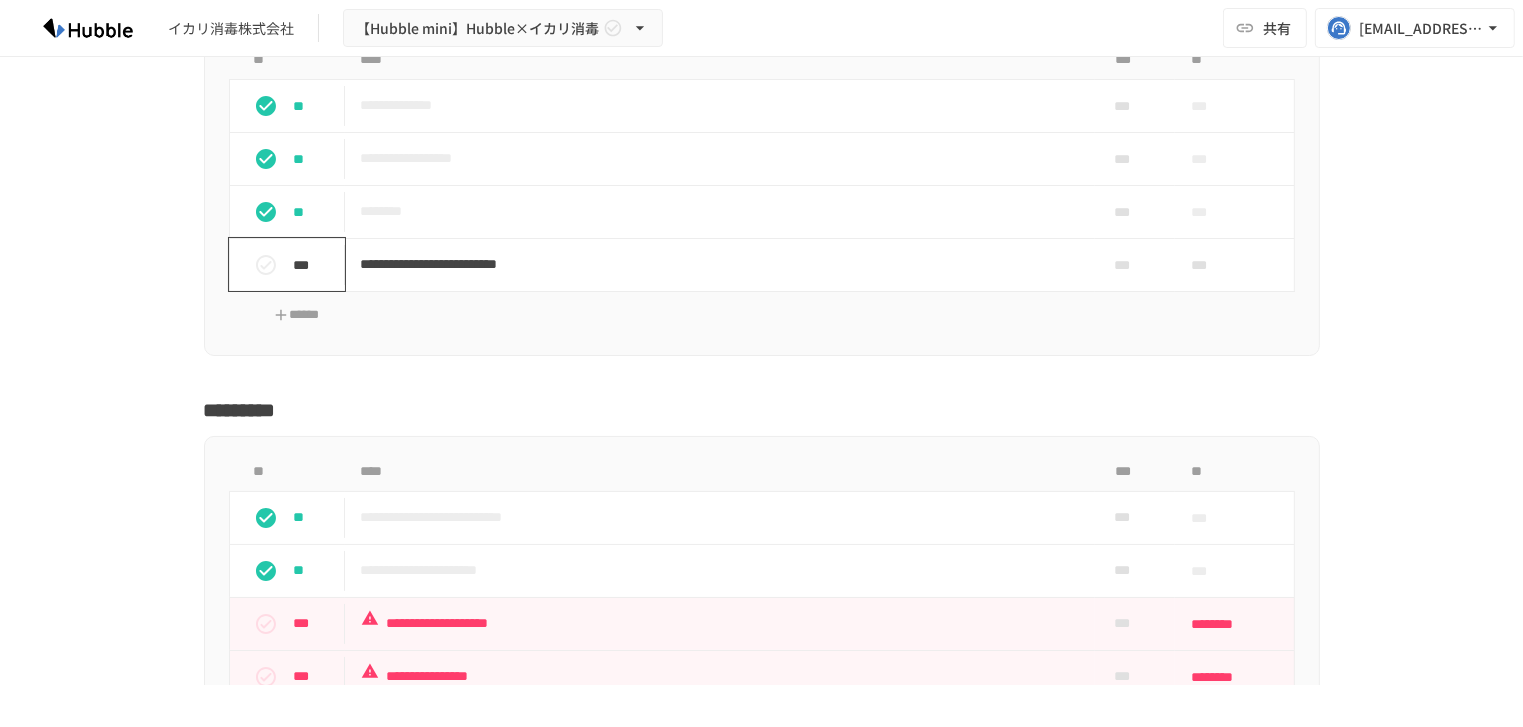 click 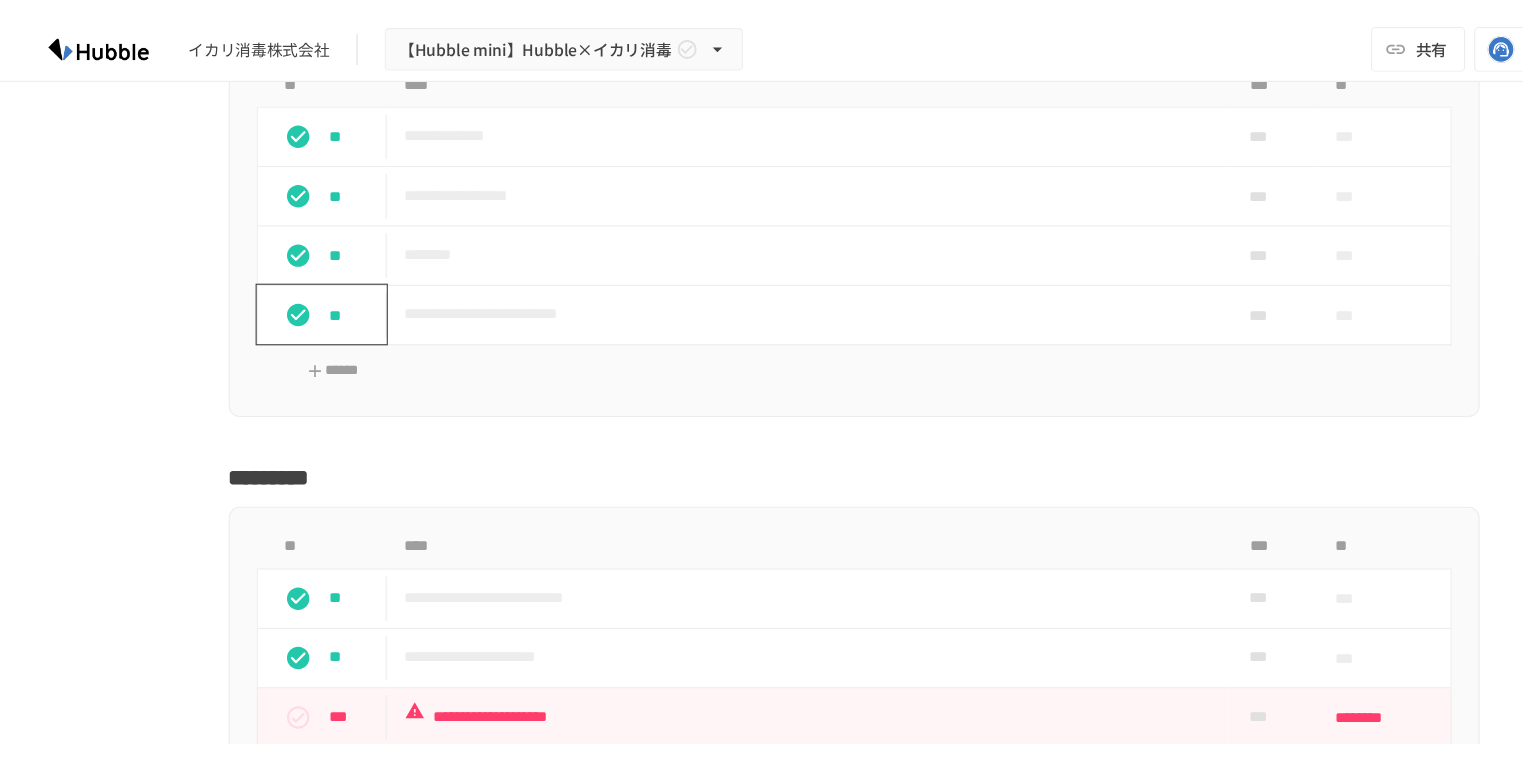 scroll, scrollTop: 2264, scrollLeft: 0, axis: vertical 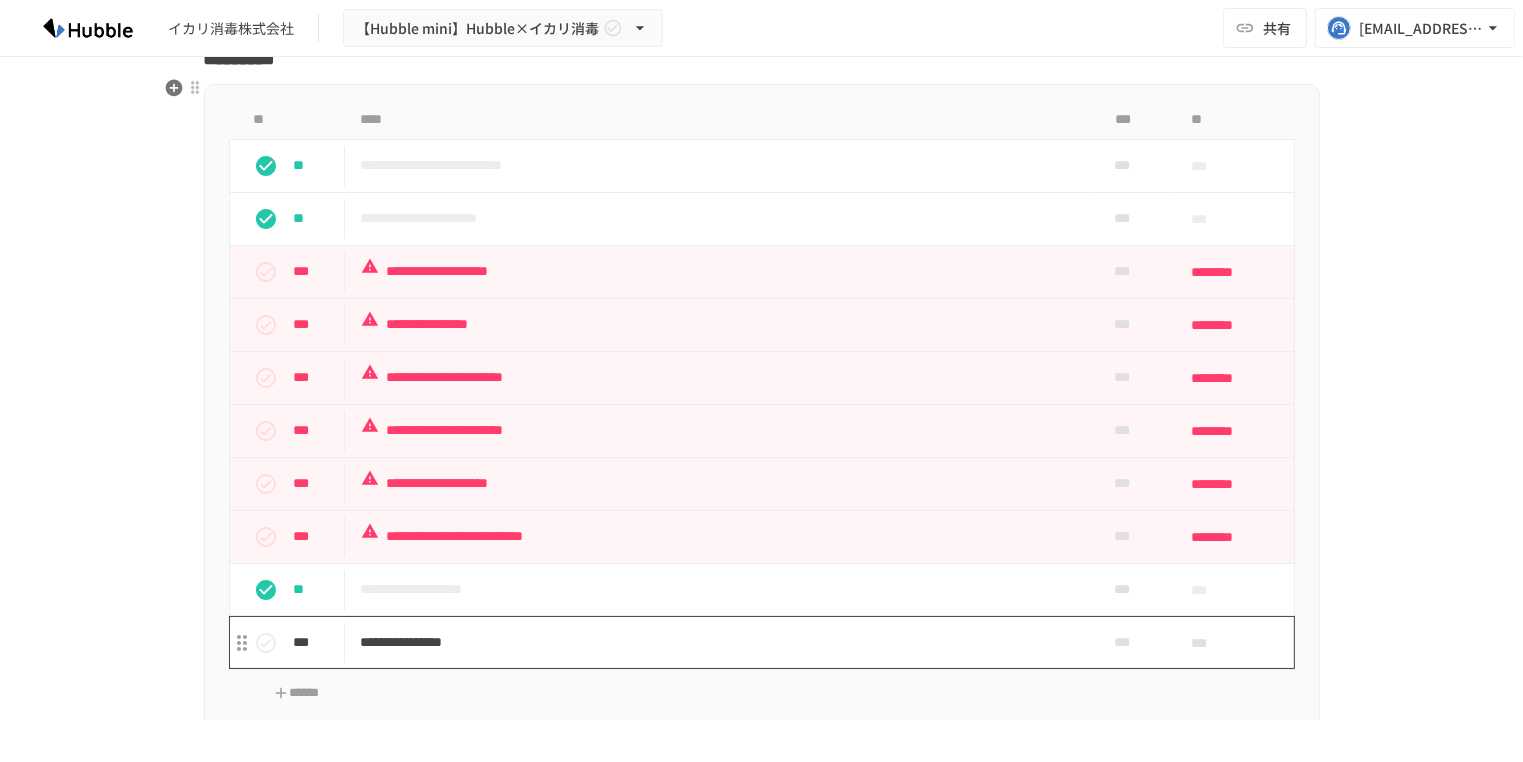 click on "**********" at bounding box center [720, 642] 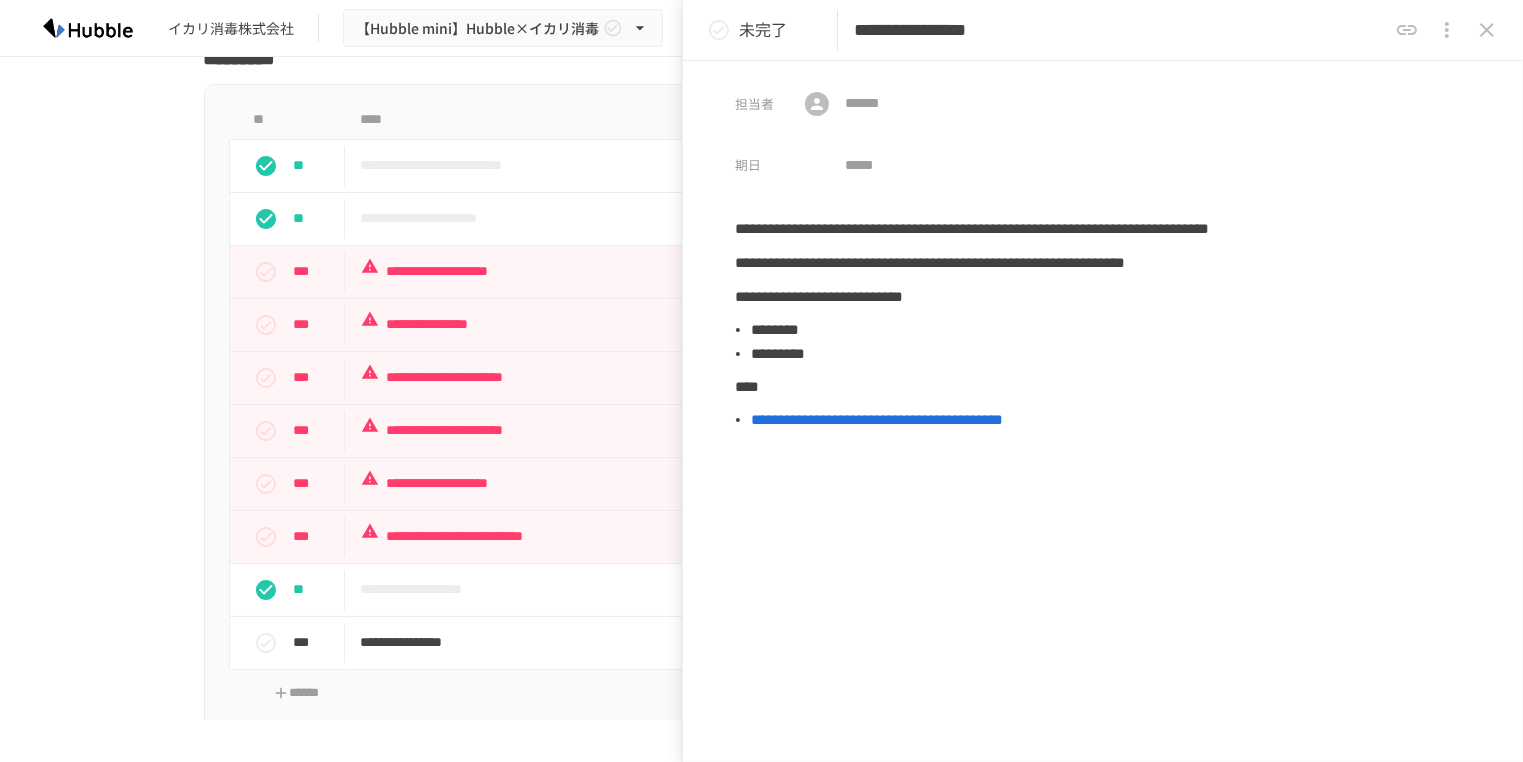 click on "**********" at bounding box center [1120, 30] 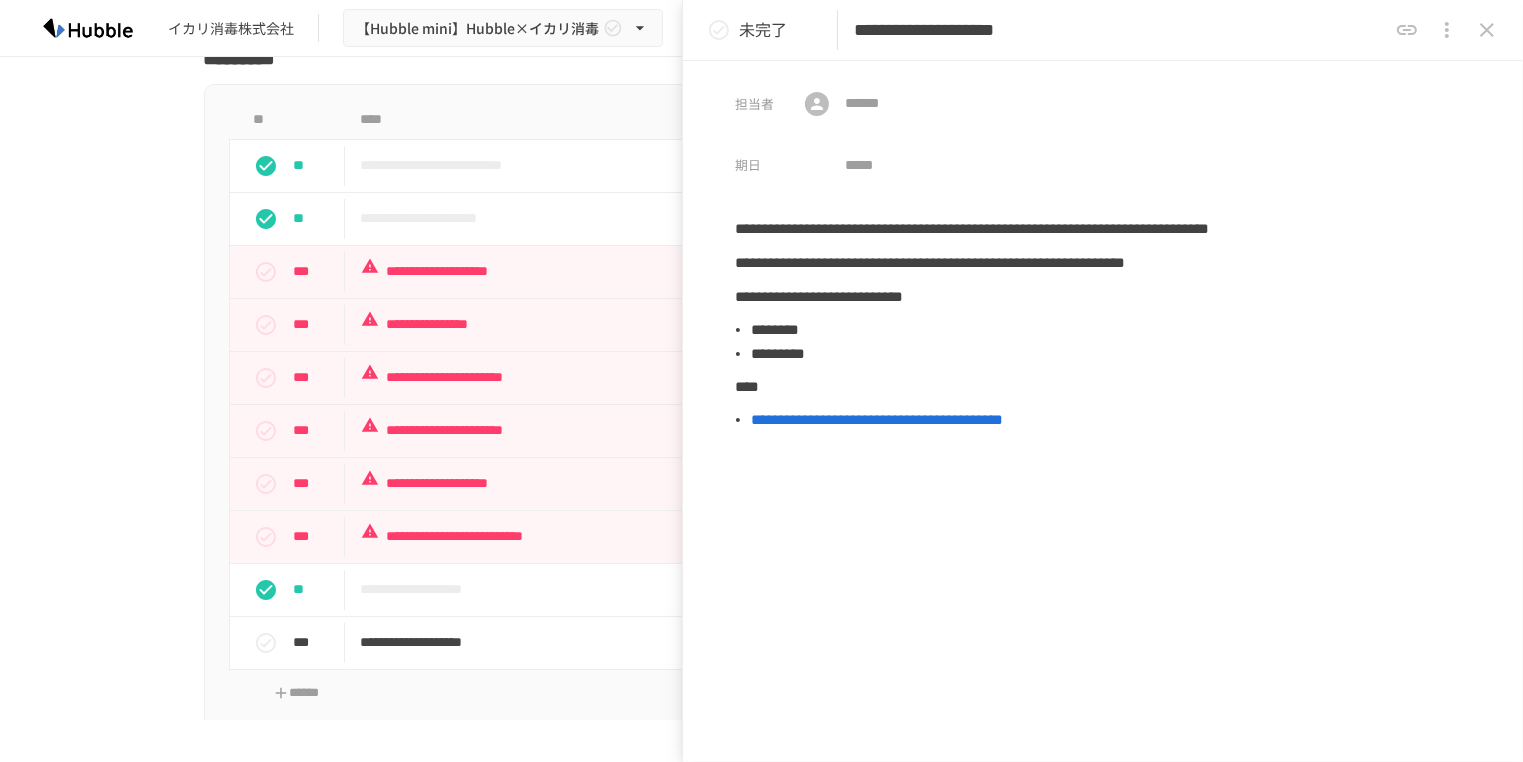 type on "**********" 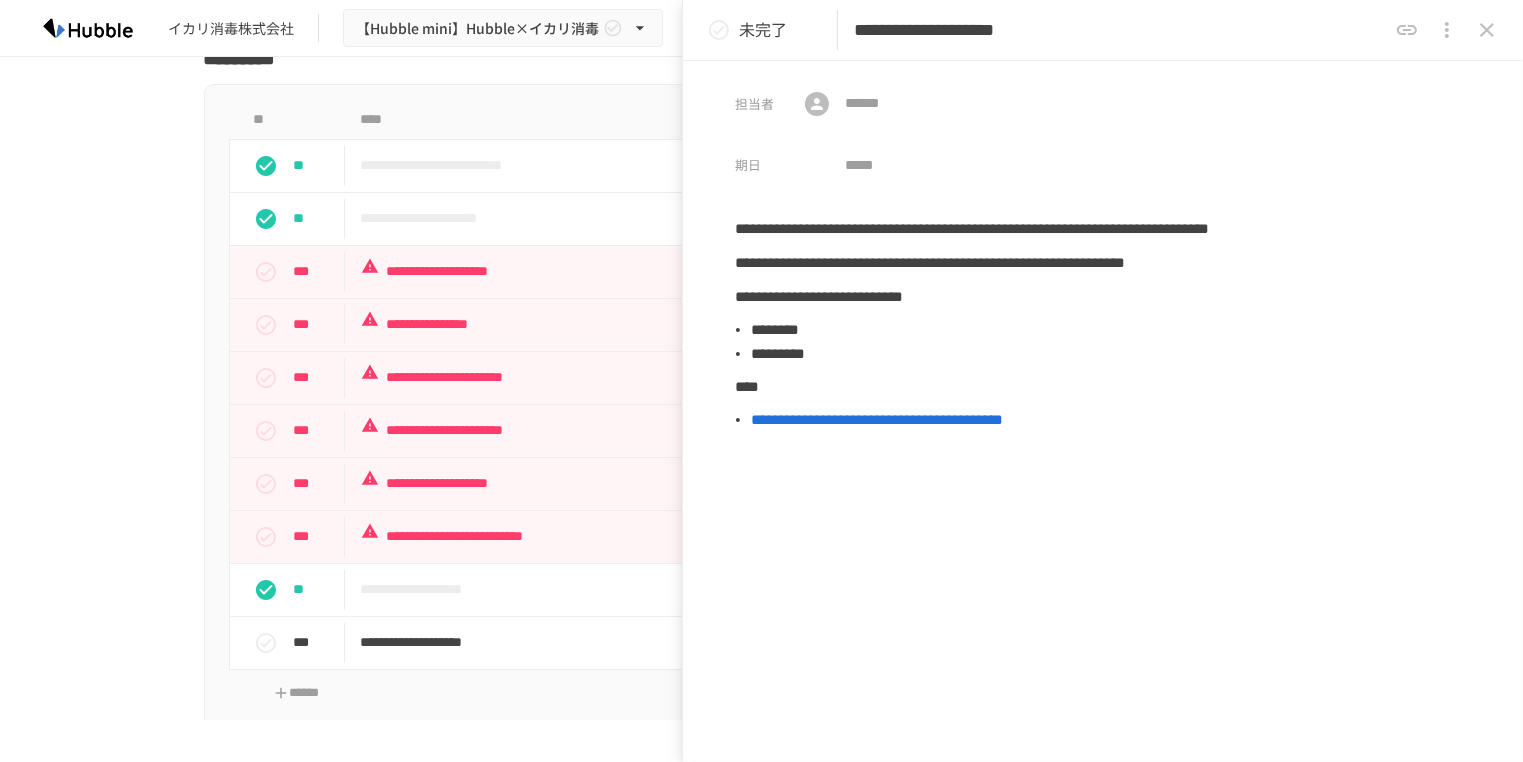 click 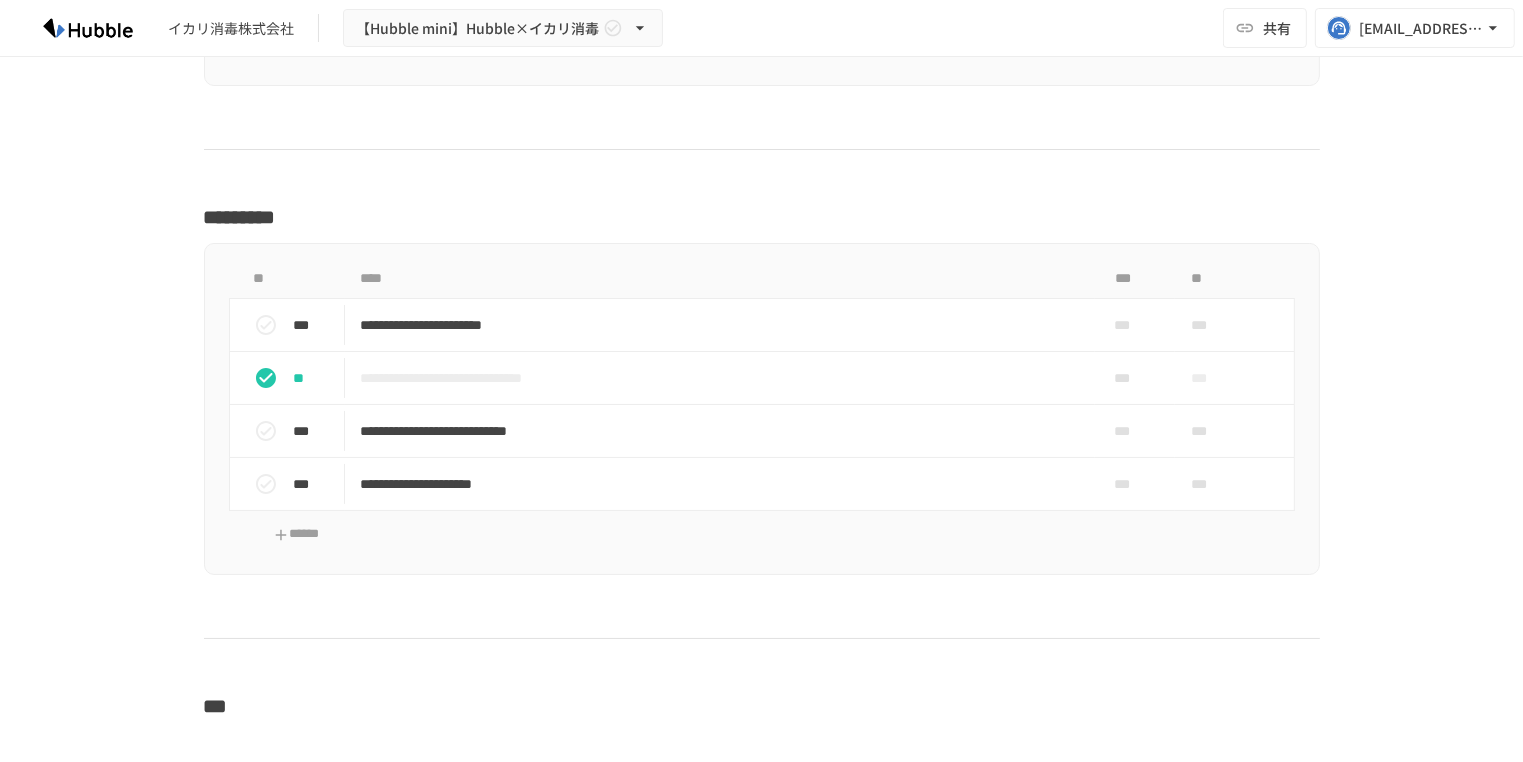scroll, scrollTop: 3273, scrollLeft: 0, axis: vertical 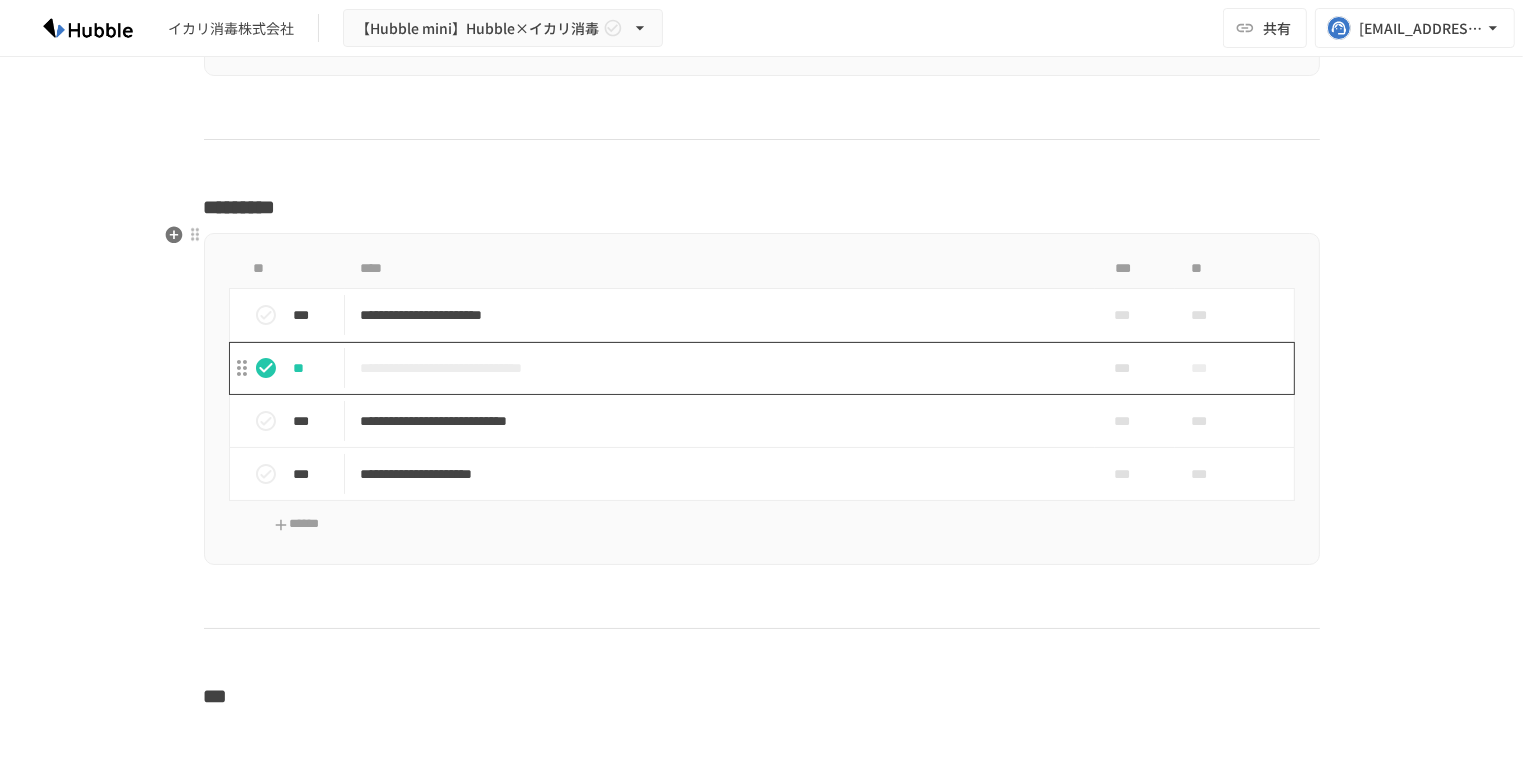 click on "**********" at bounding box center (720, 368) 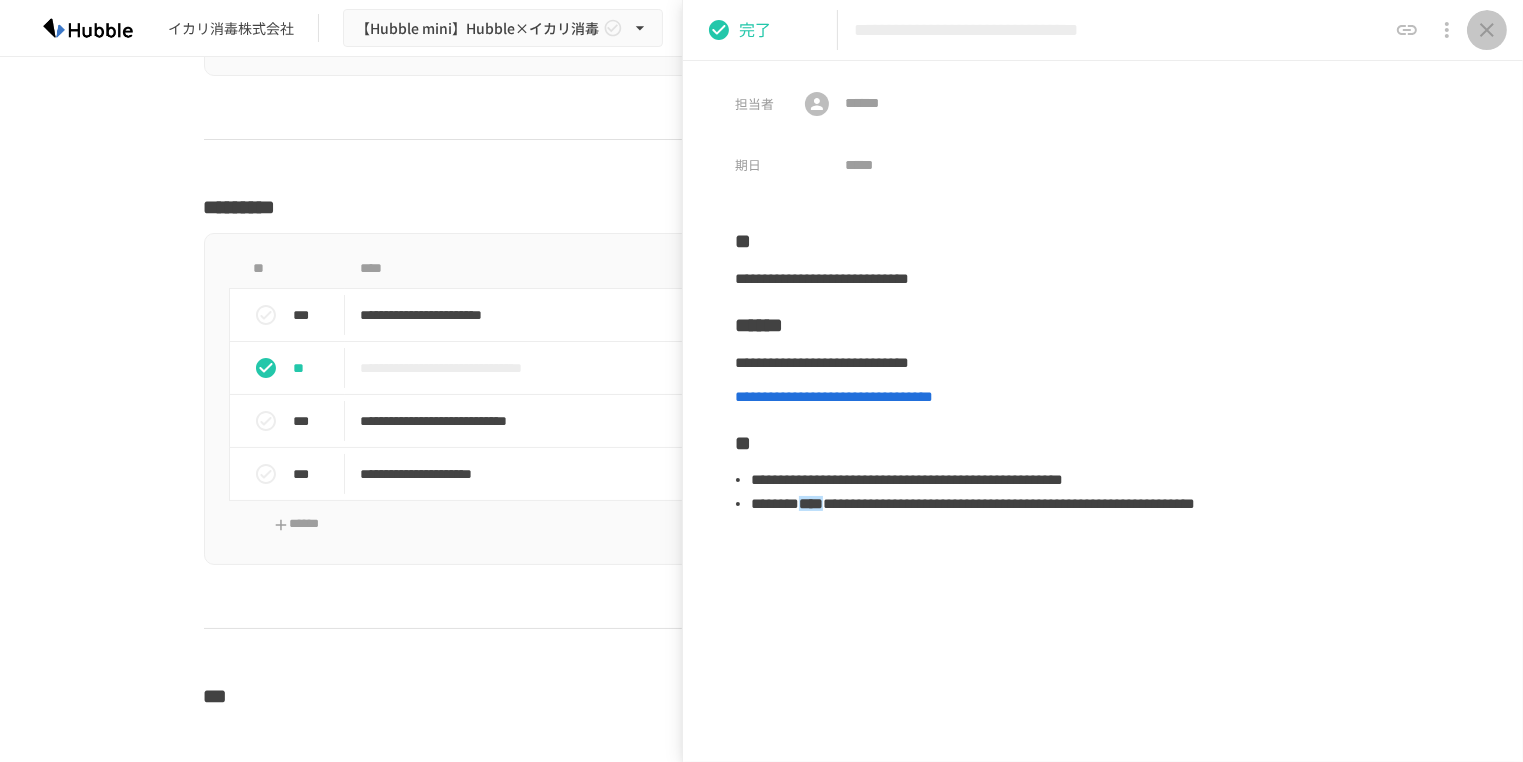 click 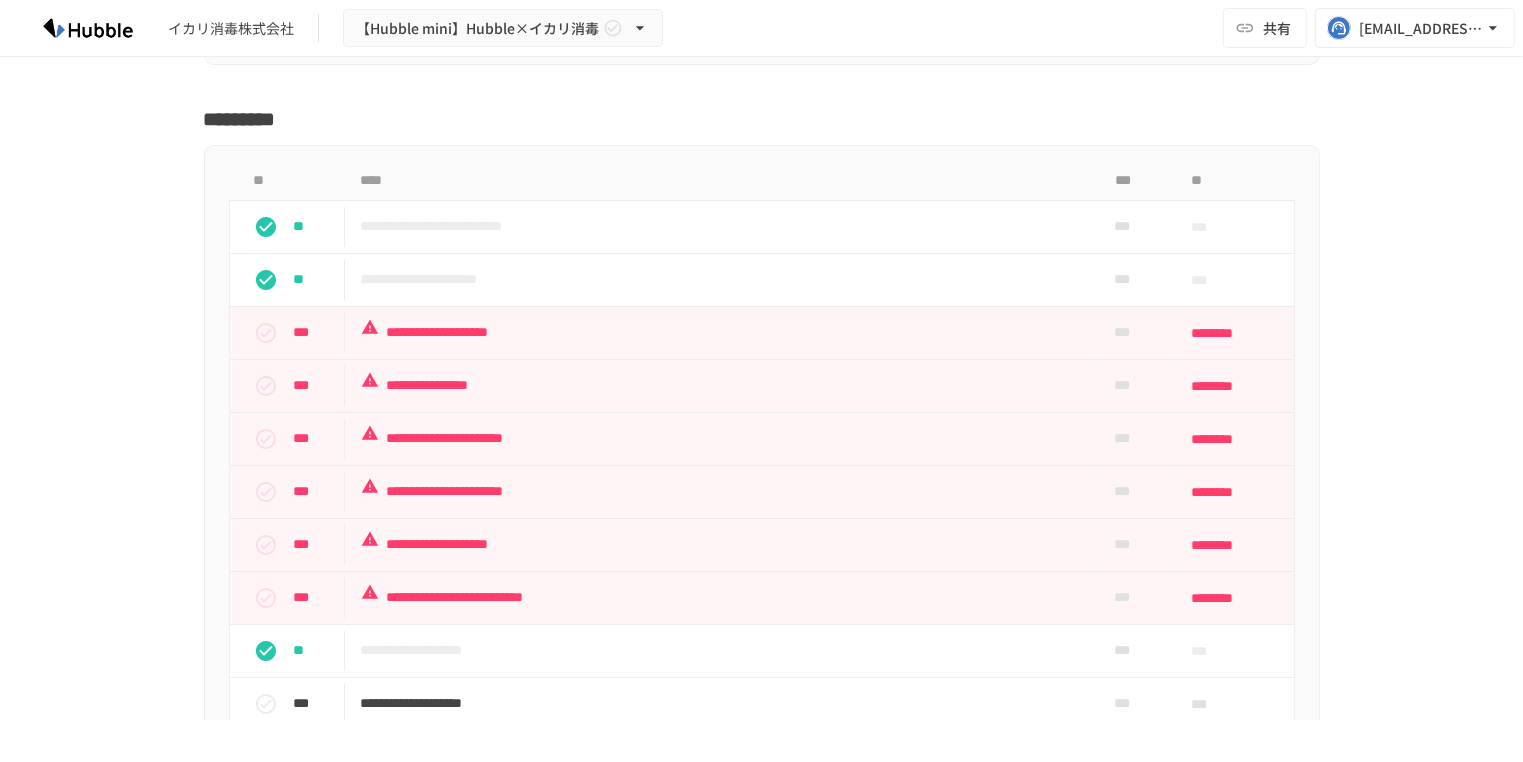 scroll, scrollTop: 2557, scrollLeft: 0, axis: vertical 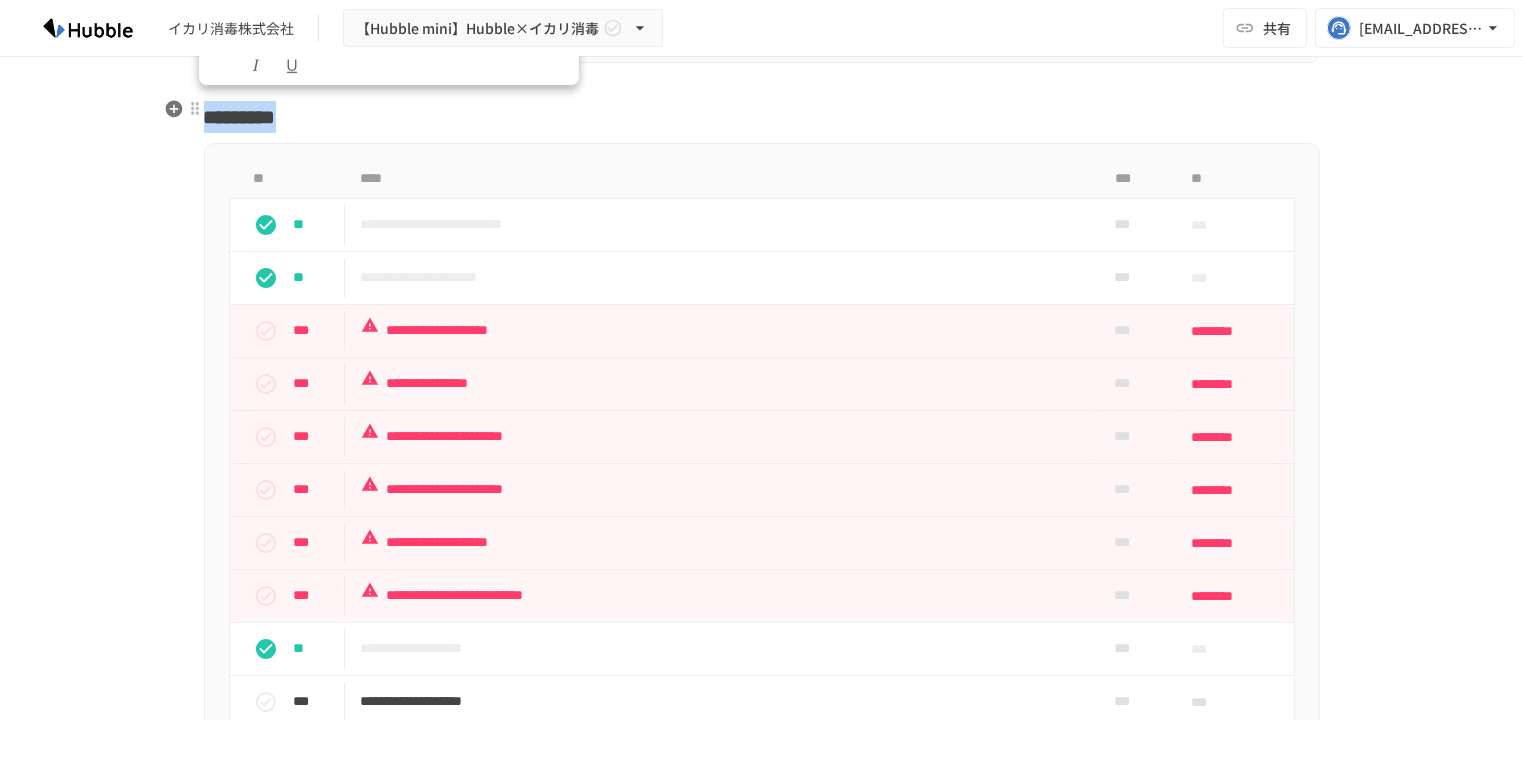 drag, startPoint x: 210, startPoint y: 108, endPoint x: 414, endPoint y: 101, distance: 204.12006 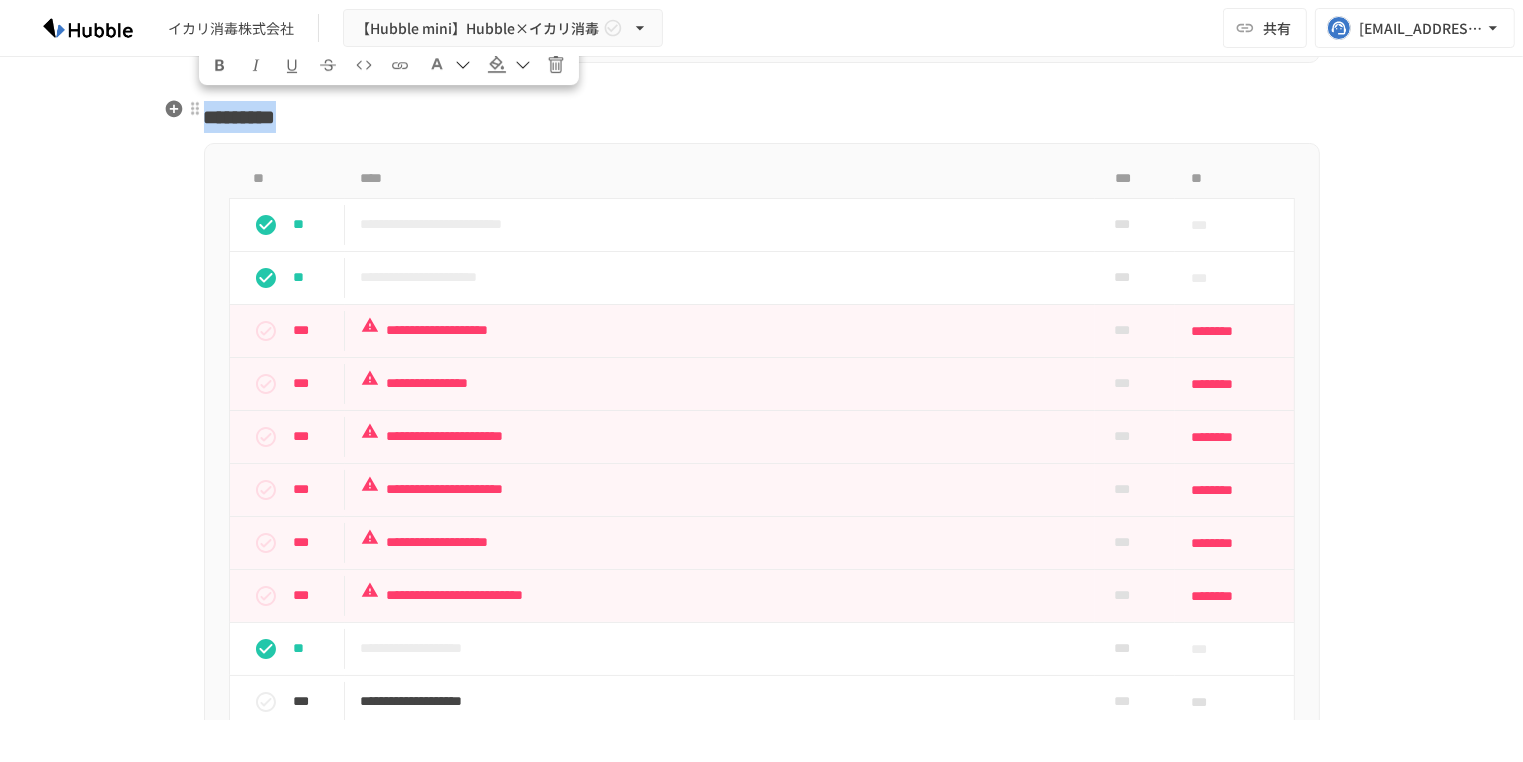 click on "*********" at bounding box center [762, 117] 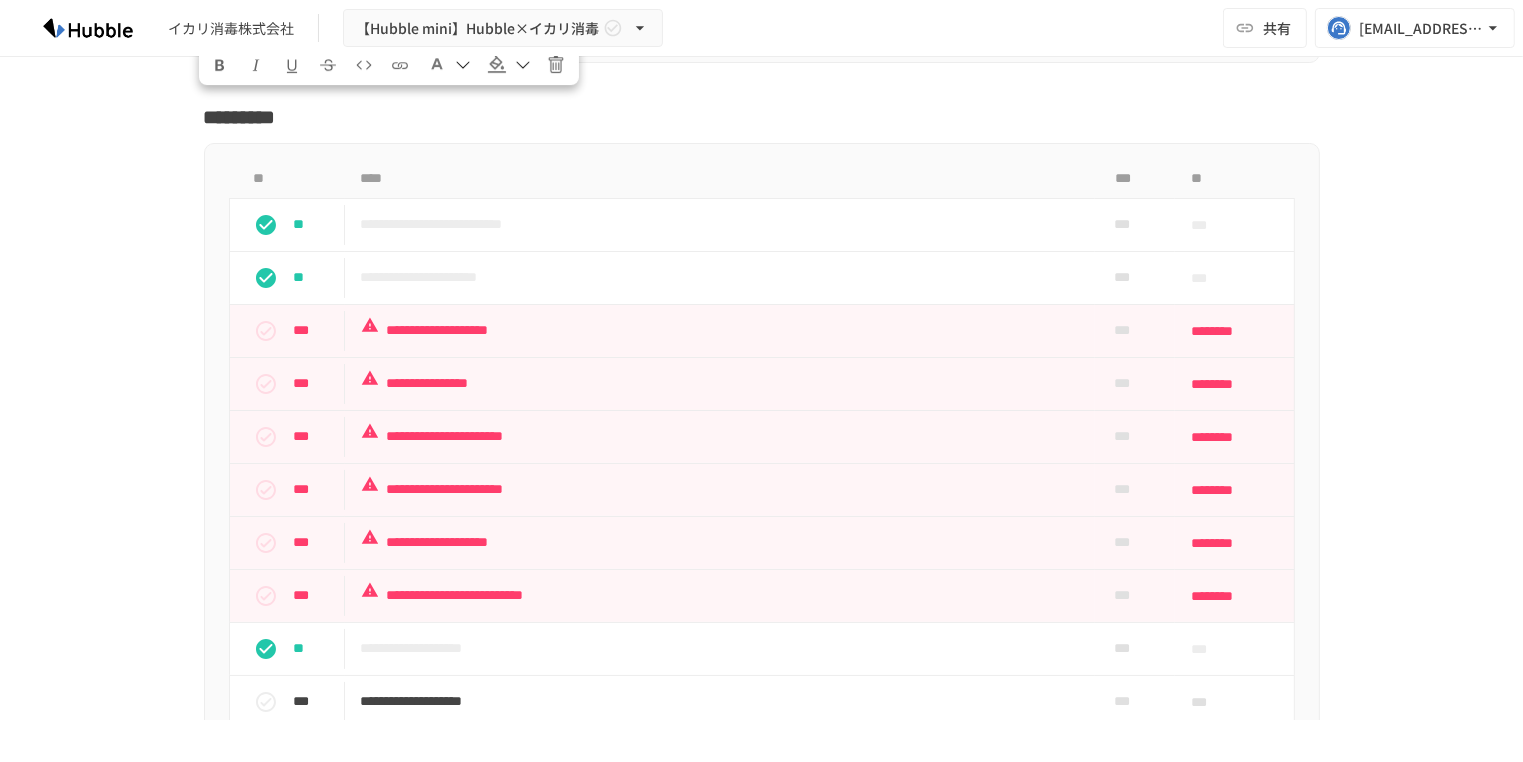 click on "イカリ消毒株式会社 【Hubble mini】Hubble×イカリ消毒 共有 f.sato@hubble-inc.jp" at bounding box center [761, 28] 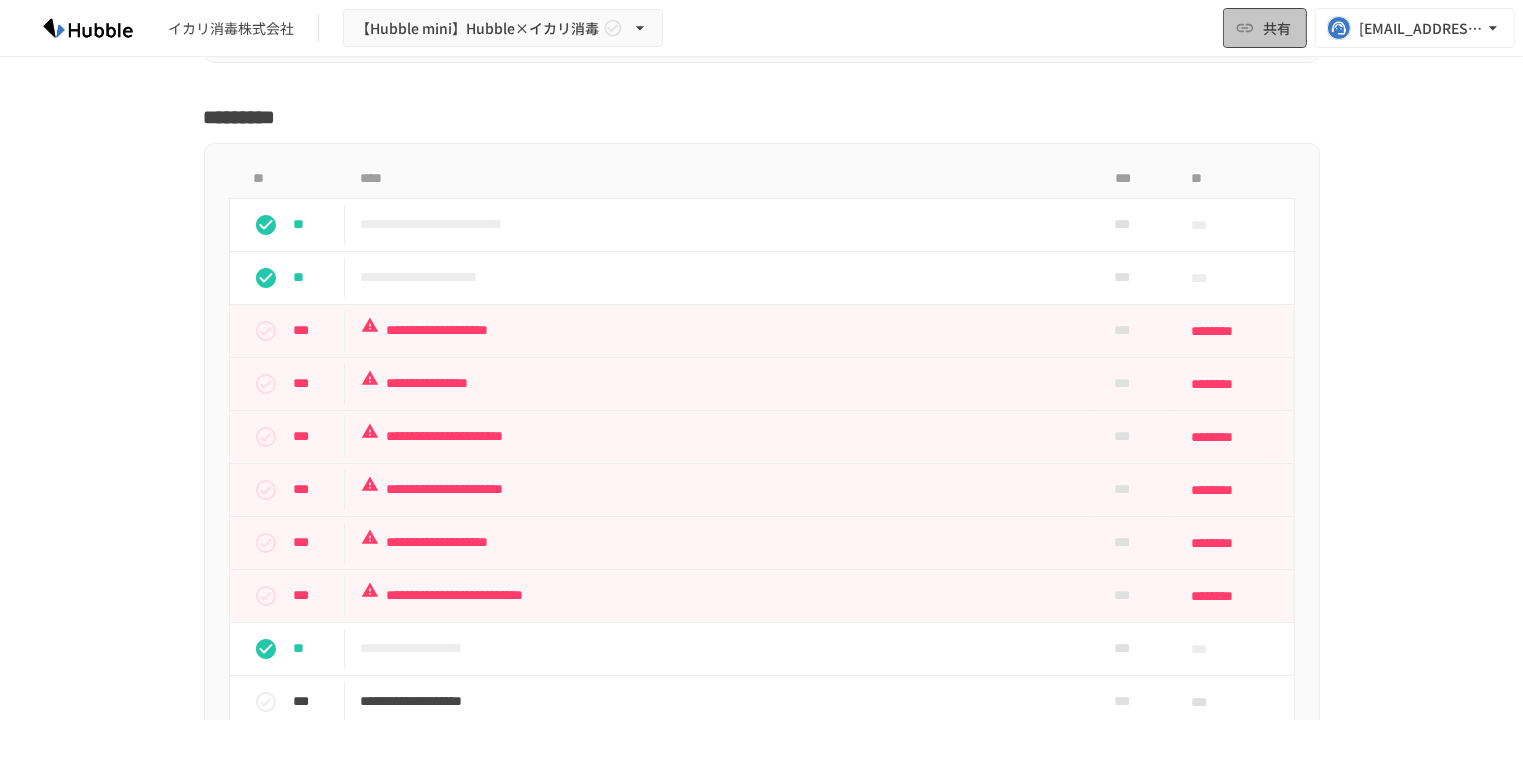 click on "共有" at bounding box center (1265, 28) 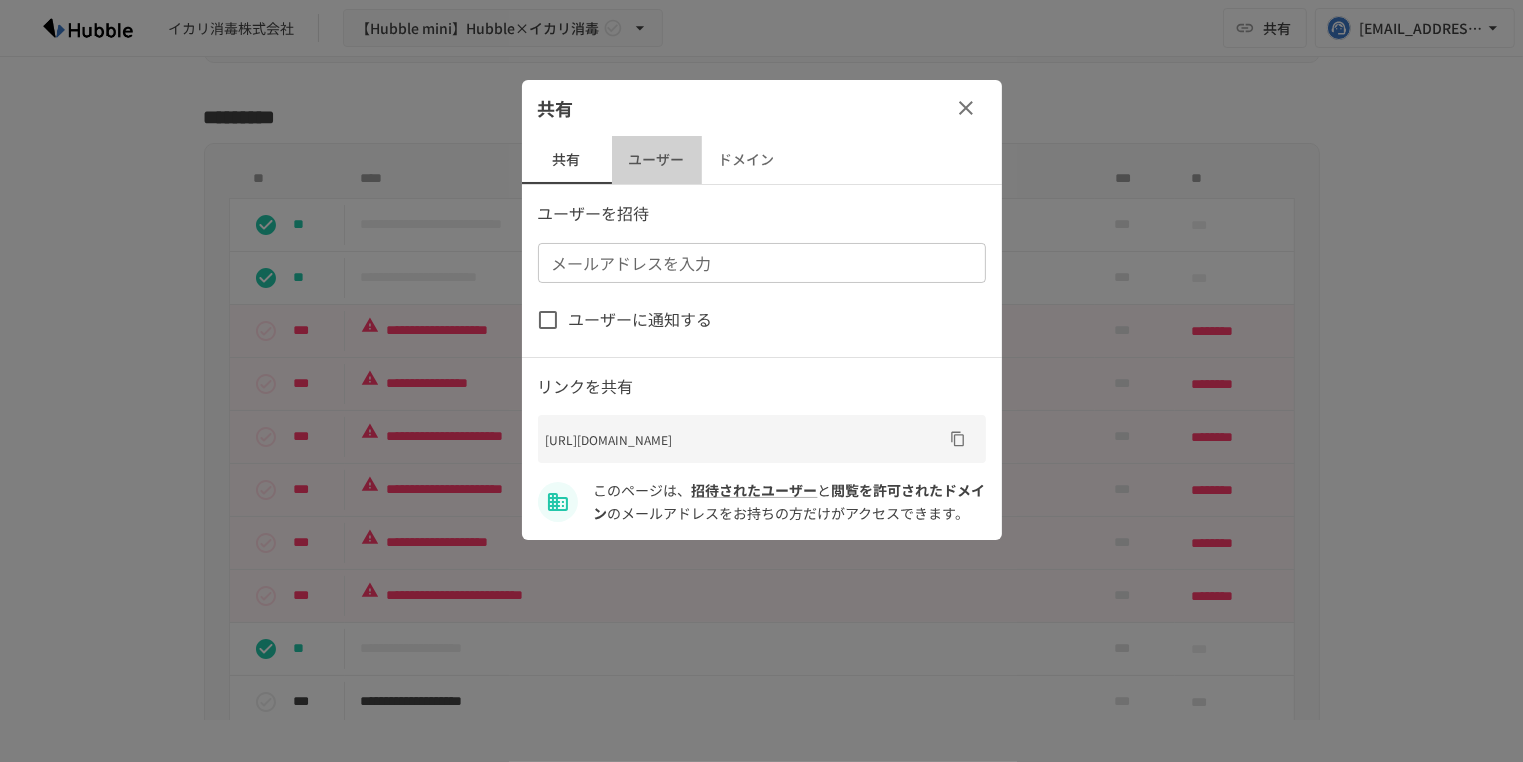 click on "ユーザー" at bounding box center [657, 160] 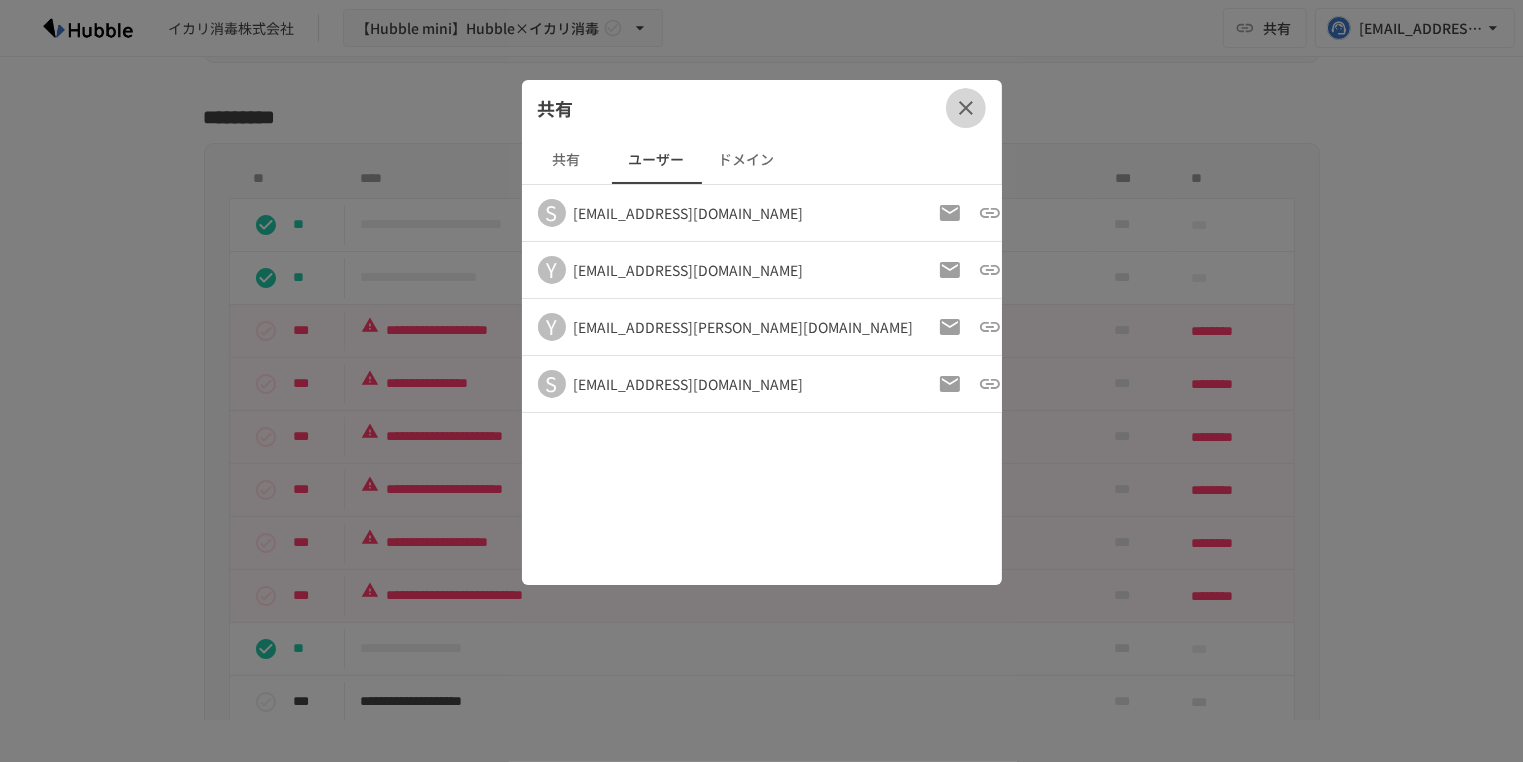 click 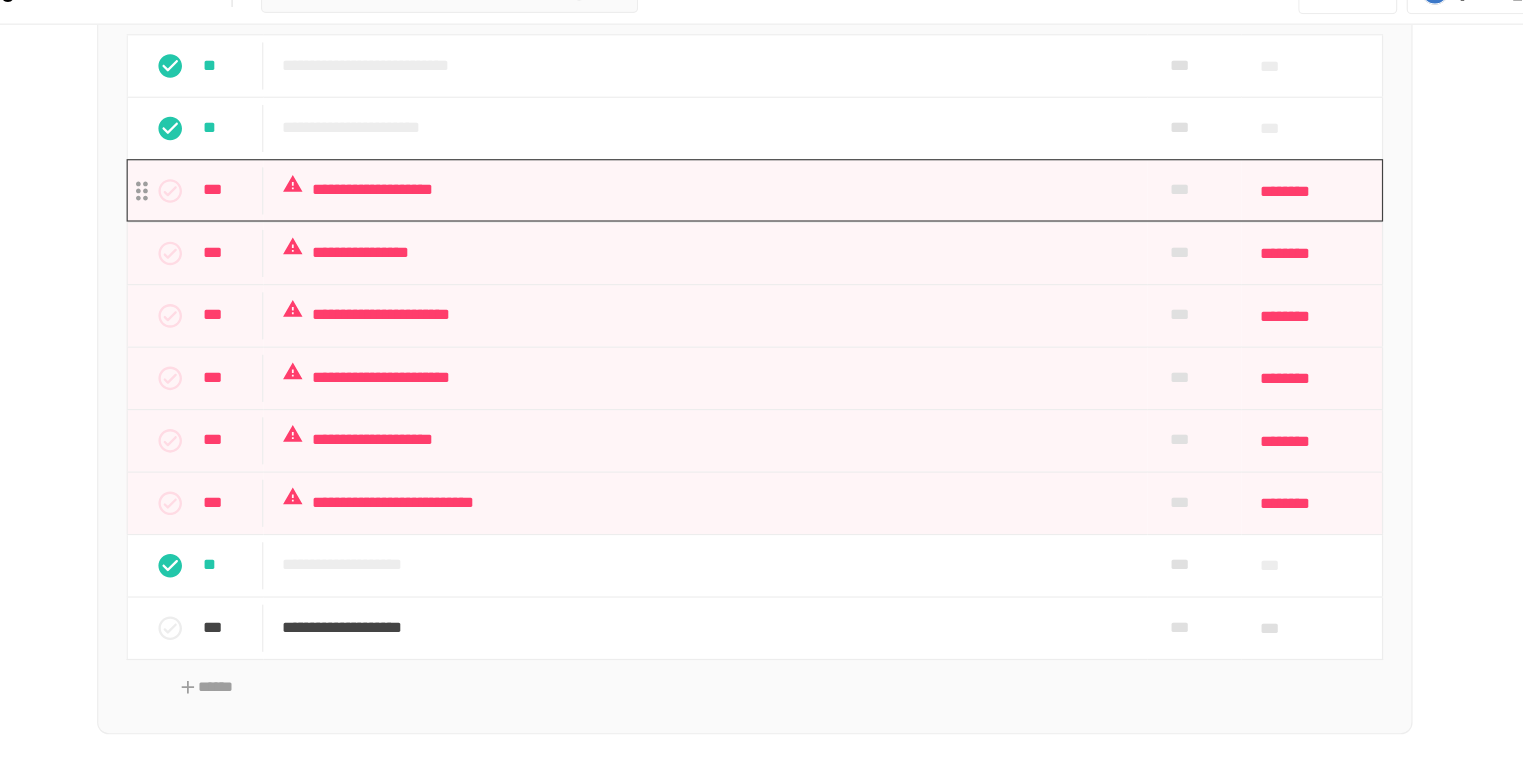 scroll, scrollTop: 2700, scrollLeft: 0, axis: vertical 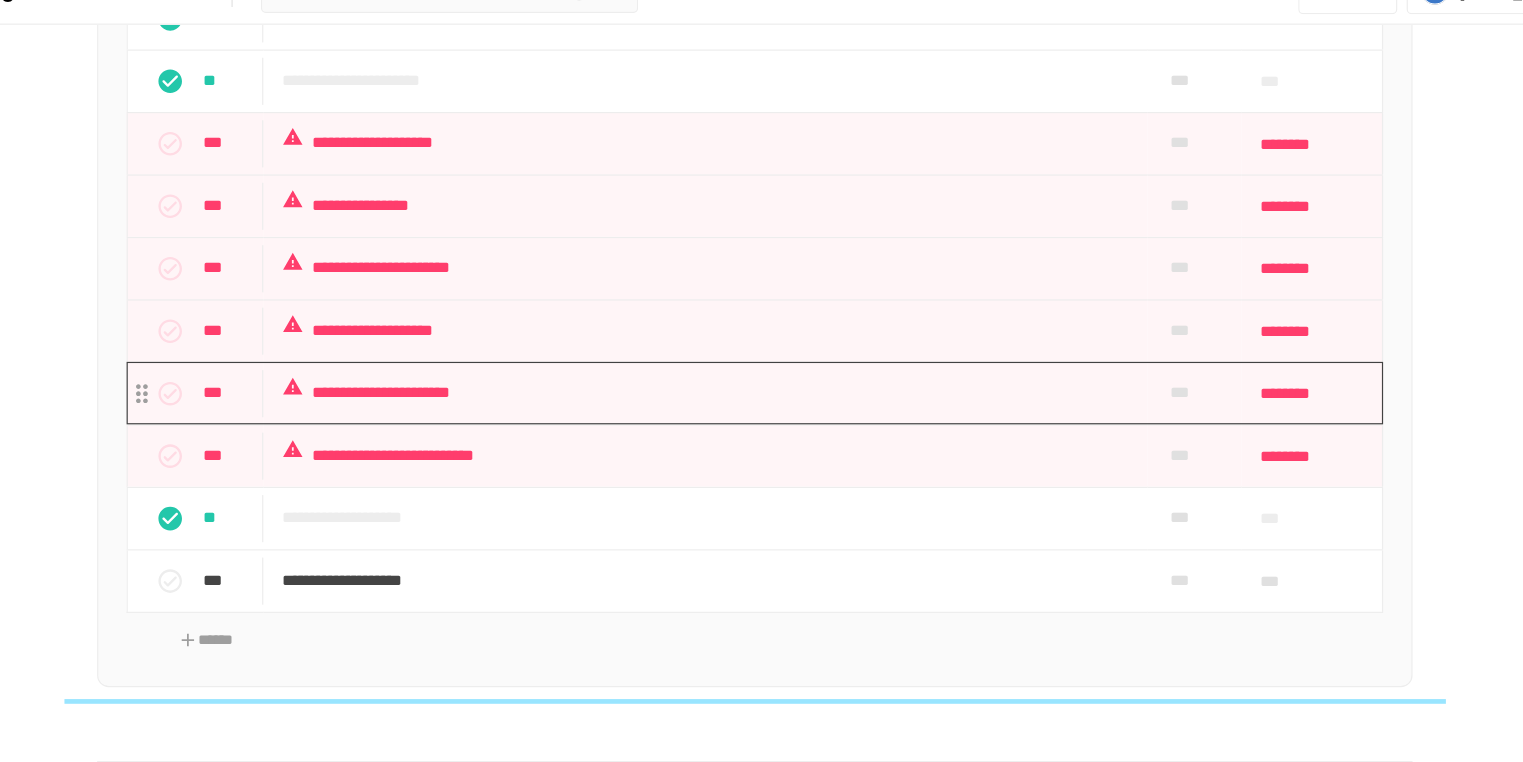 click on "**********" at bounding box center (720, 369) 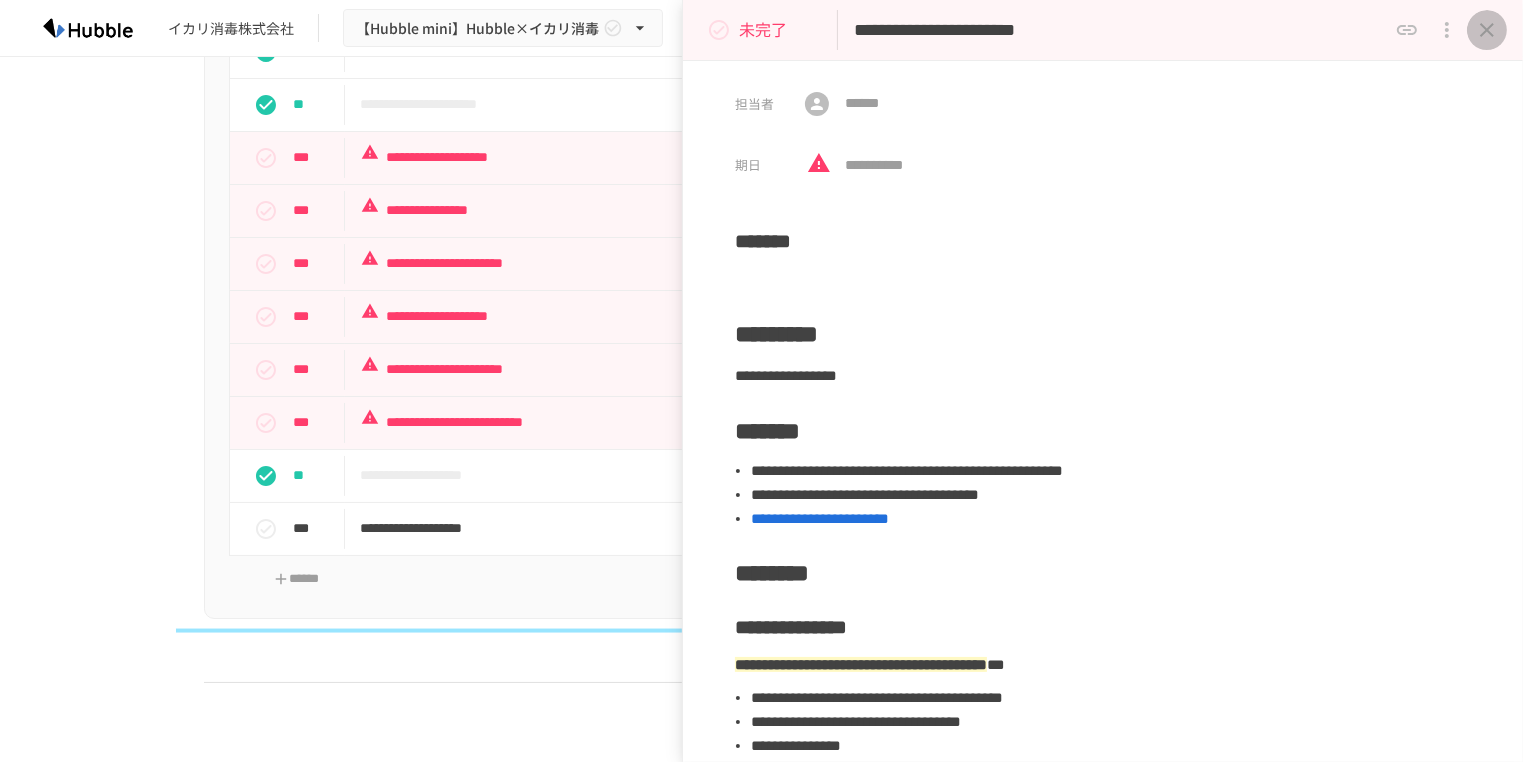 click 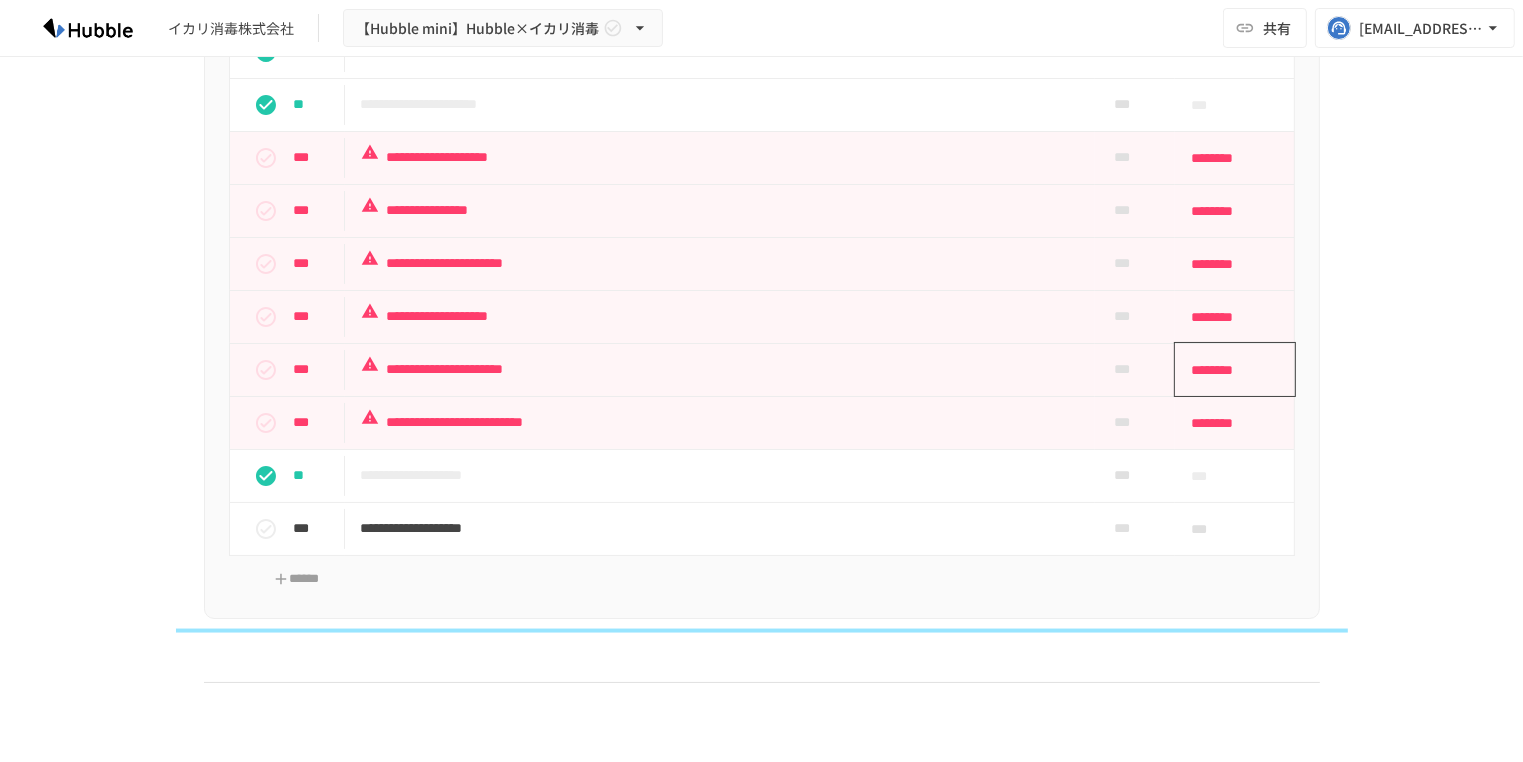 click on "********" at bounding box center [1228, 370] 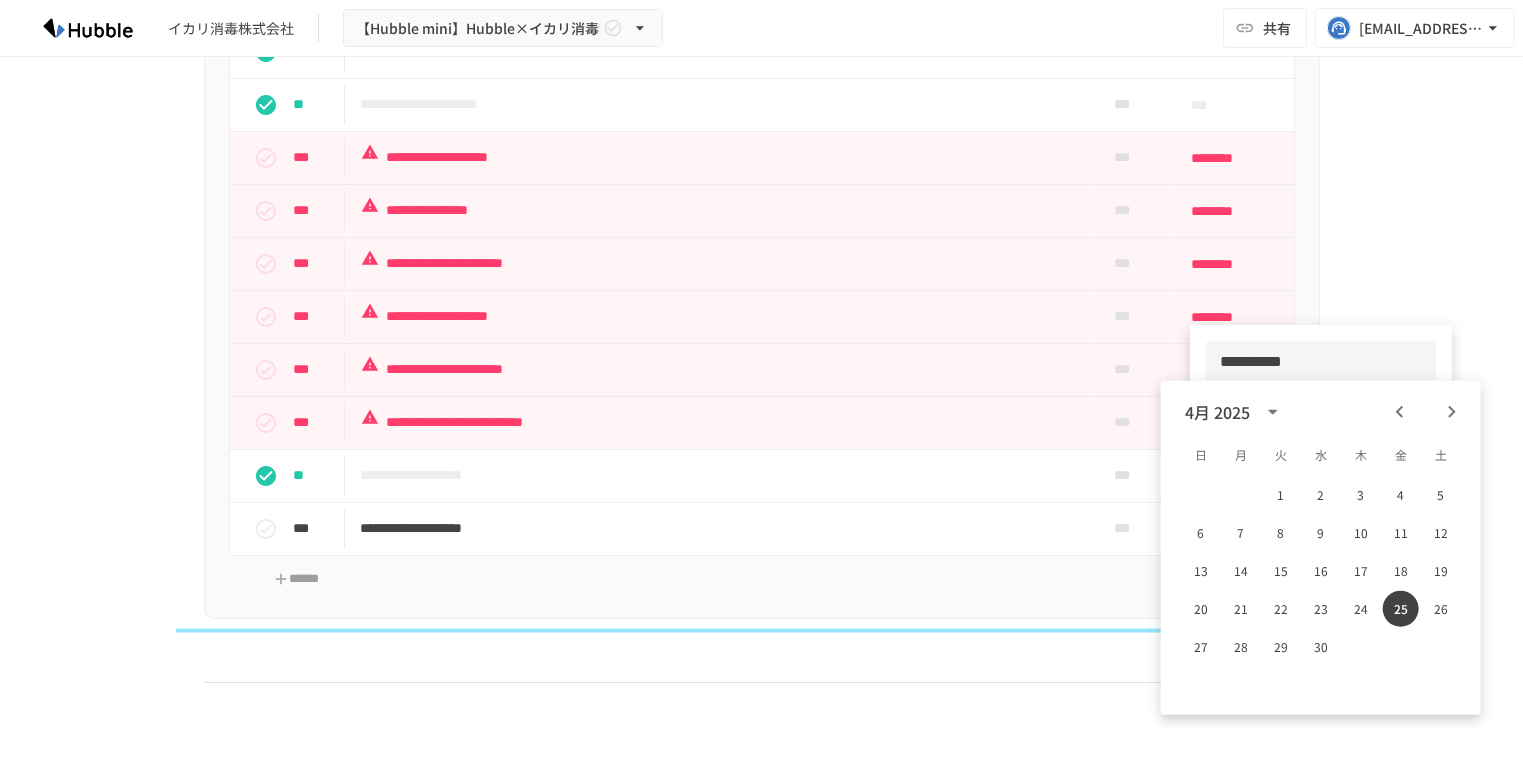 click 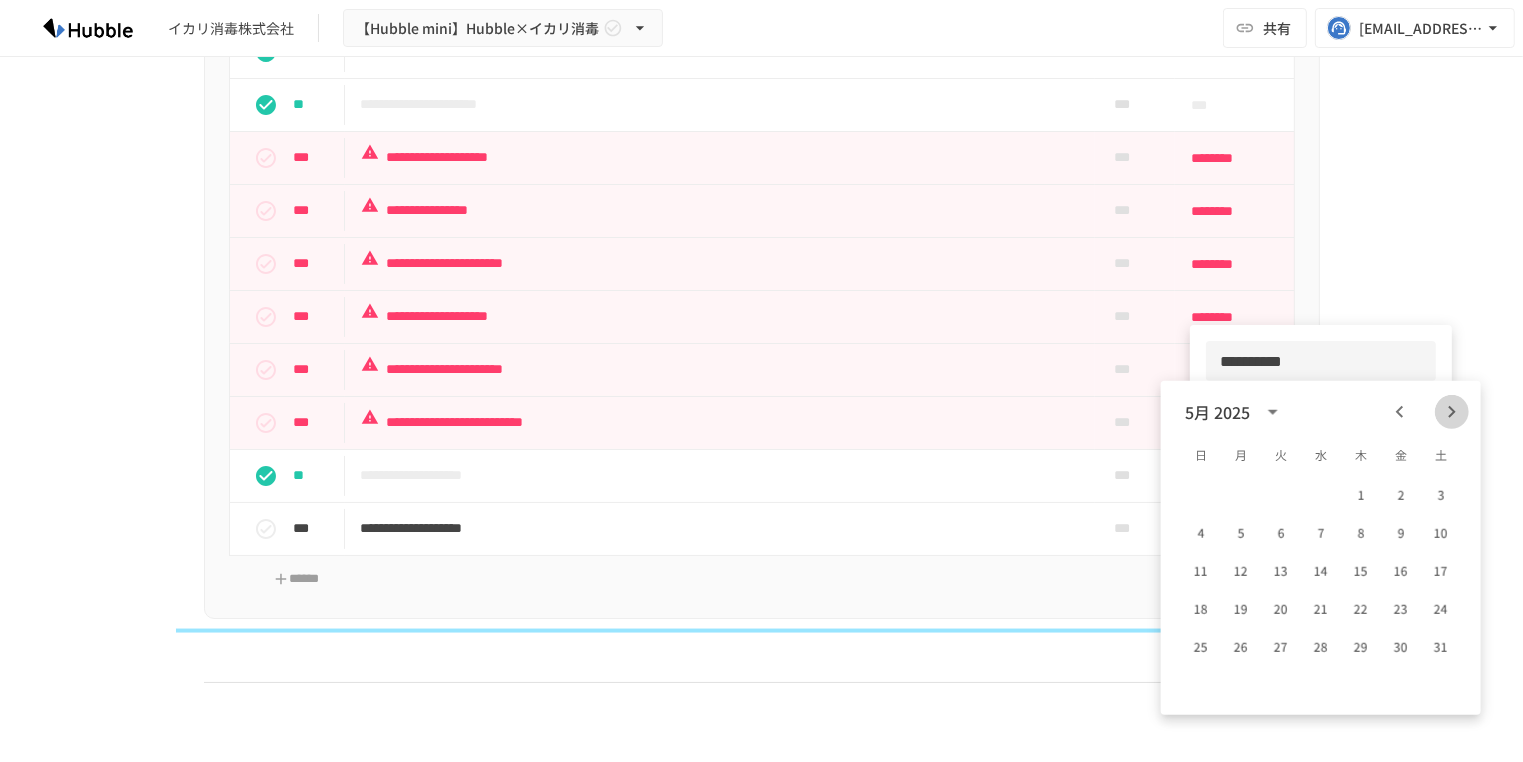 click 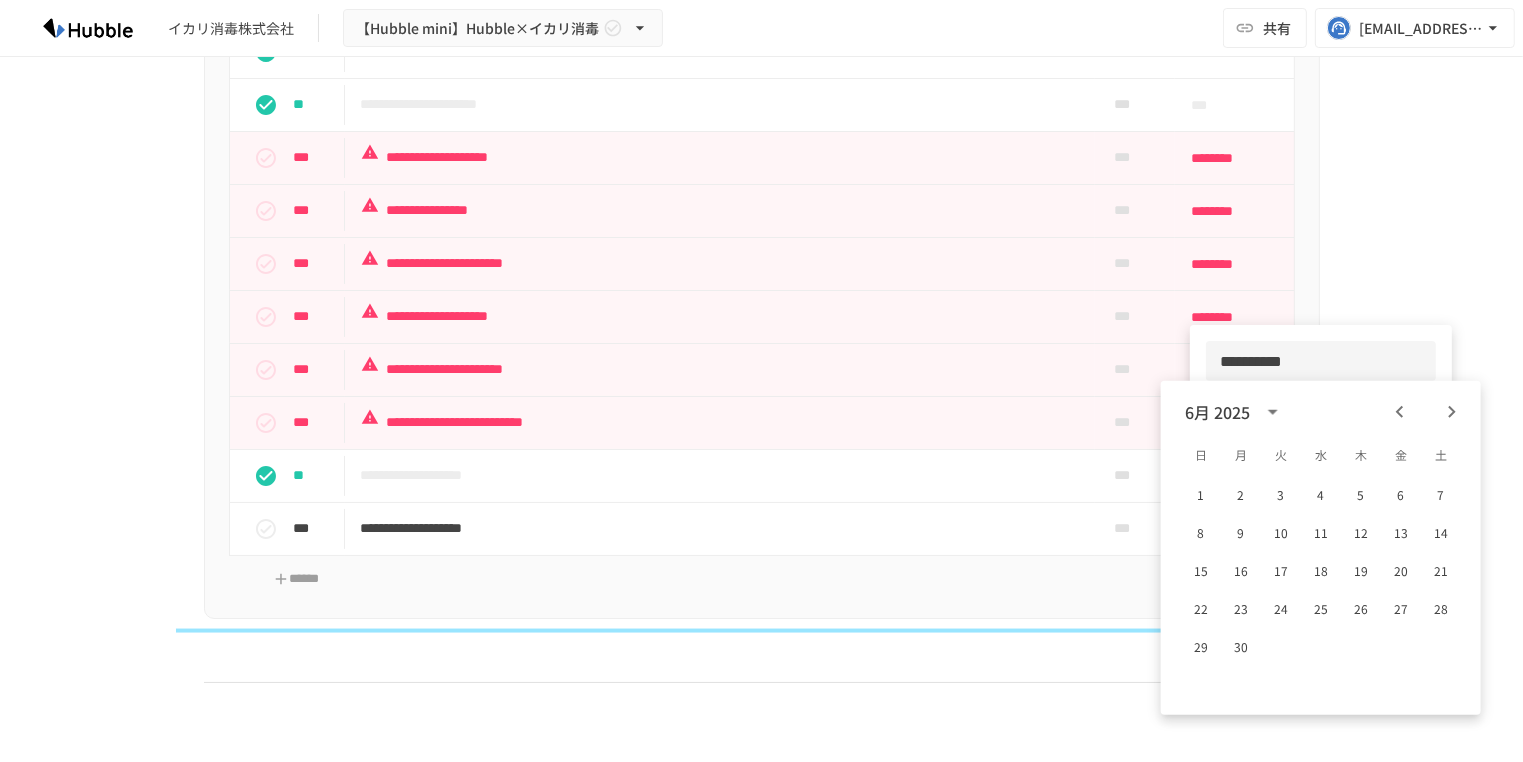 click 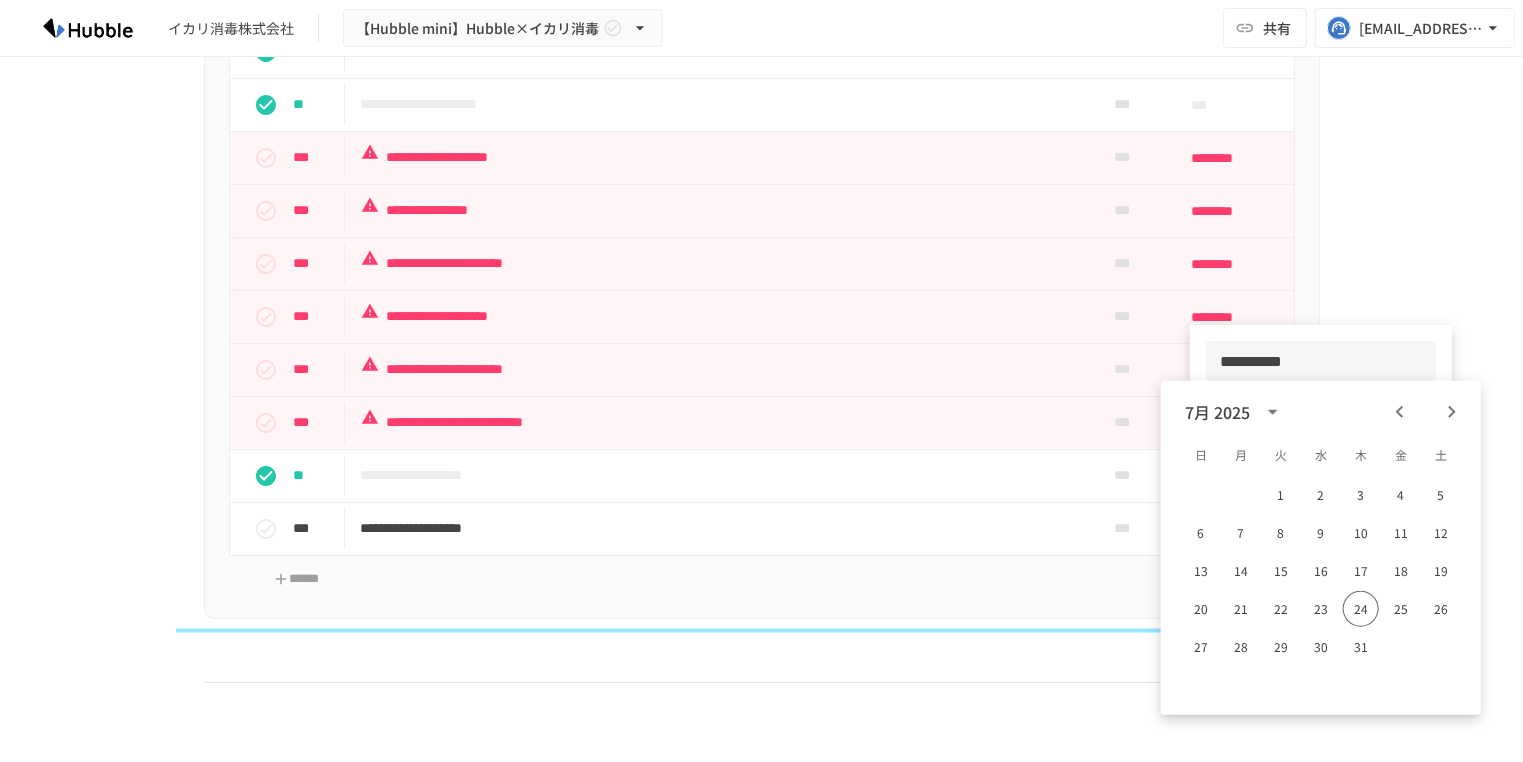 click 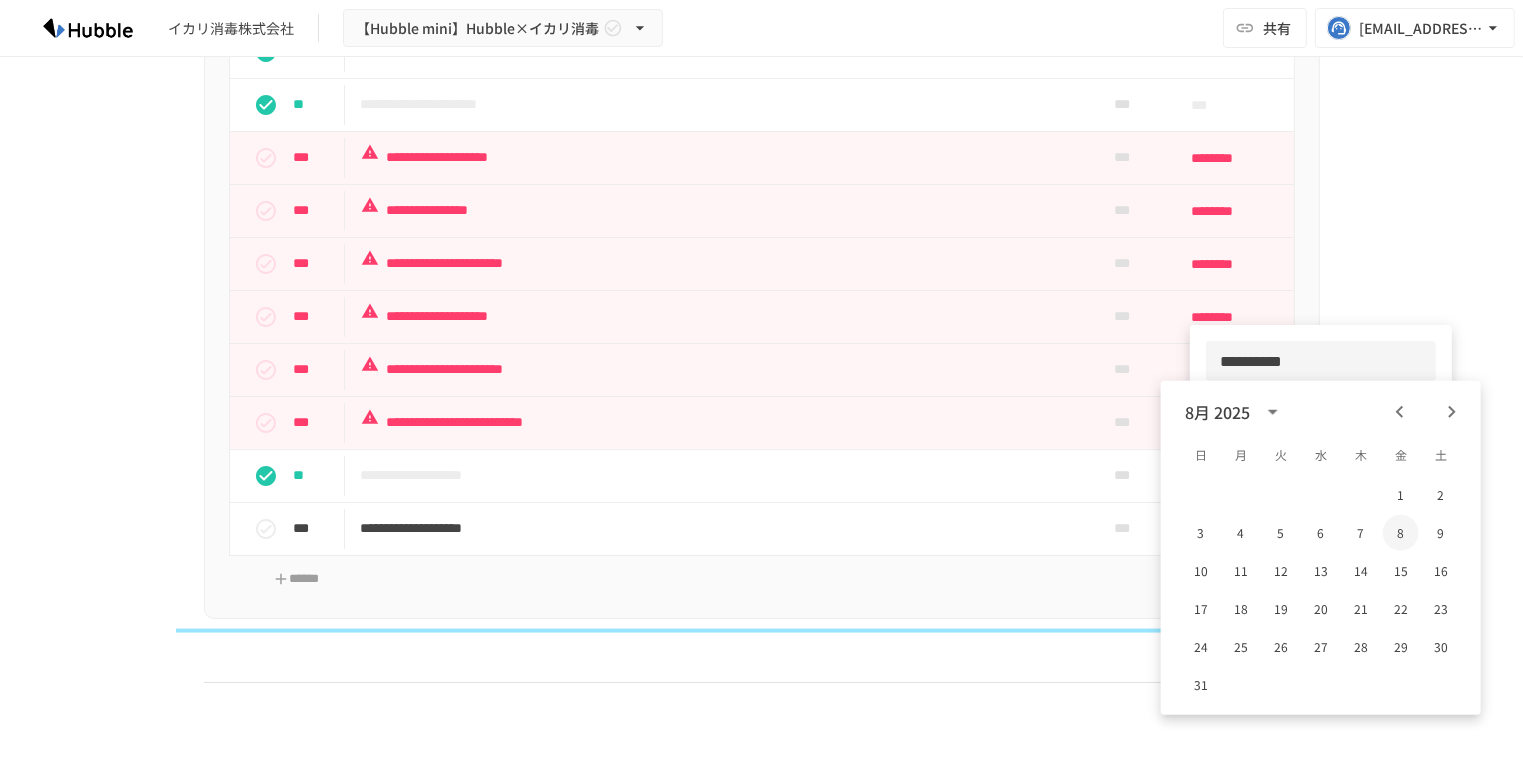 click on "8" at bounding box center [1401, 533] 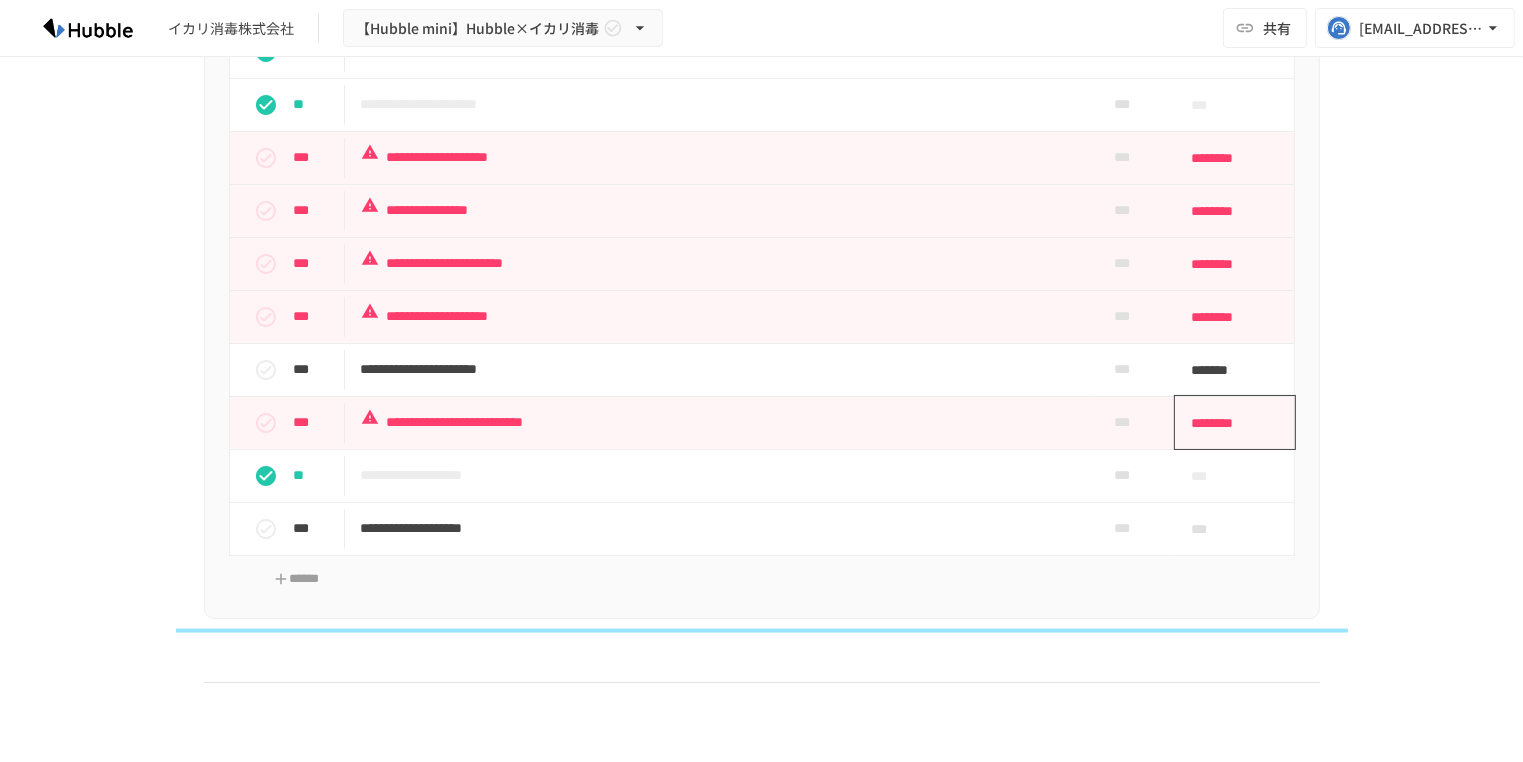 click on "********" at bounding box center (1228, 423) 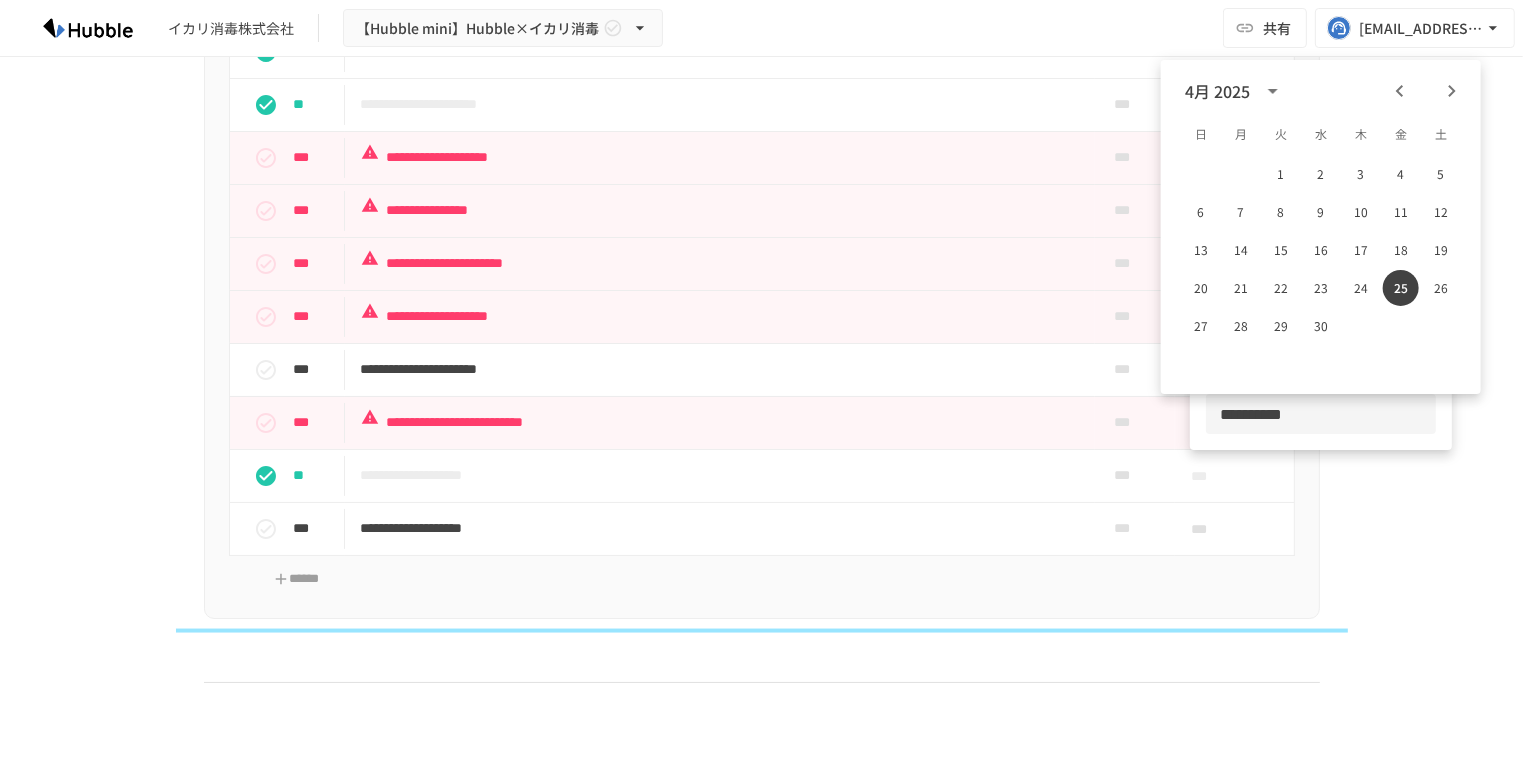 click 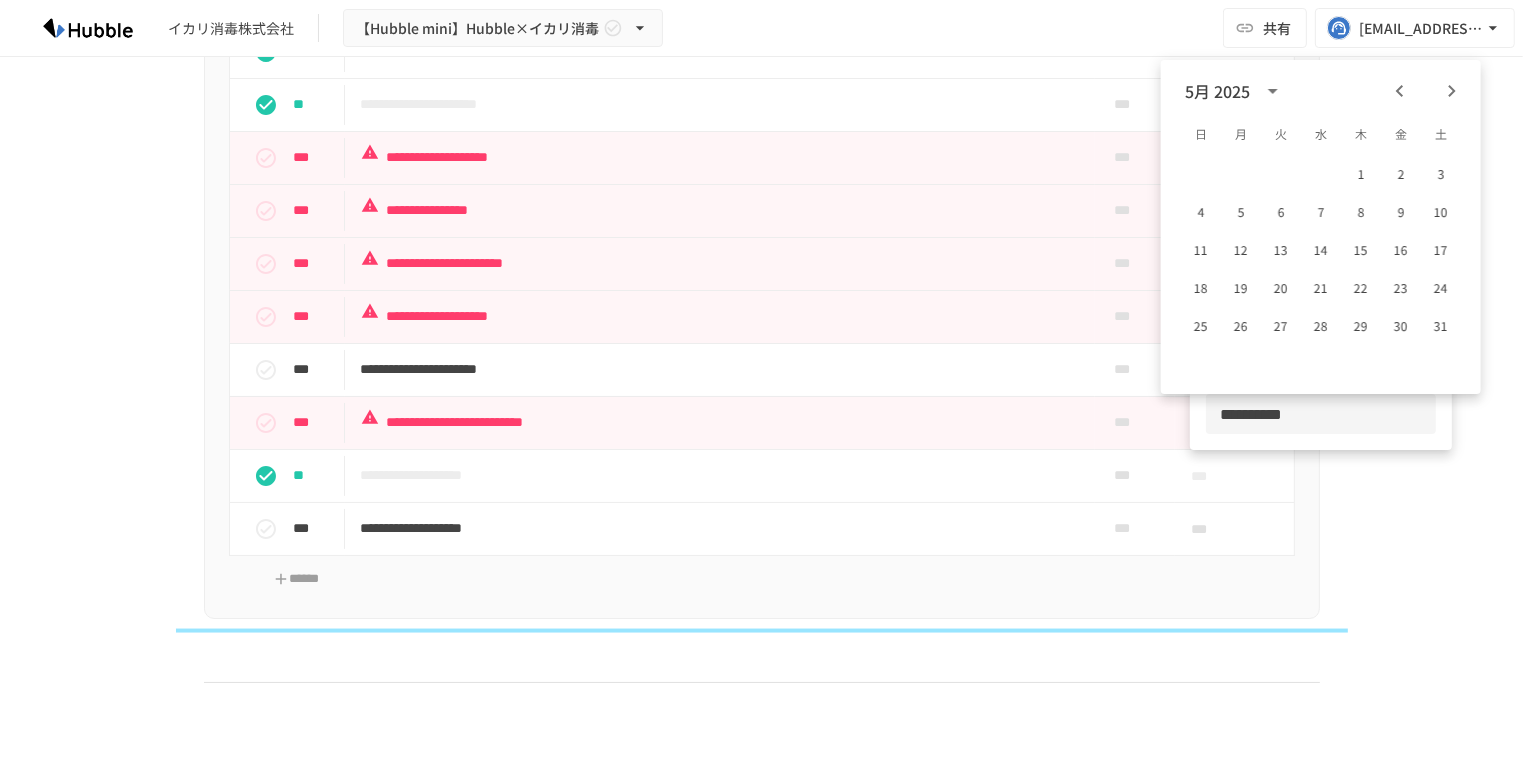click 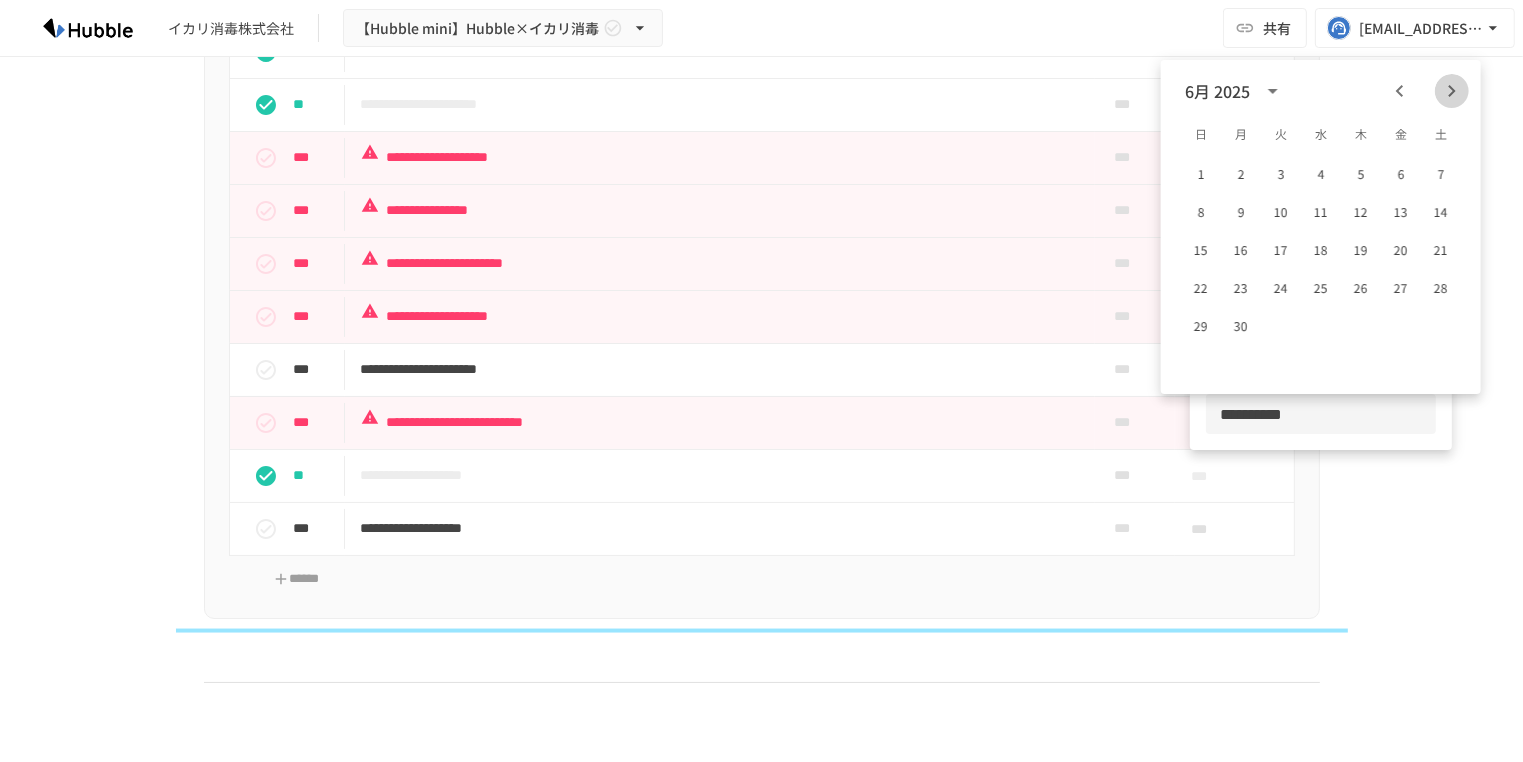 click 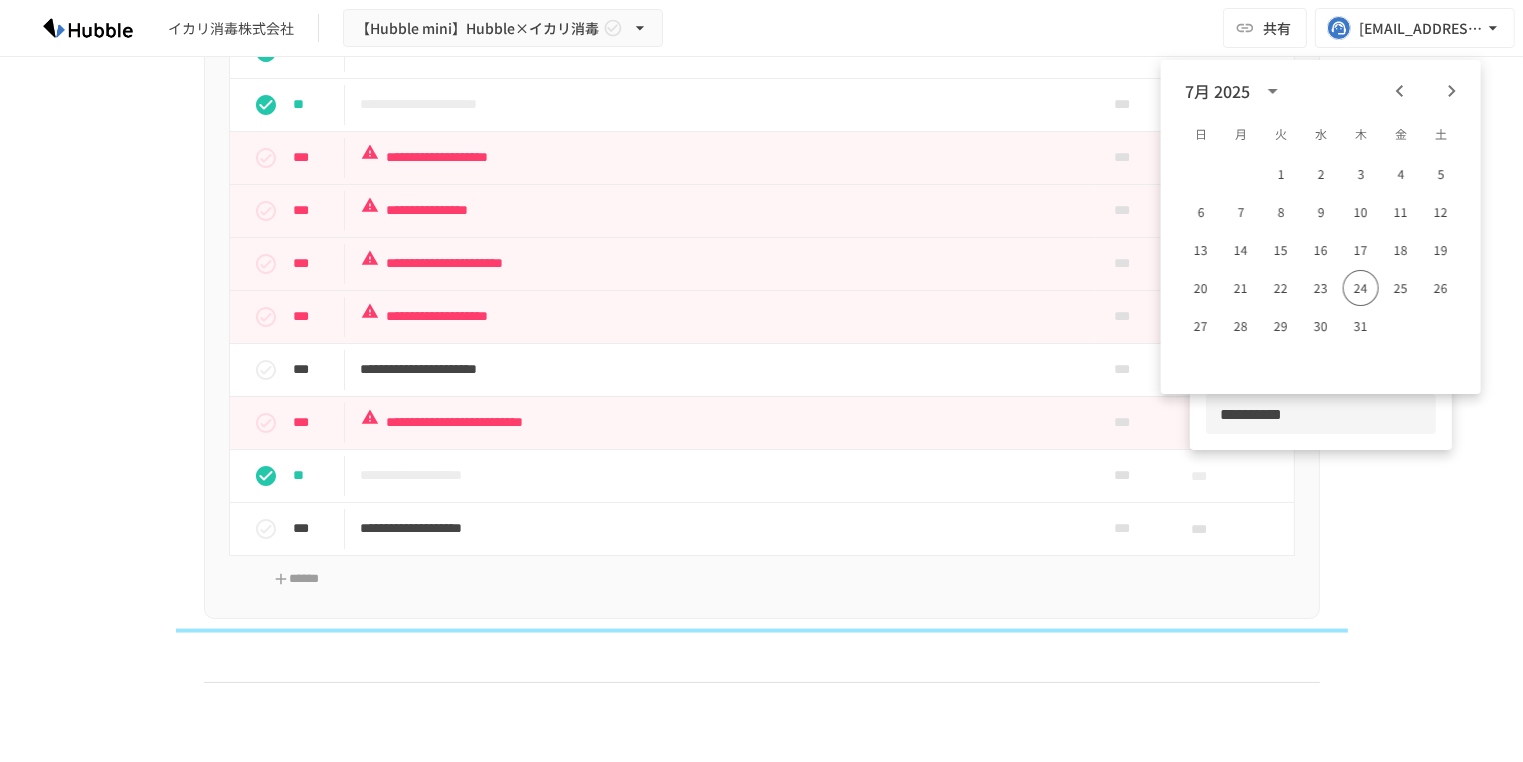 click 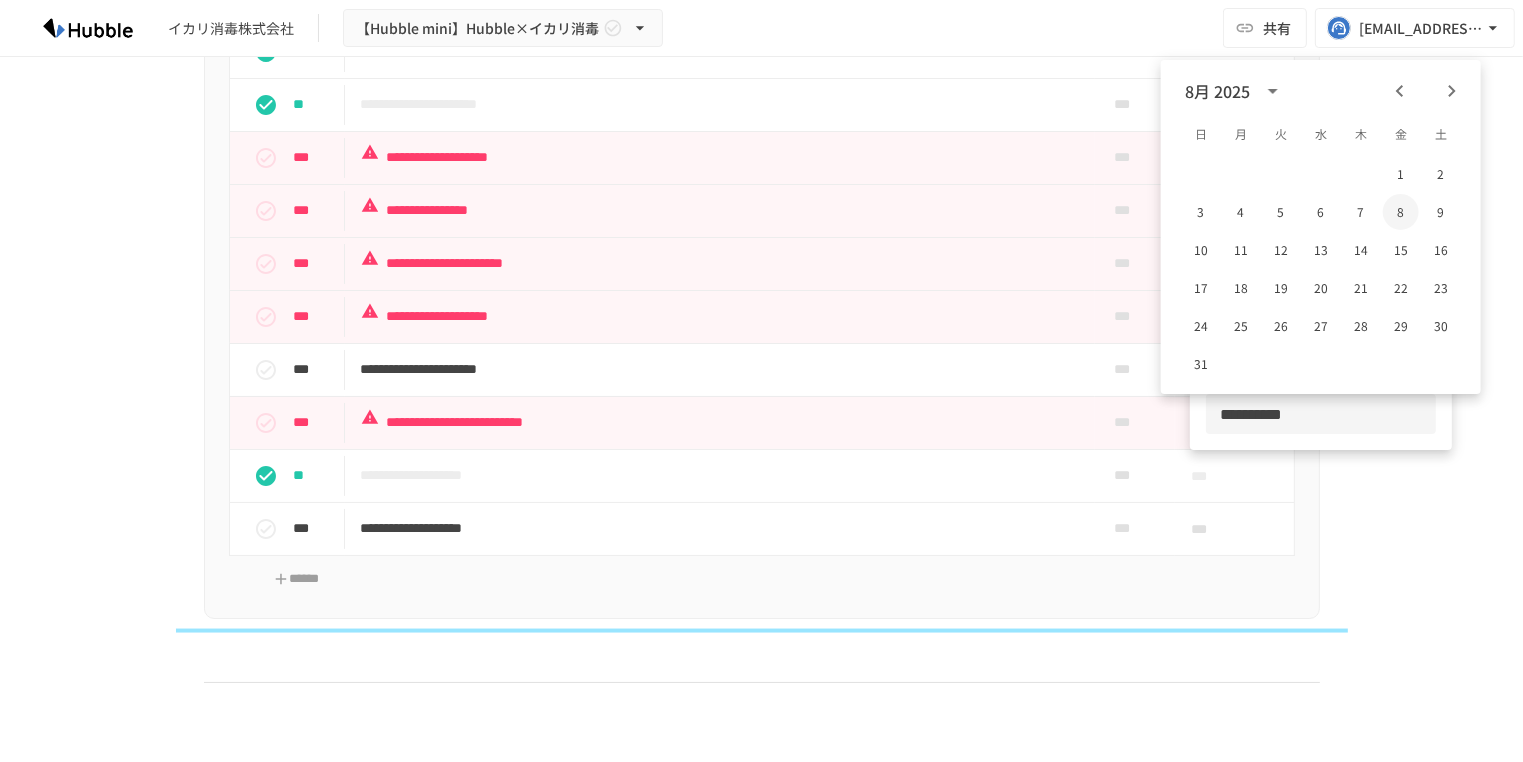 click on "8" at bounding box center (1401, 212) 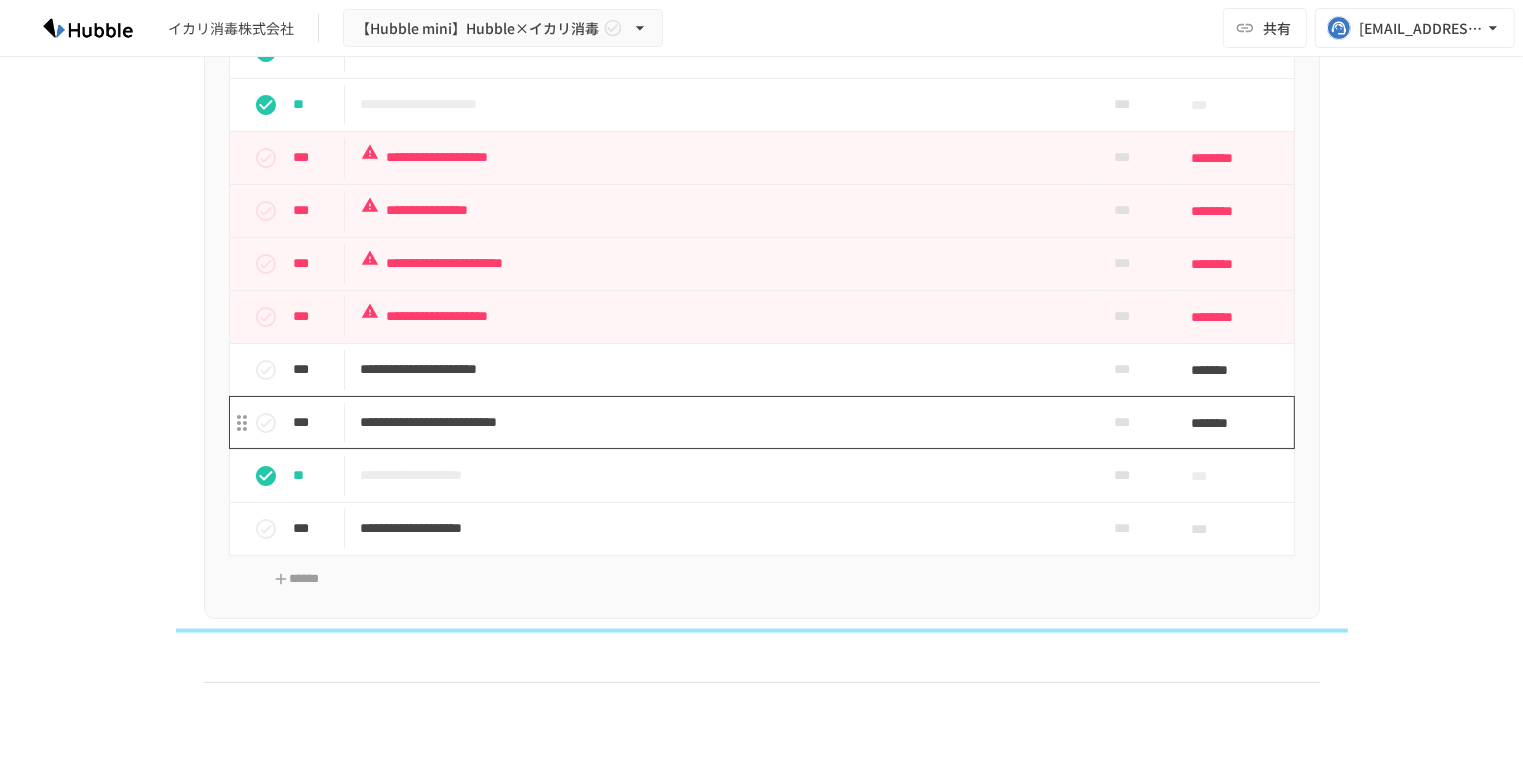 click on "**********" at bounding box center [720, 422] 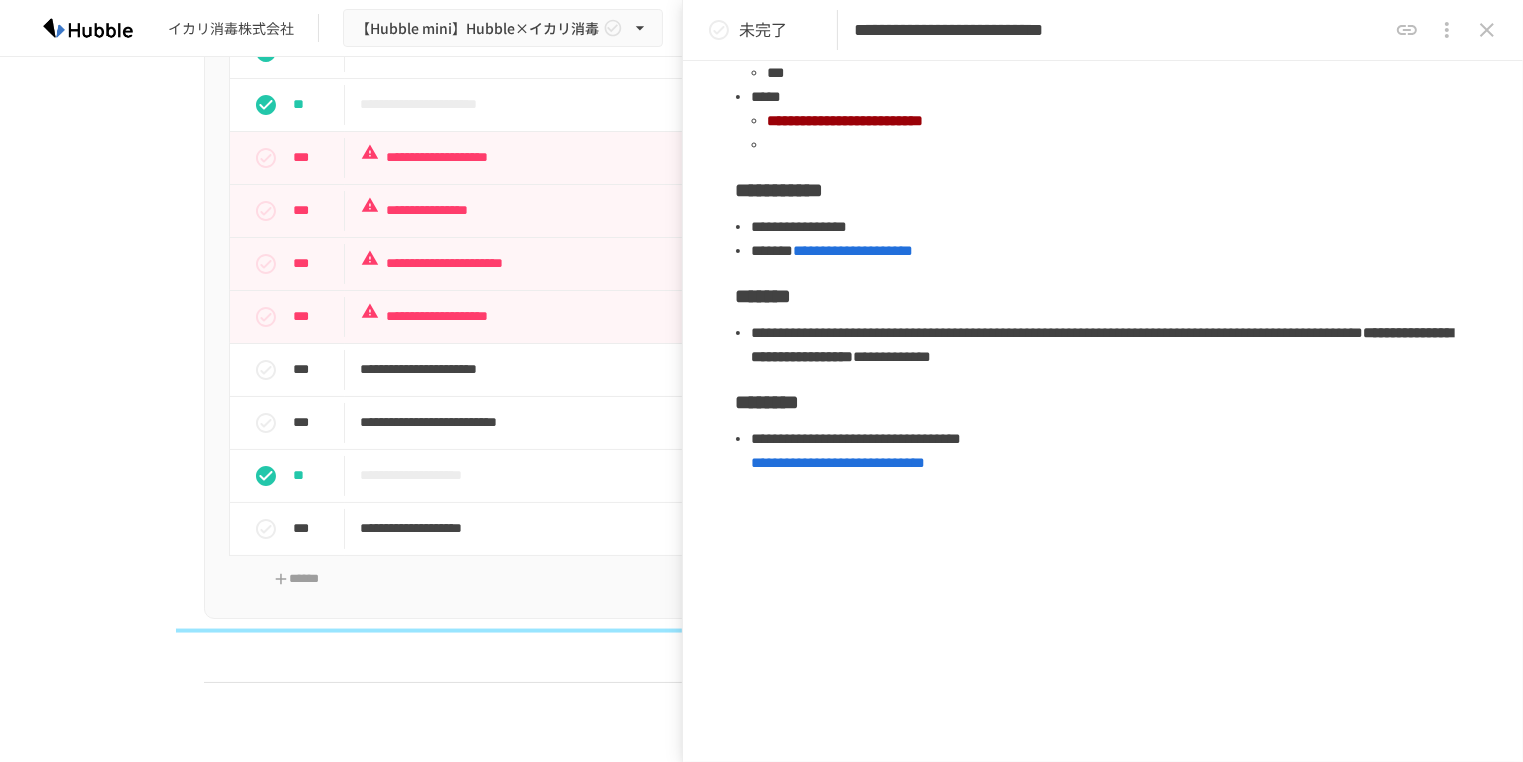 scroll, scrollTop: 833, scrollLeft: 0, axis: vertical 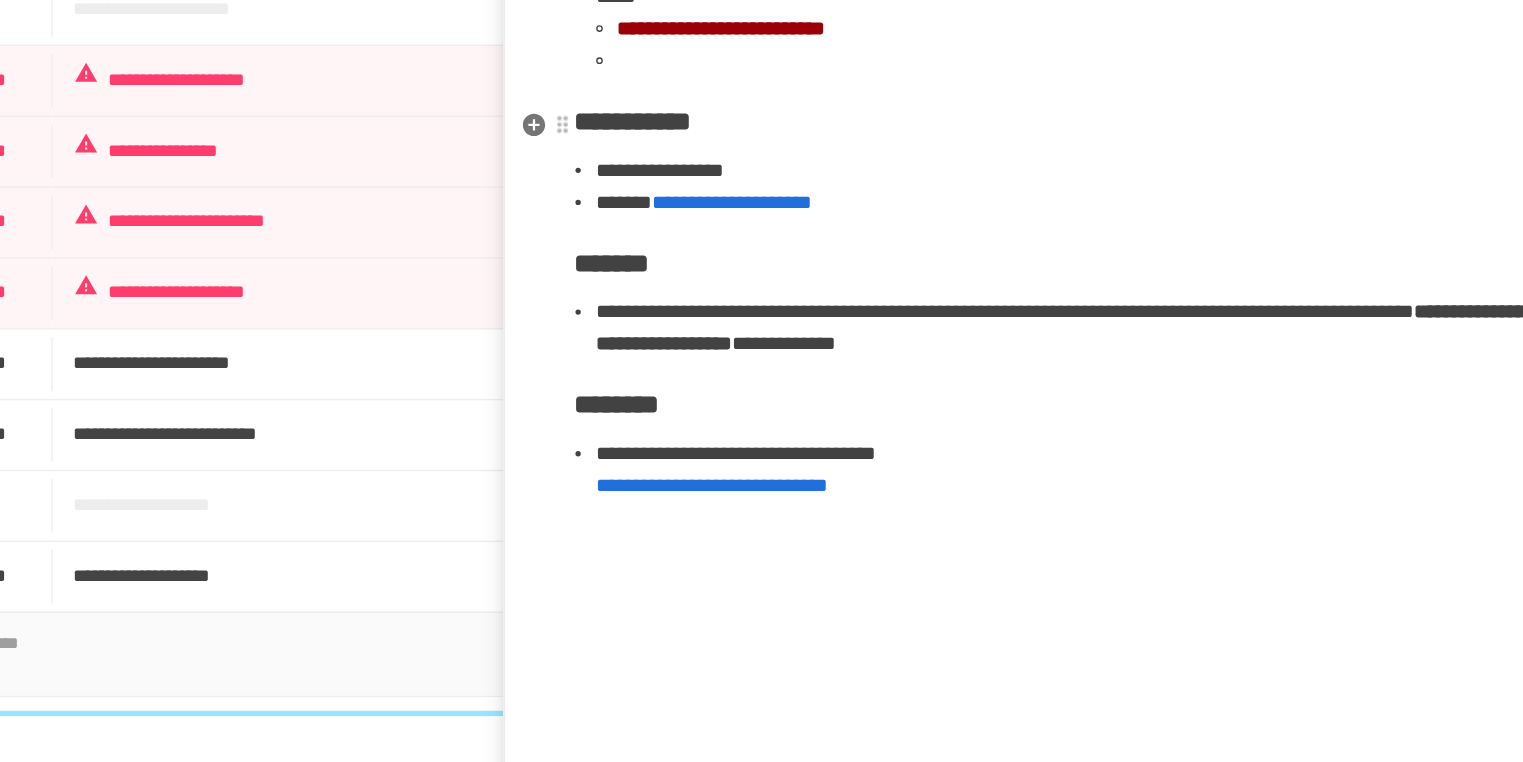 click on "**********" at bounding box center [1119, 119] 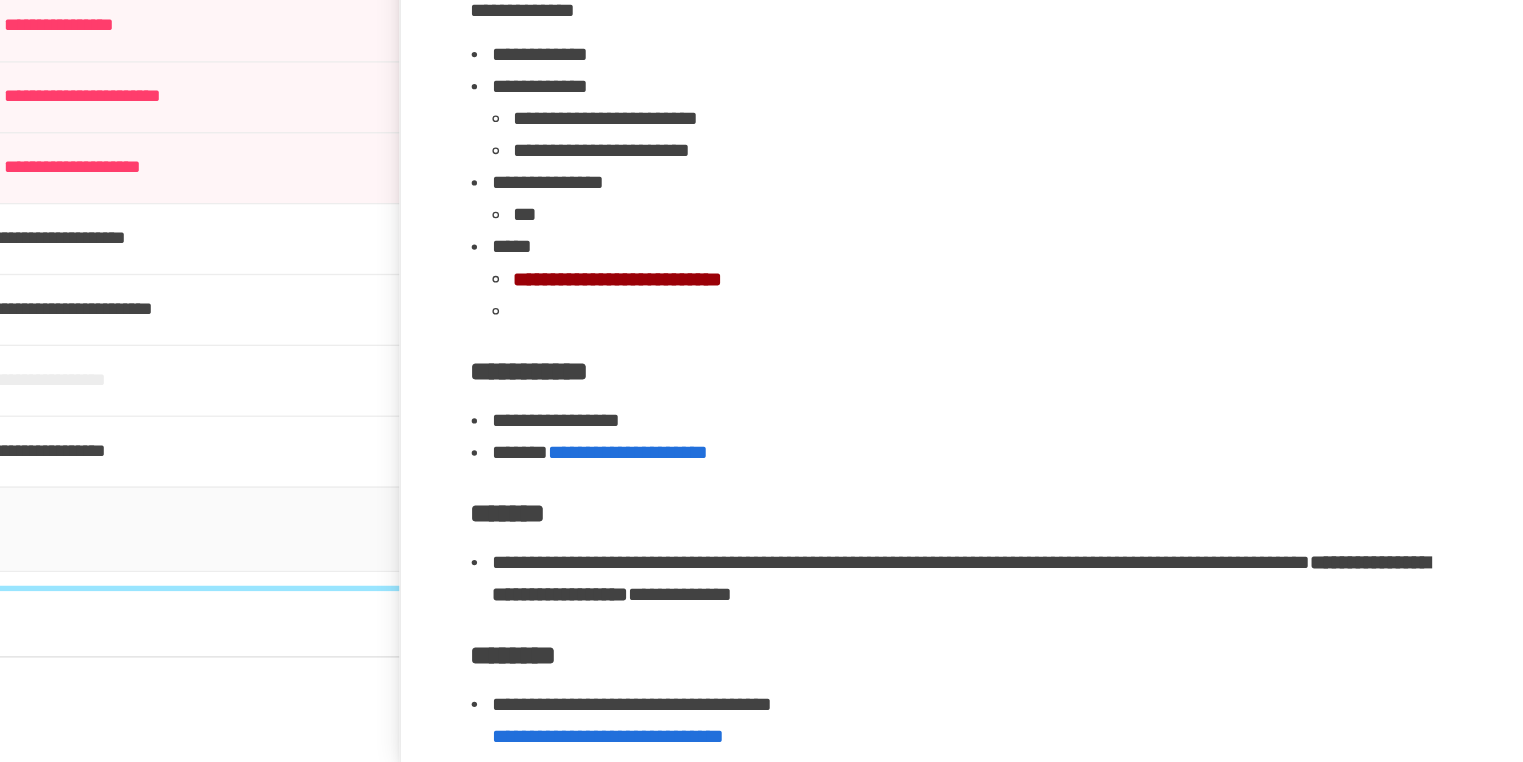 scroll, scrollTop: 555, scrollLeft: 0, axis: vertical 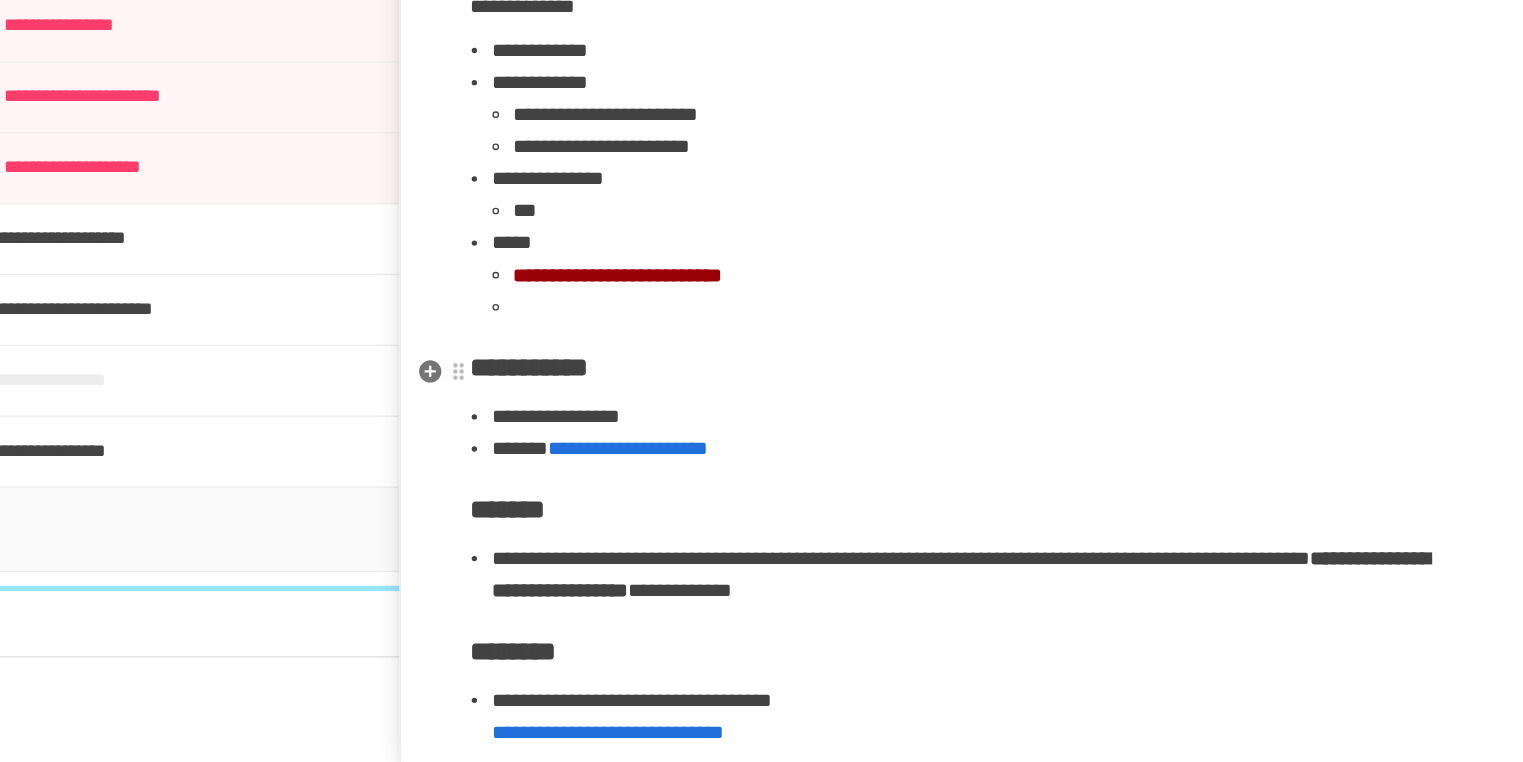 click at bounding box center (1119, 421) 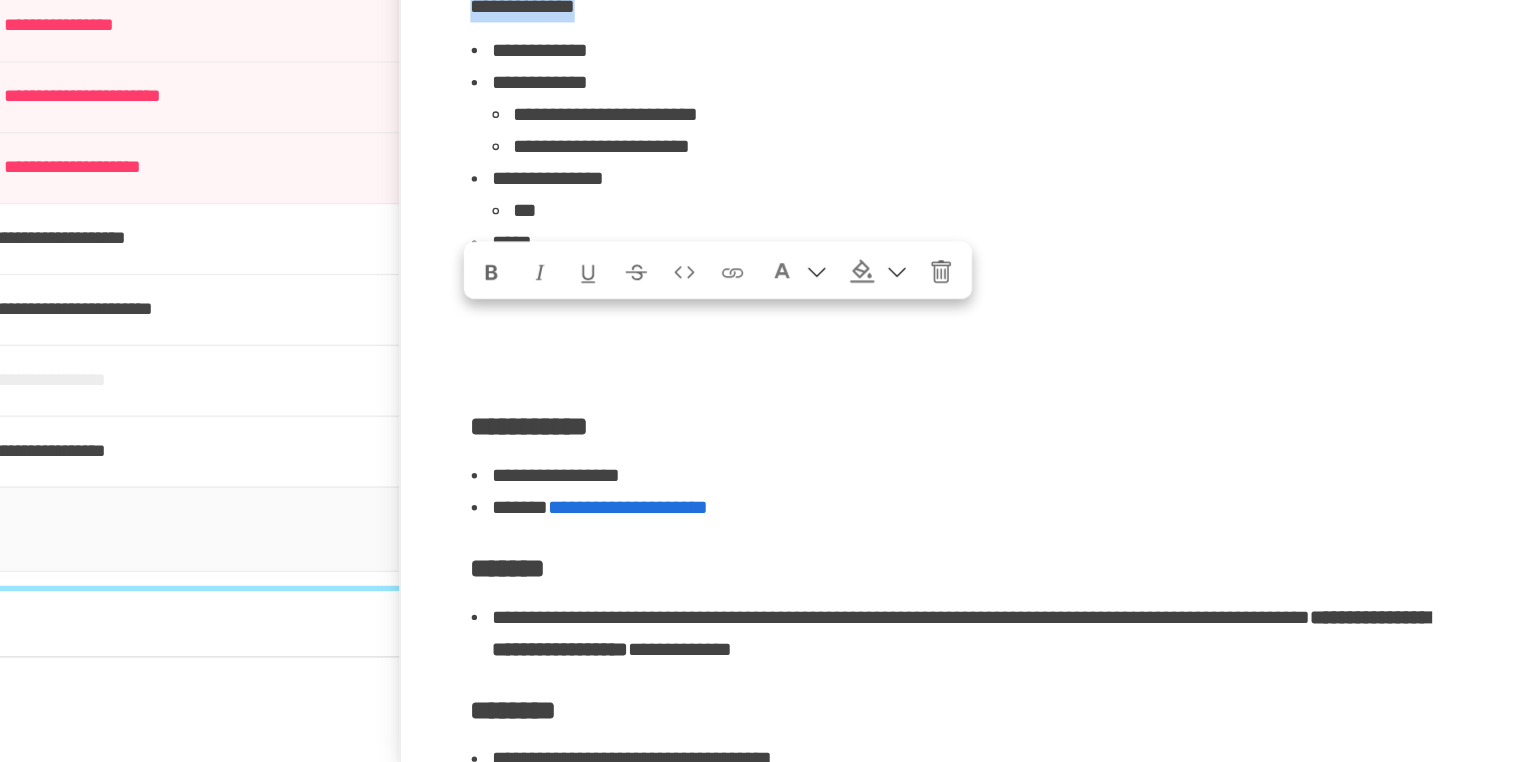 copy on "**********" 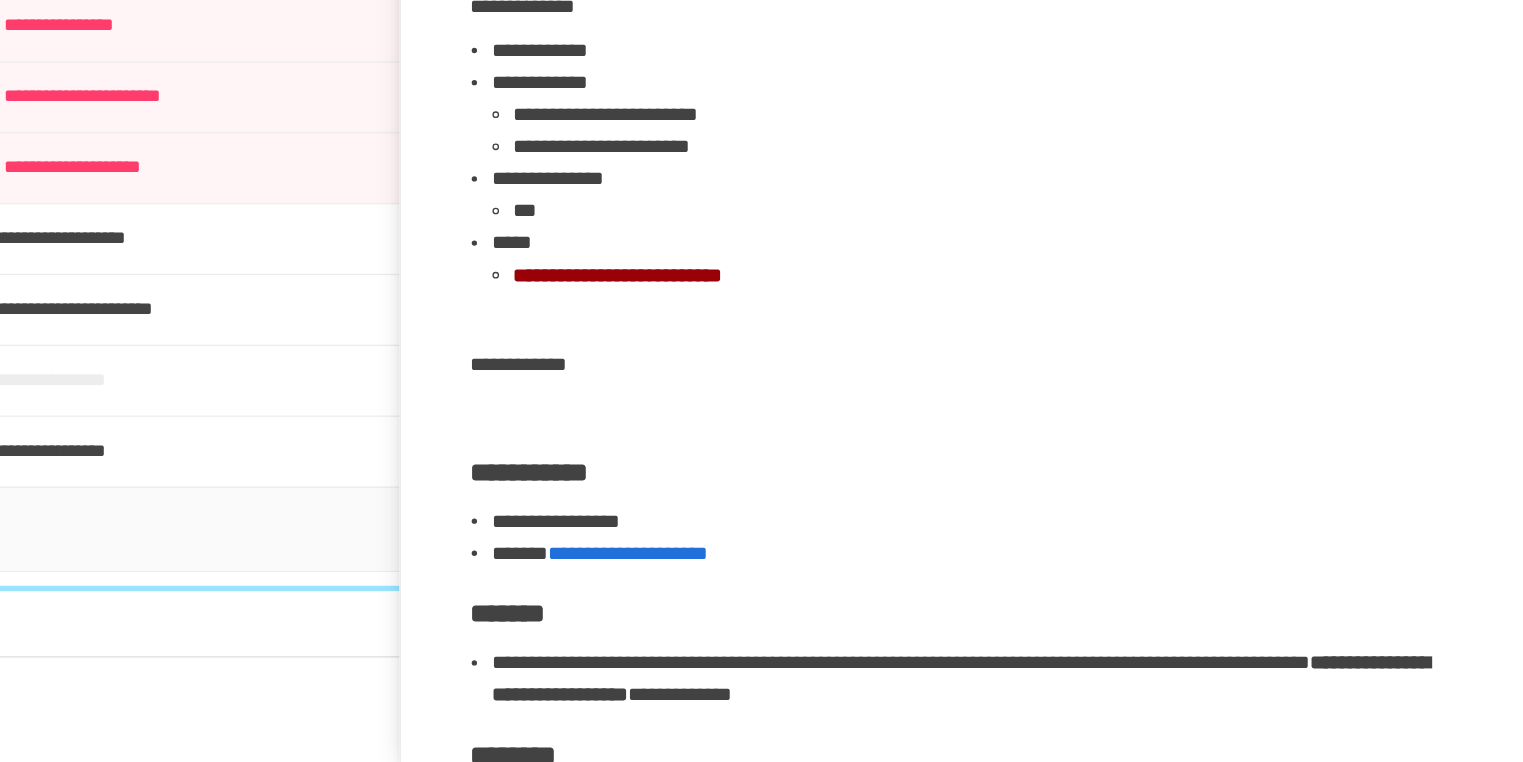 type 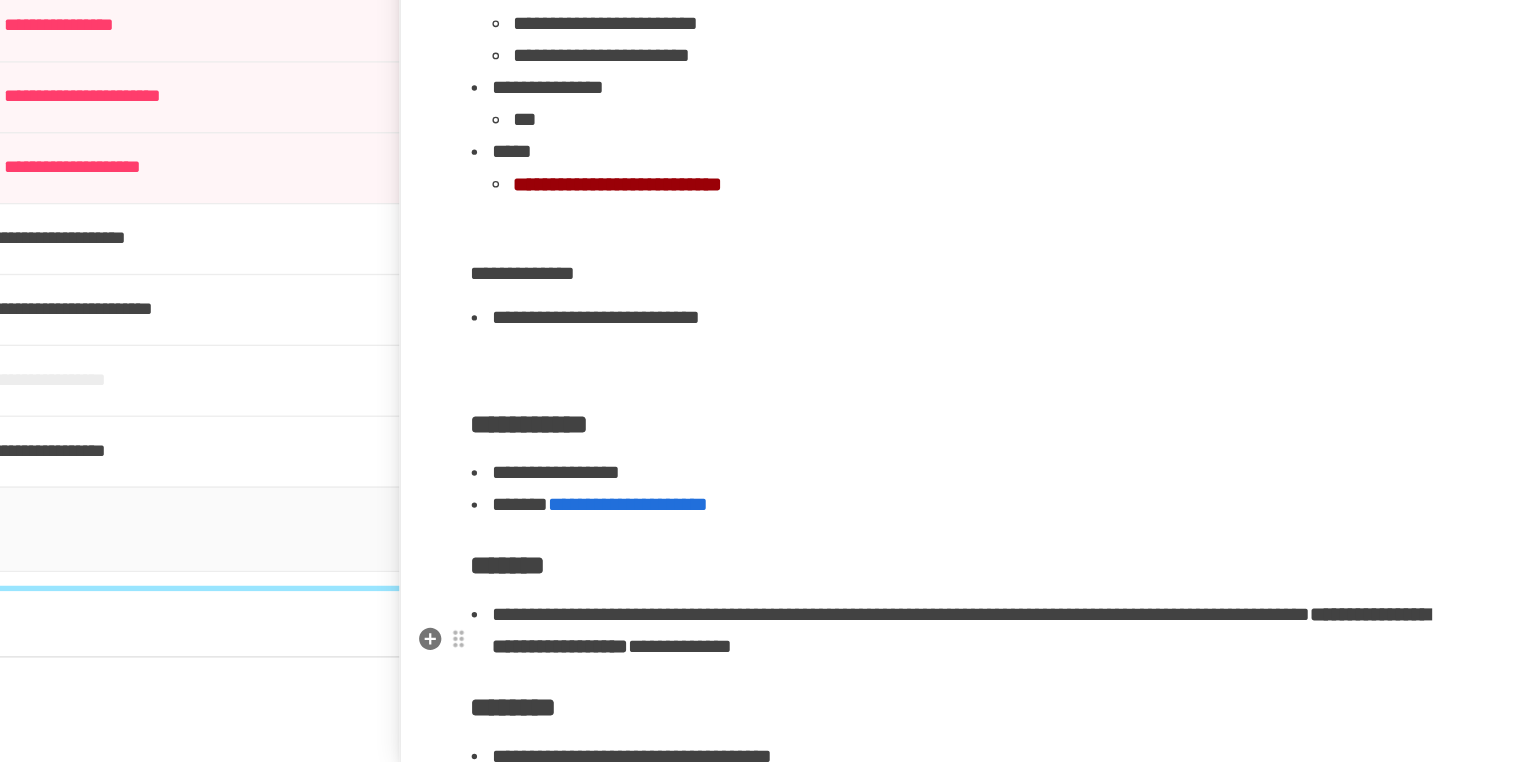 scroll, scrollTop: 624, scrollLeft: 0, axis: vertical 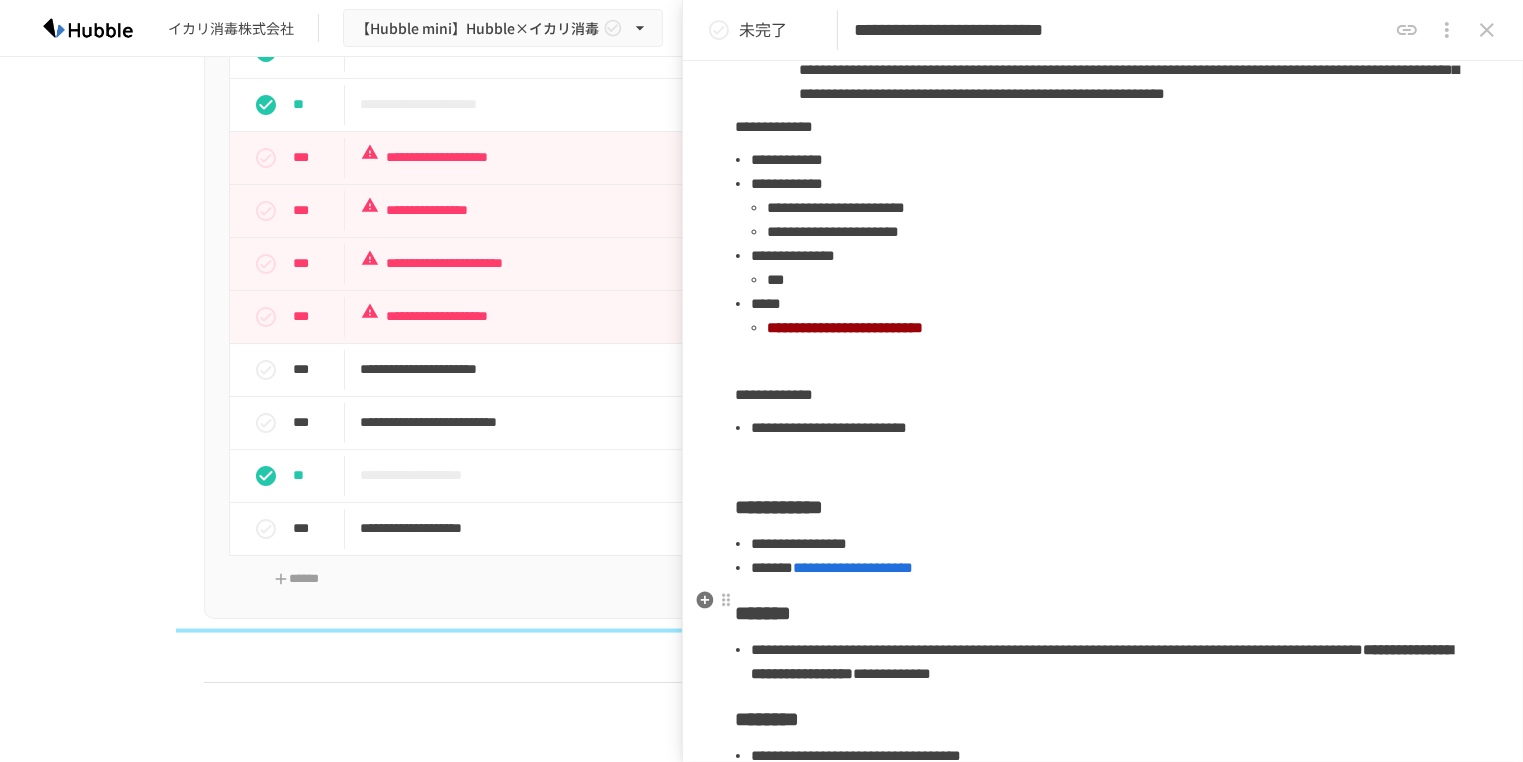 click on "**********" at bounding box center (1103, 192) 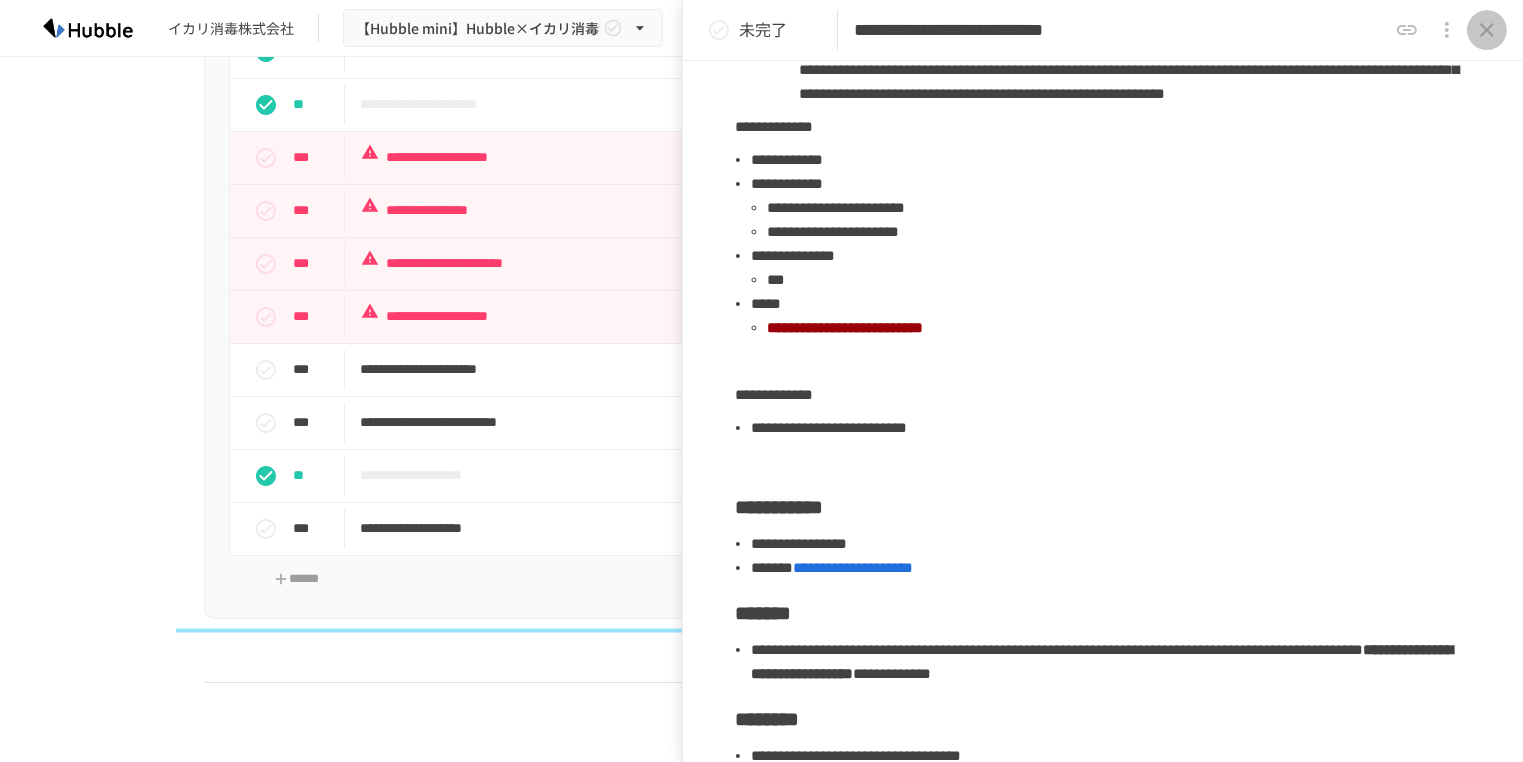 click 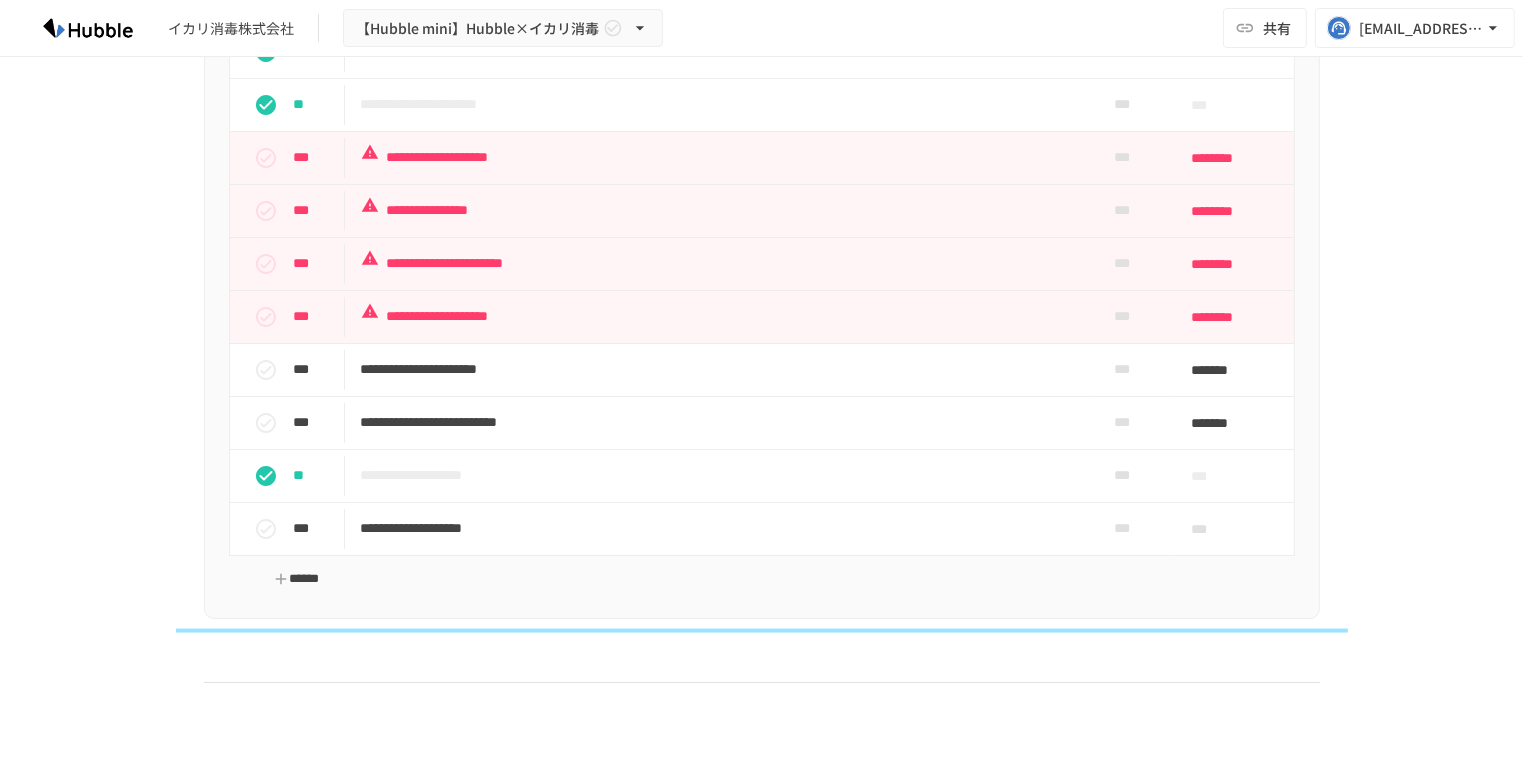 click on "******" at bounding box center (297, 579) 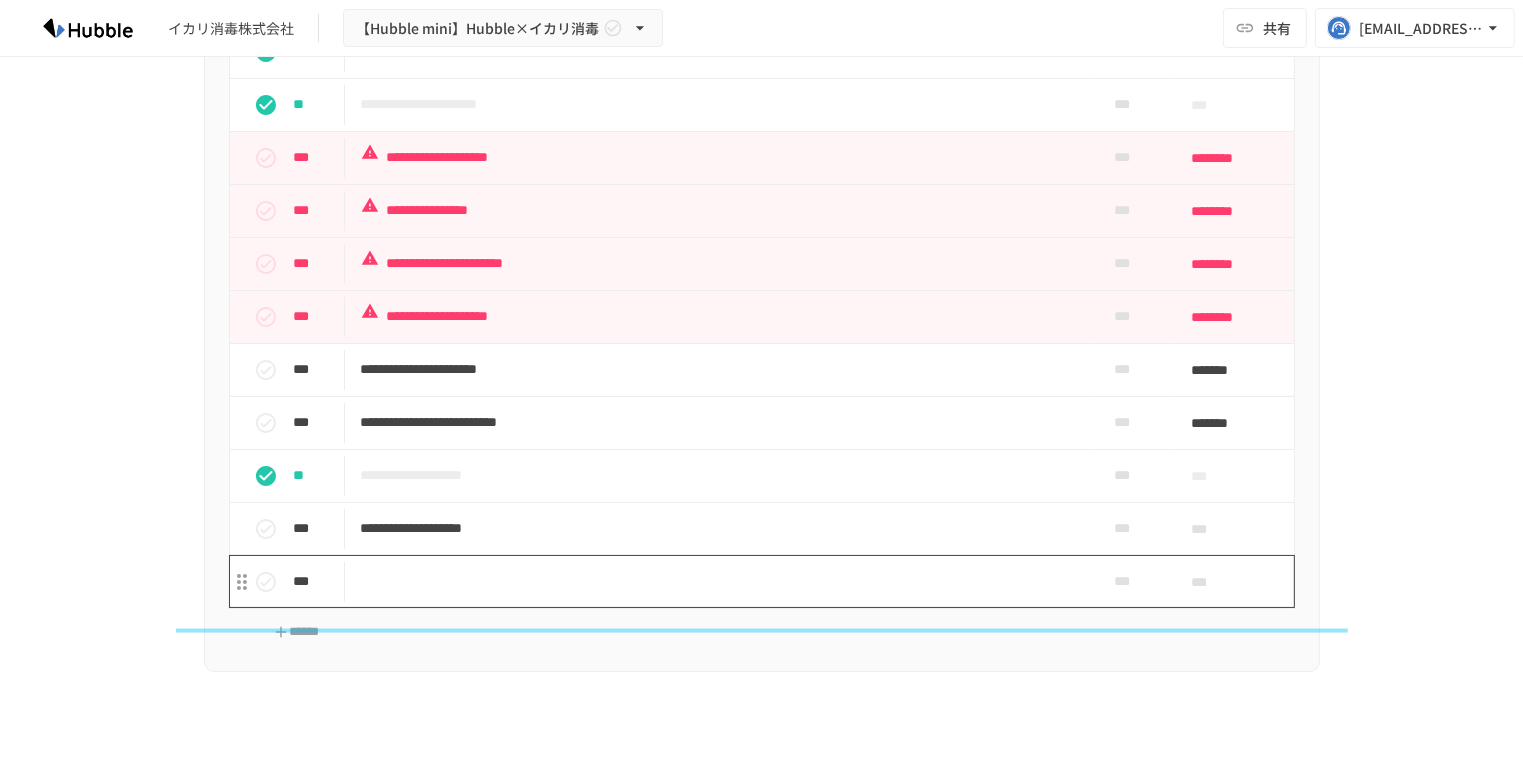 click at bounding box center (720, 581) 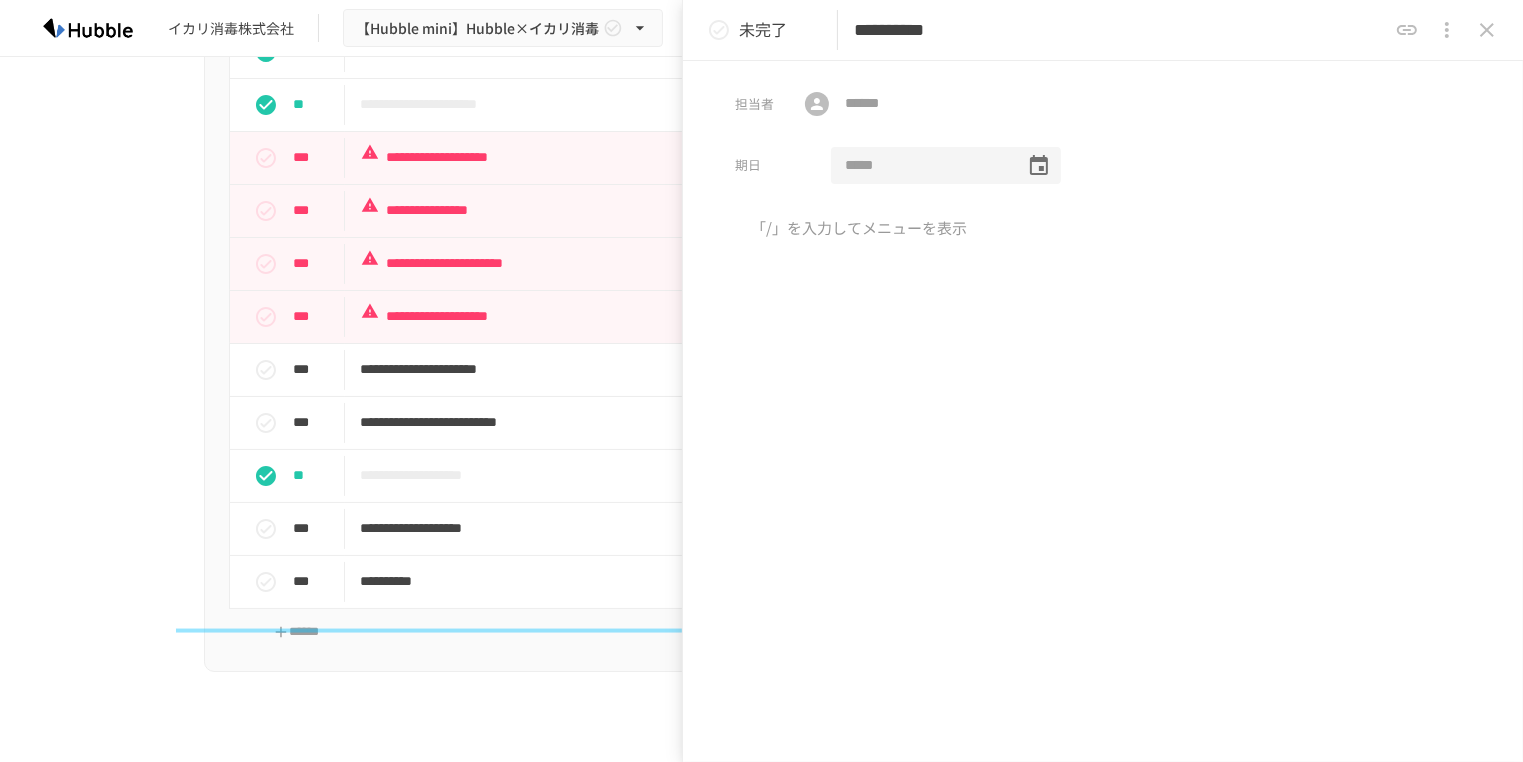 type on "**********" 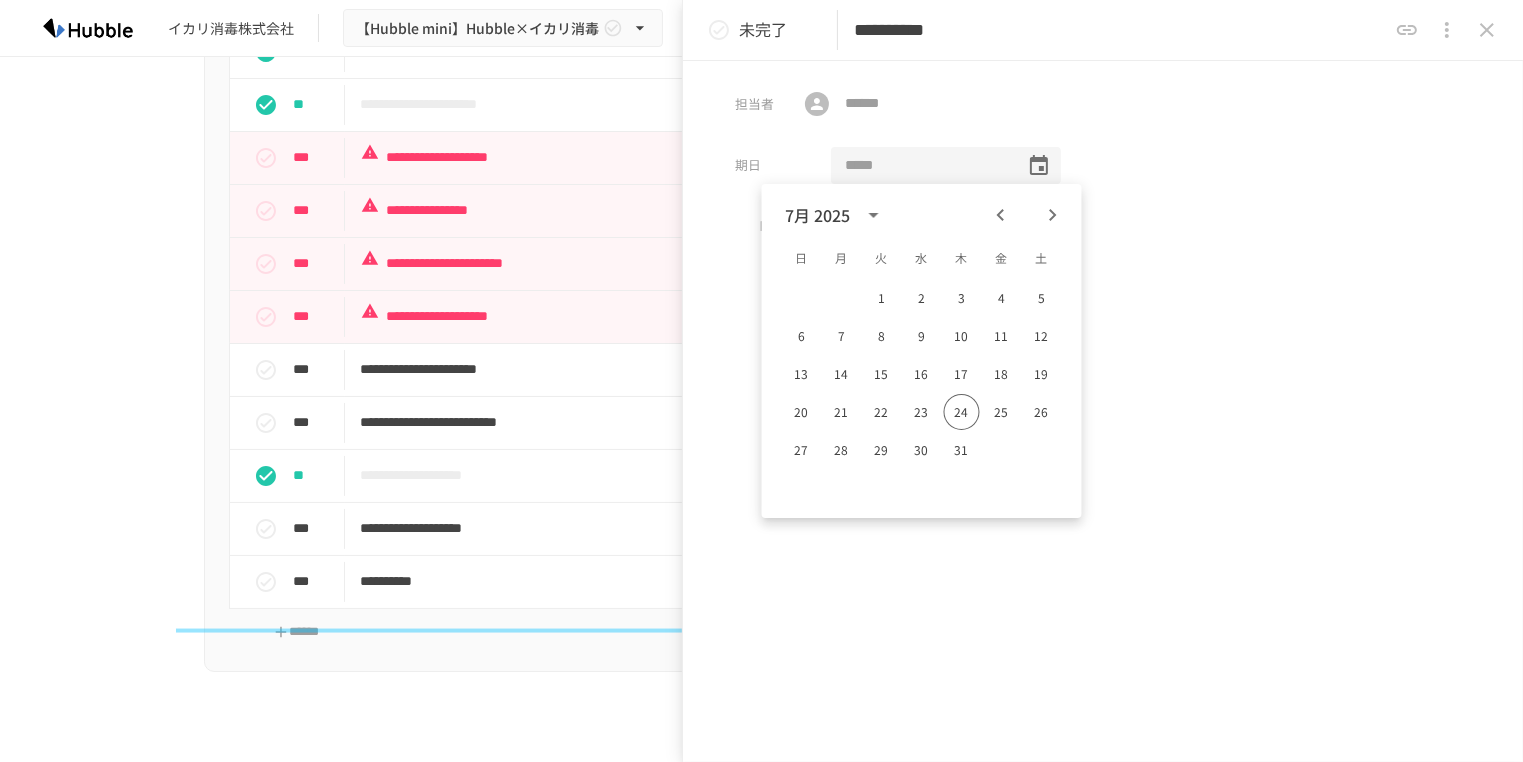 click 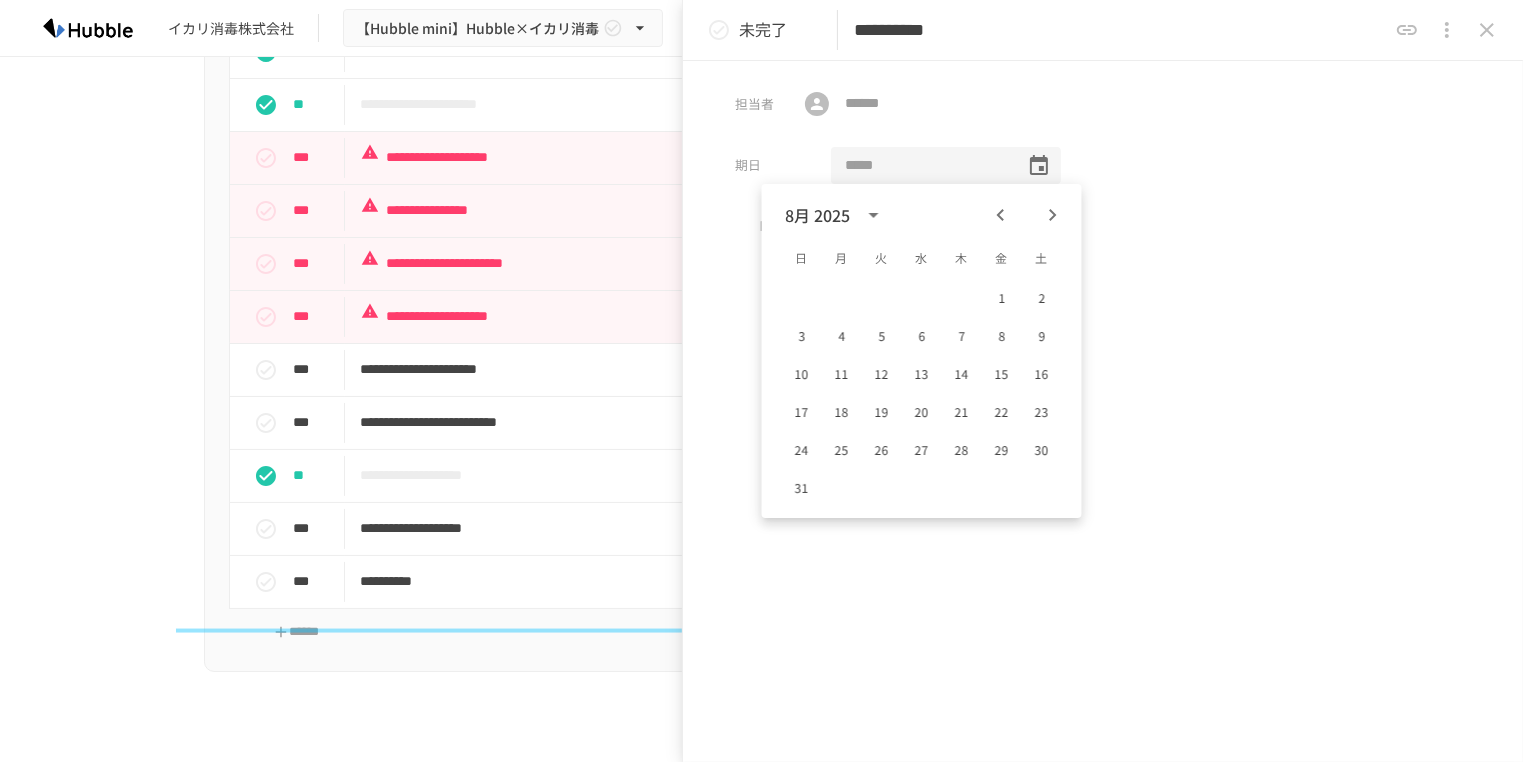 click 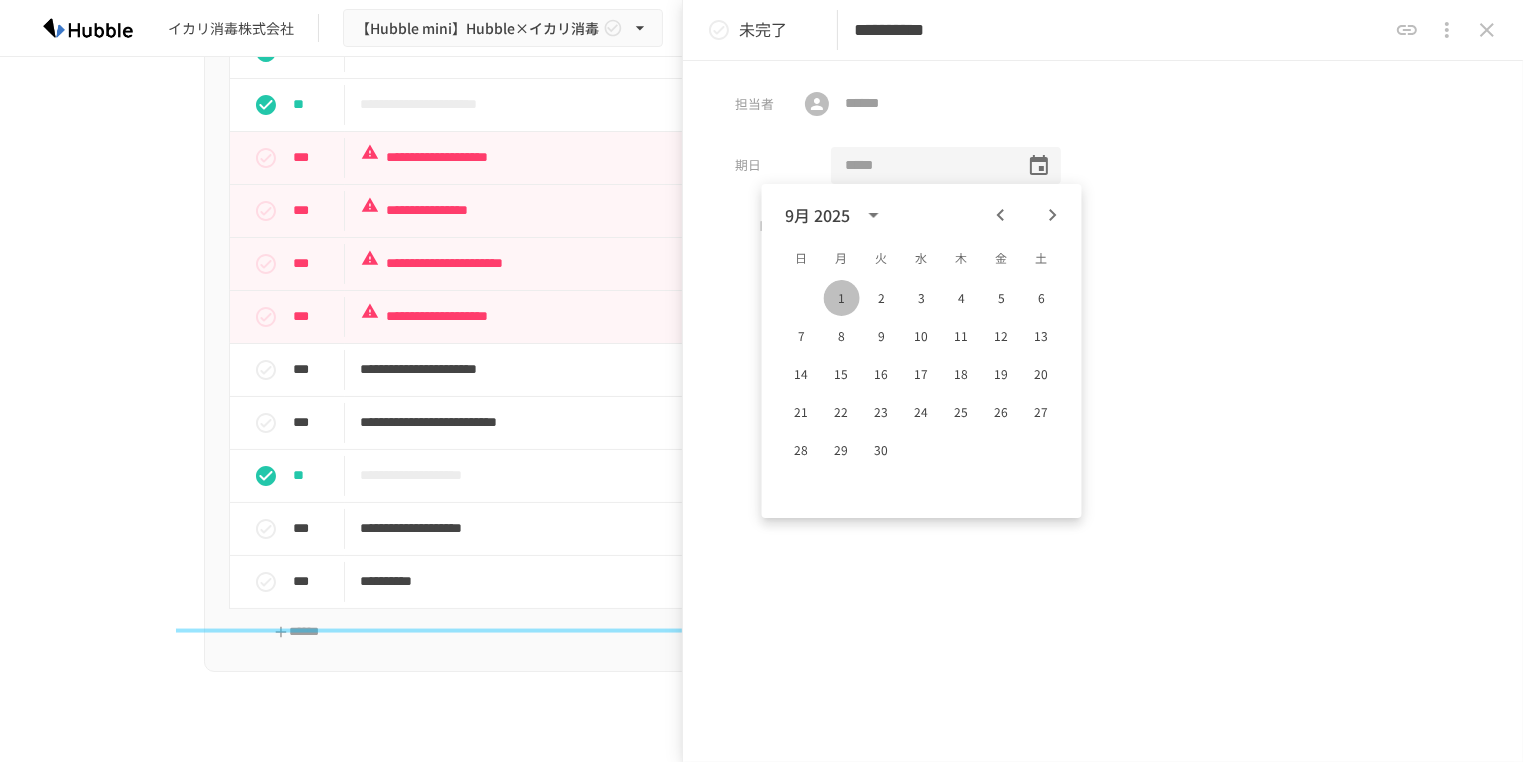 click on "1" at bounding box center [842, 298] 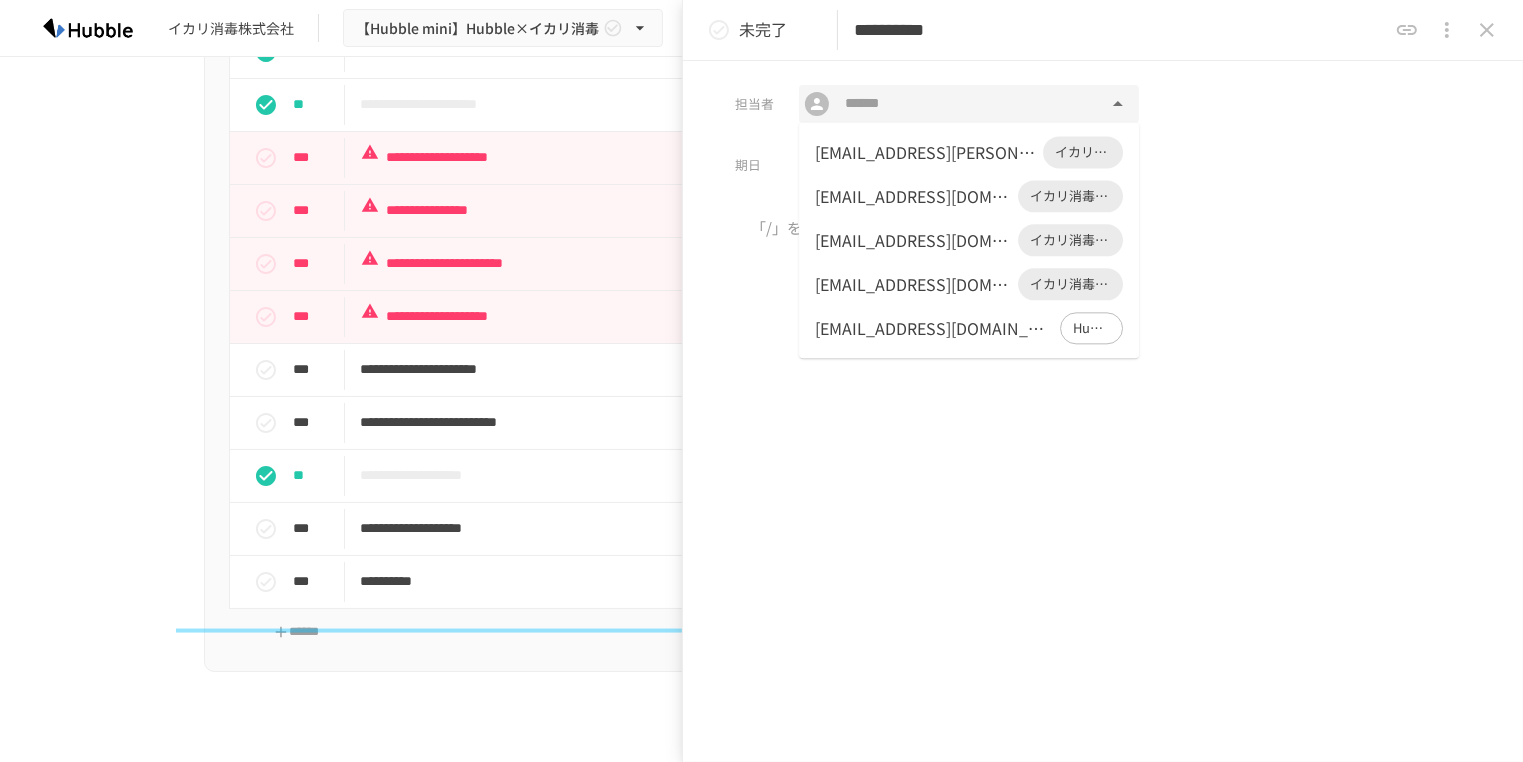 click at bounding box center [968, 104] 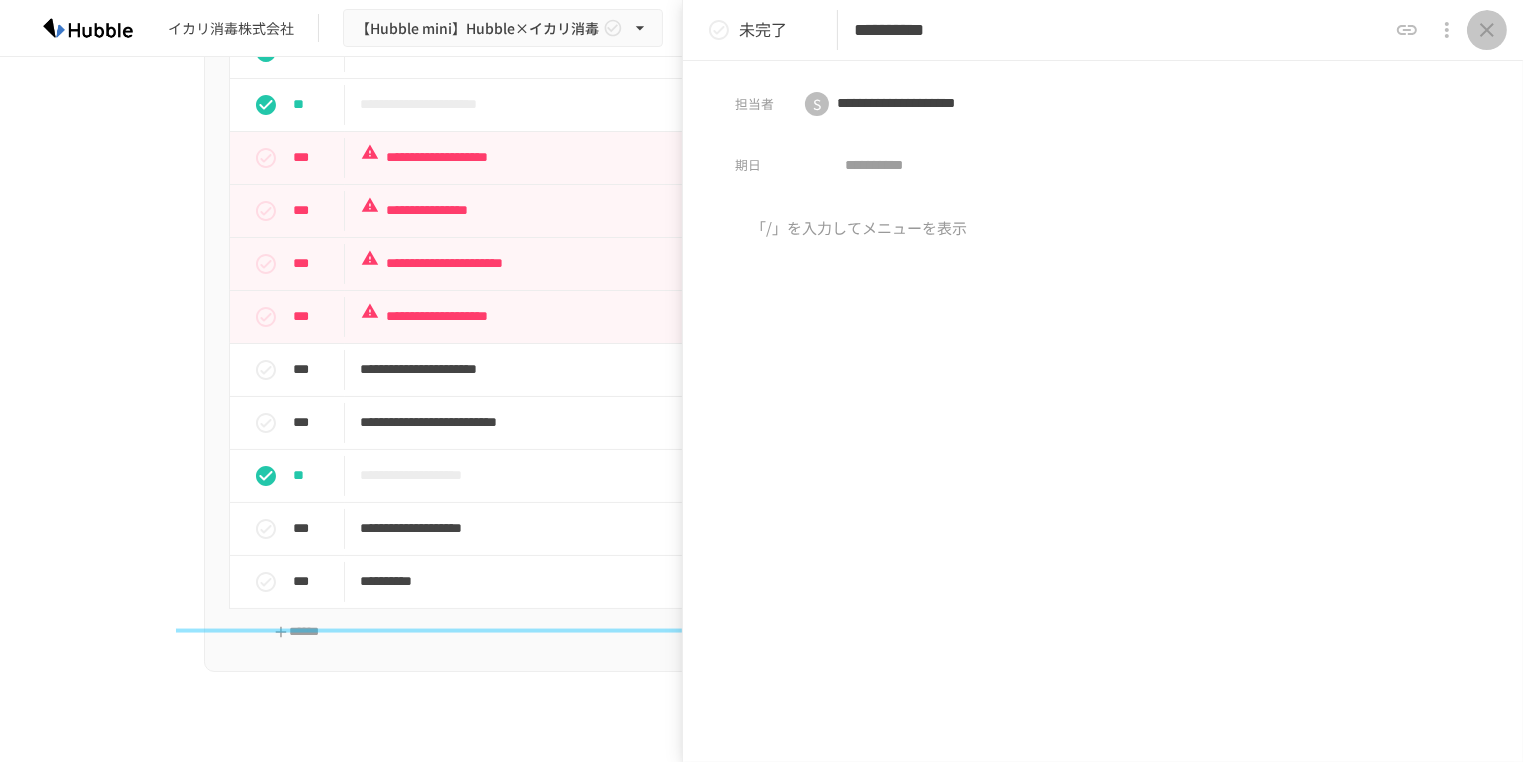 click at bounding box center [1487, 30] 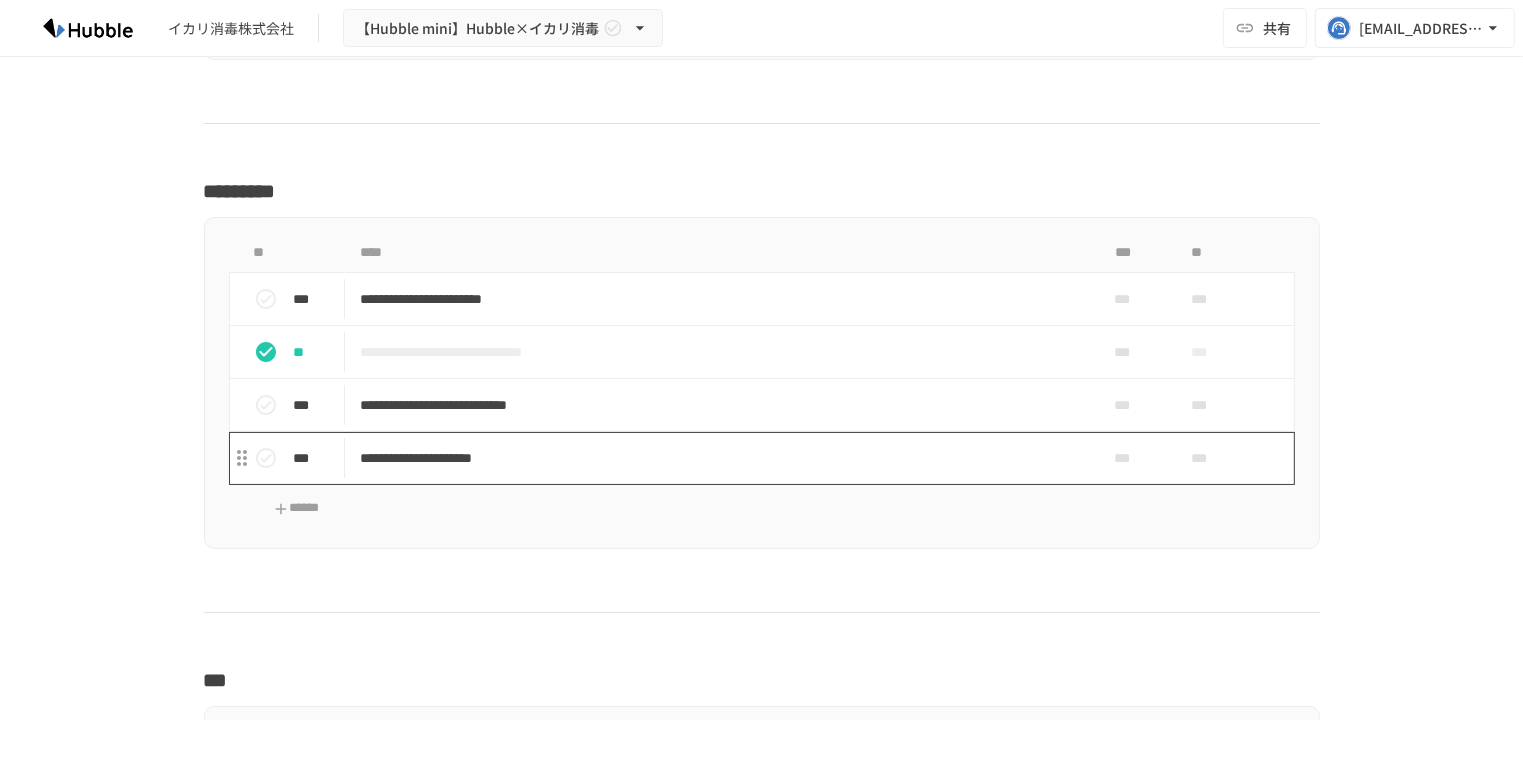 scroll, scrollTop: 3343, scrollLeft: 0, axis: vertical 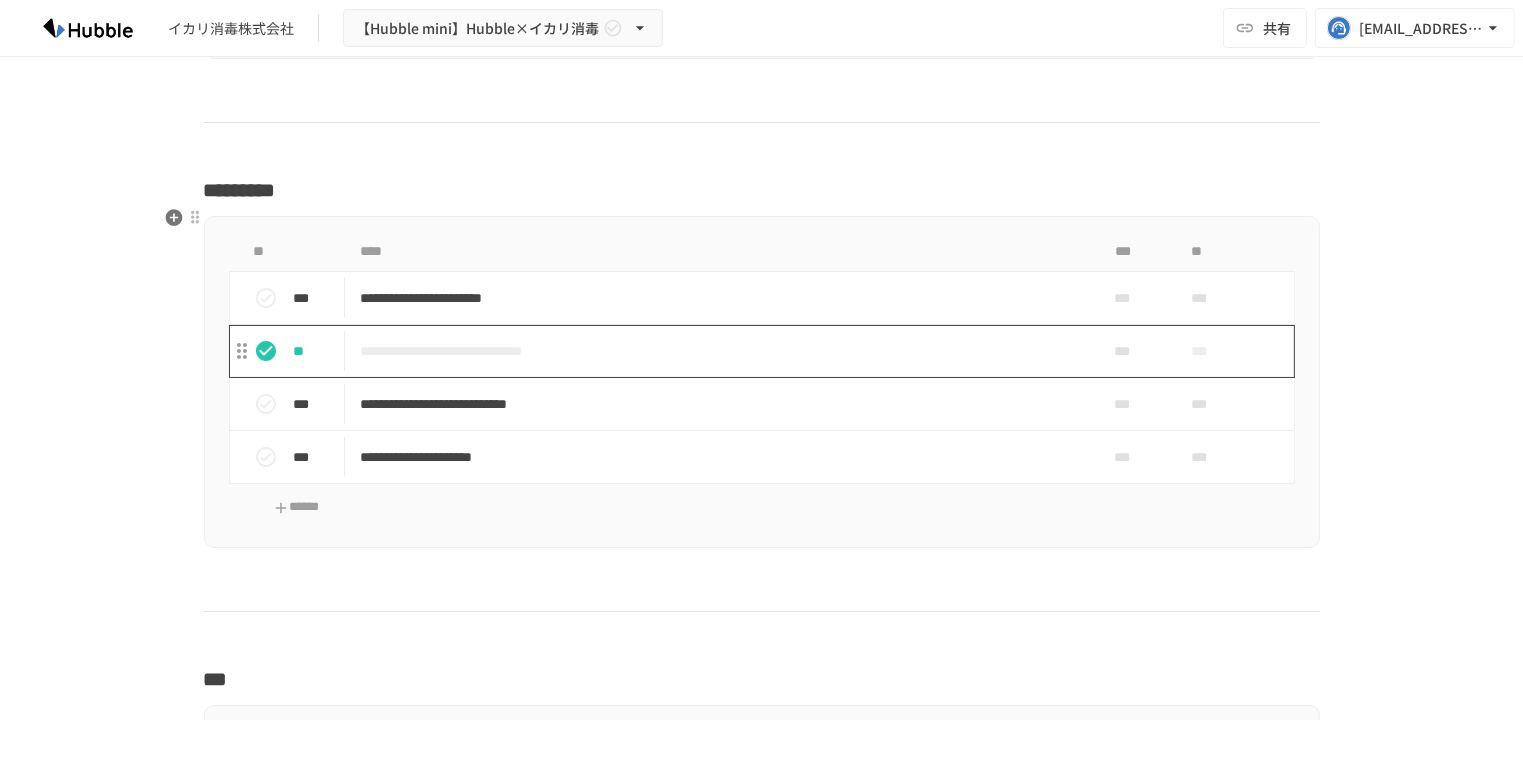 click on "**********" at bounding box center (720, 351) 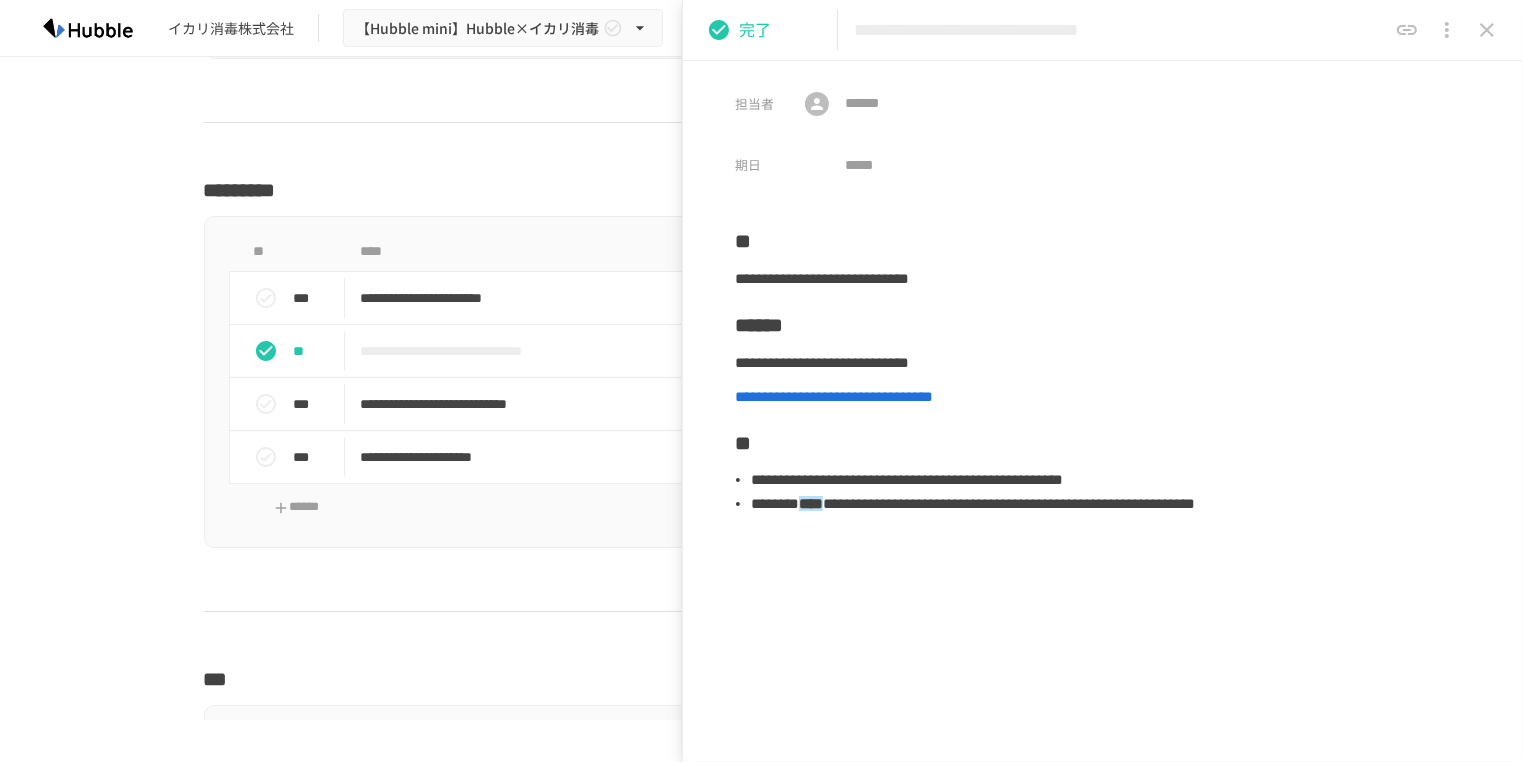 scroll, scrollTop: 3343, scrollLeft: 0, axis: vertical 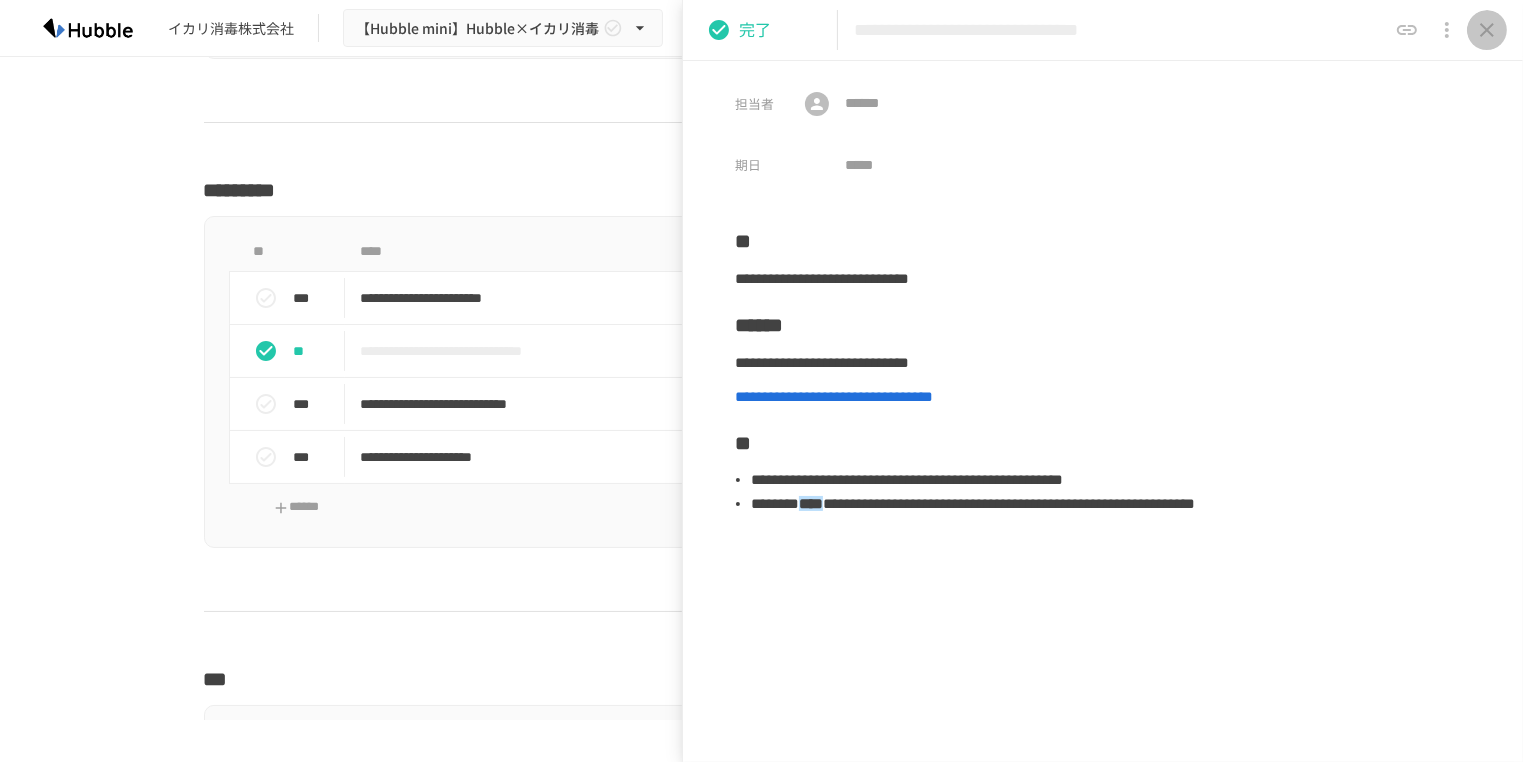 click 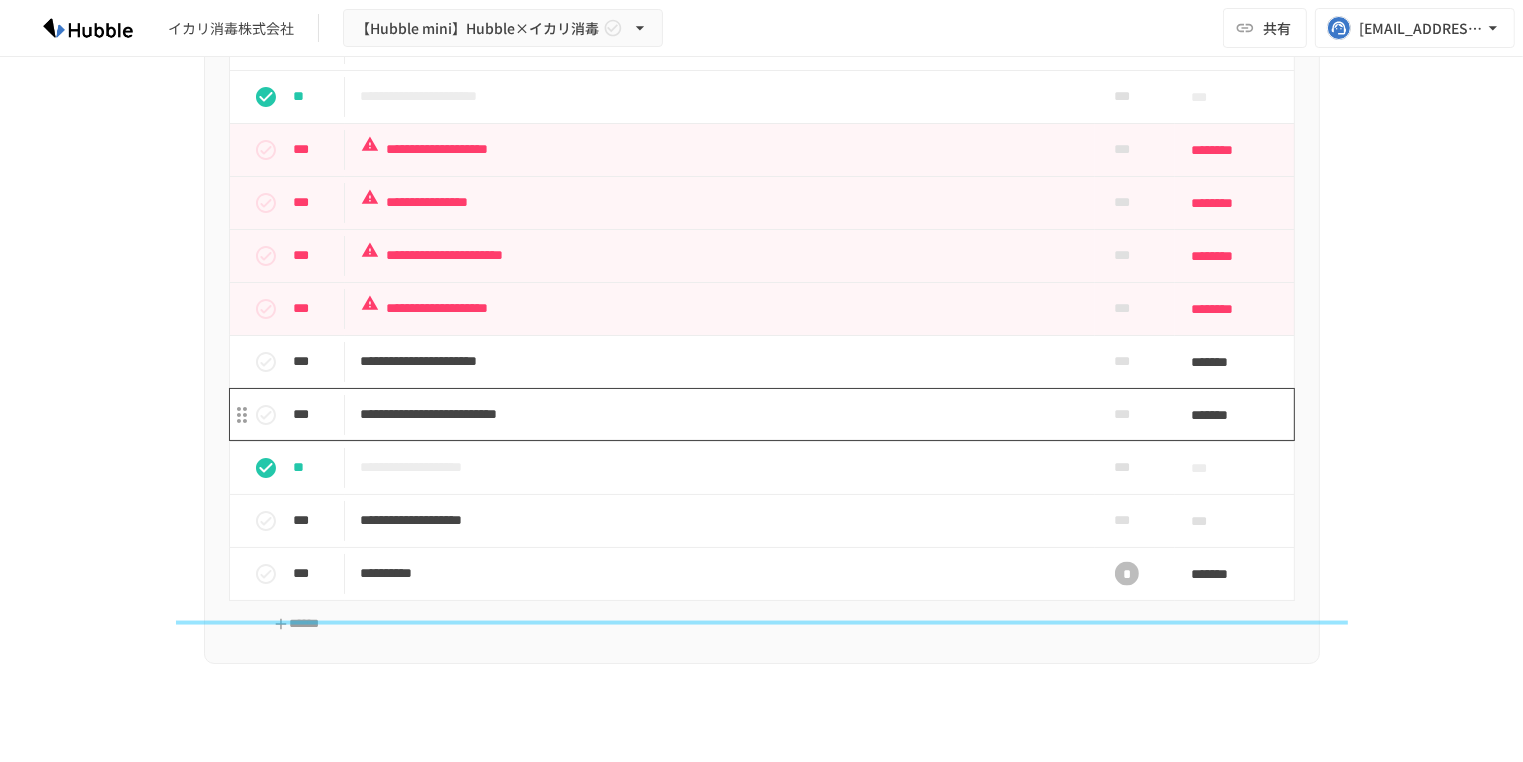 scroll, scrollTop: 2732, scrollLeft: 0, axis: vertical 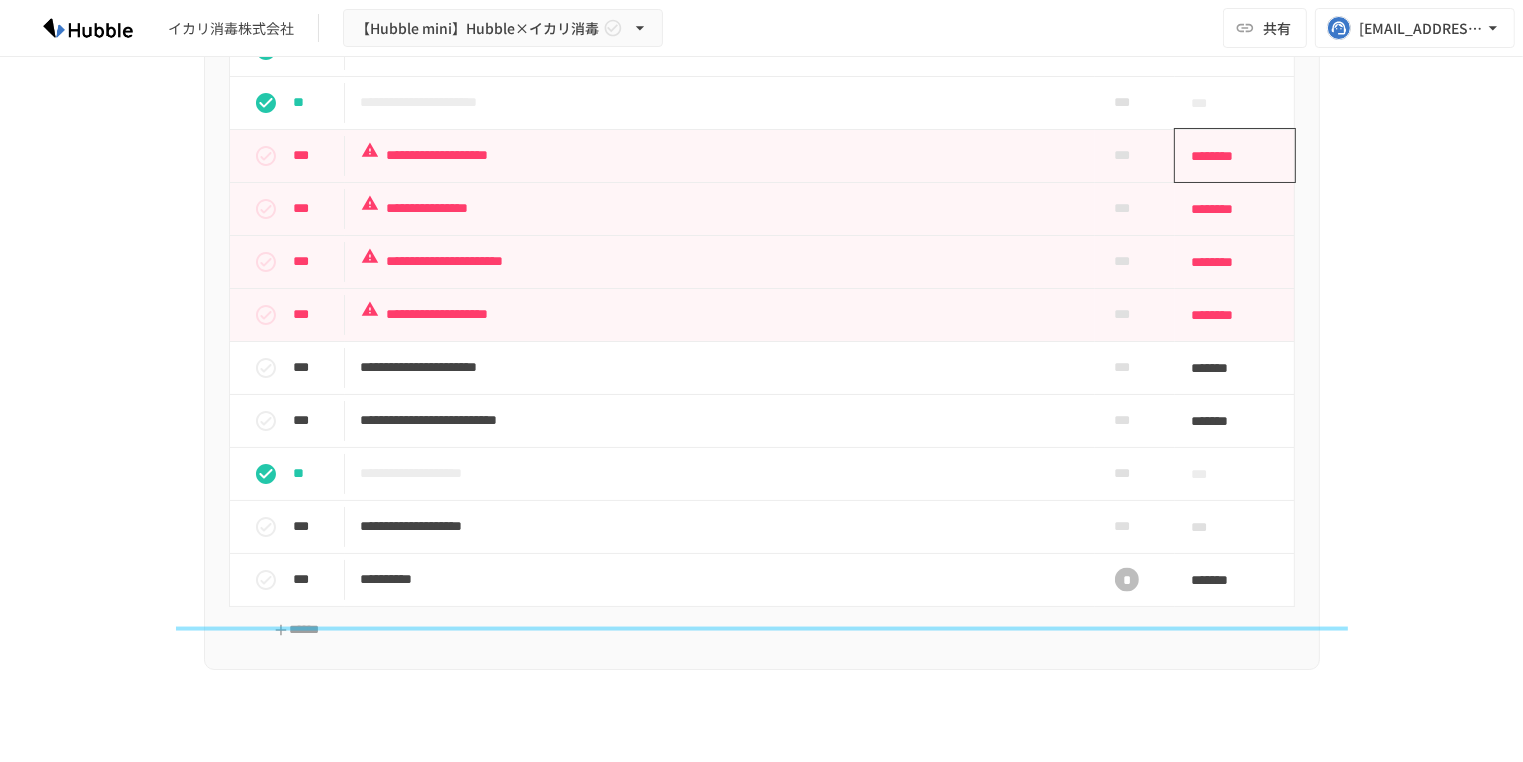 click on "********" at bounding box center (1228, 156) 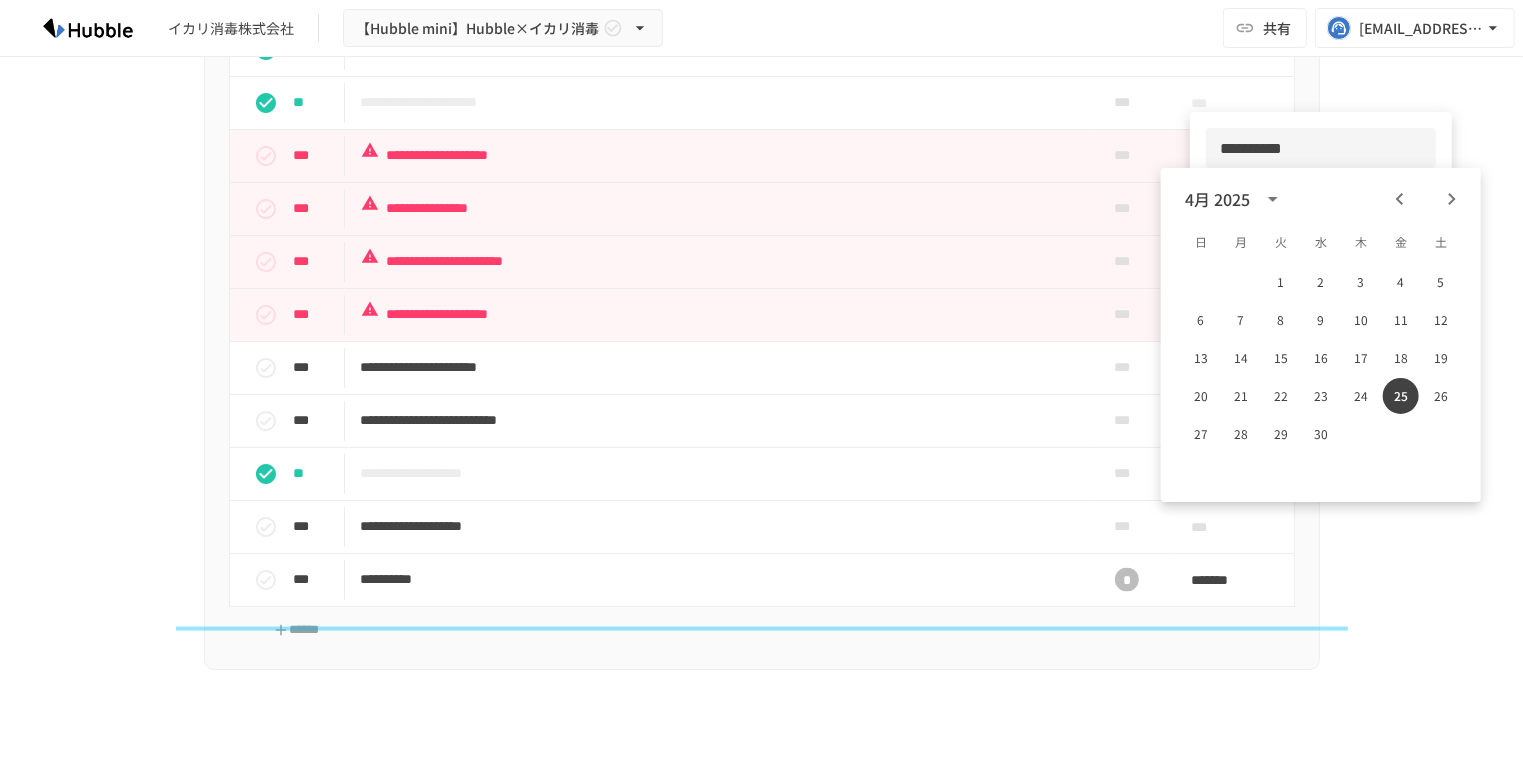 click 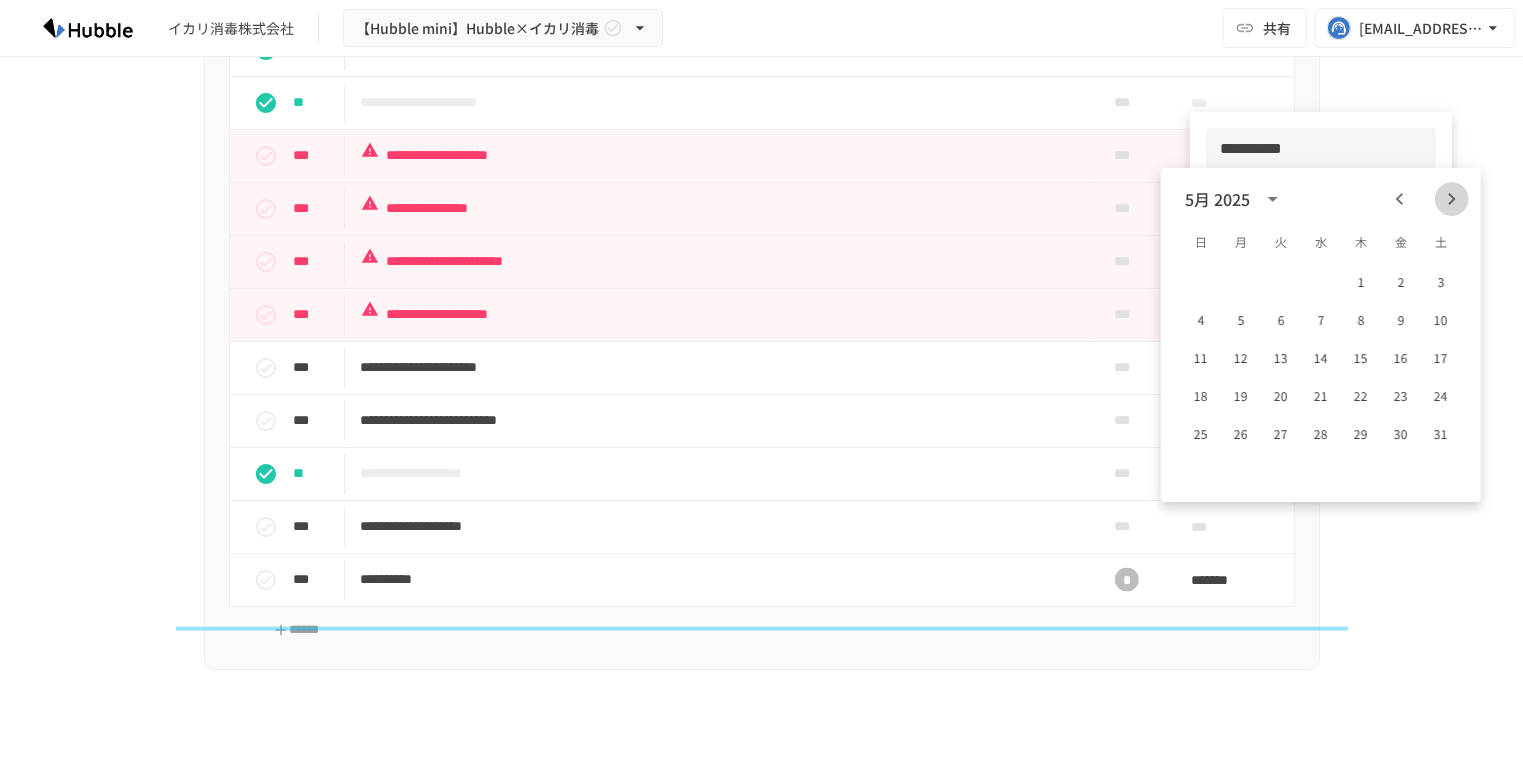 click 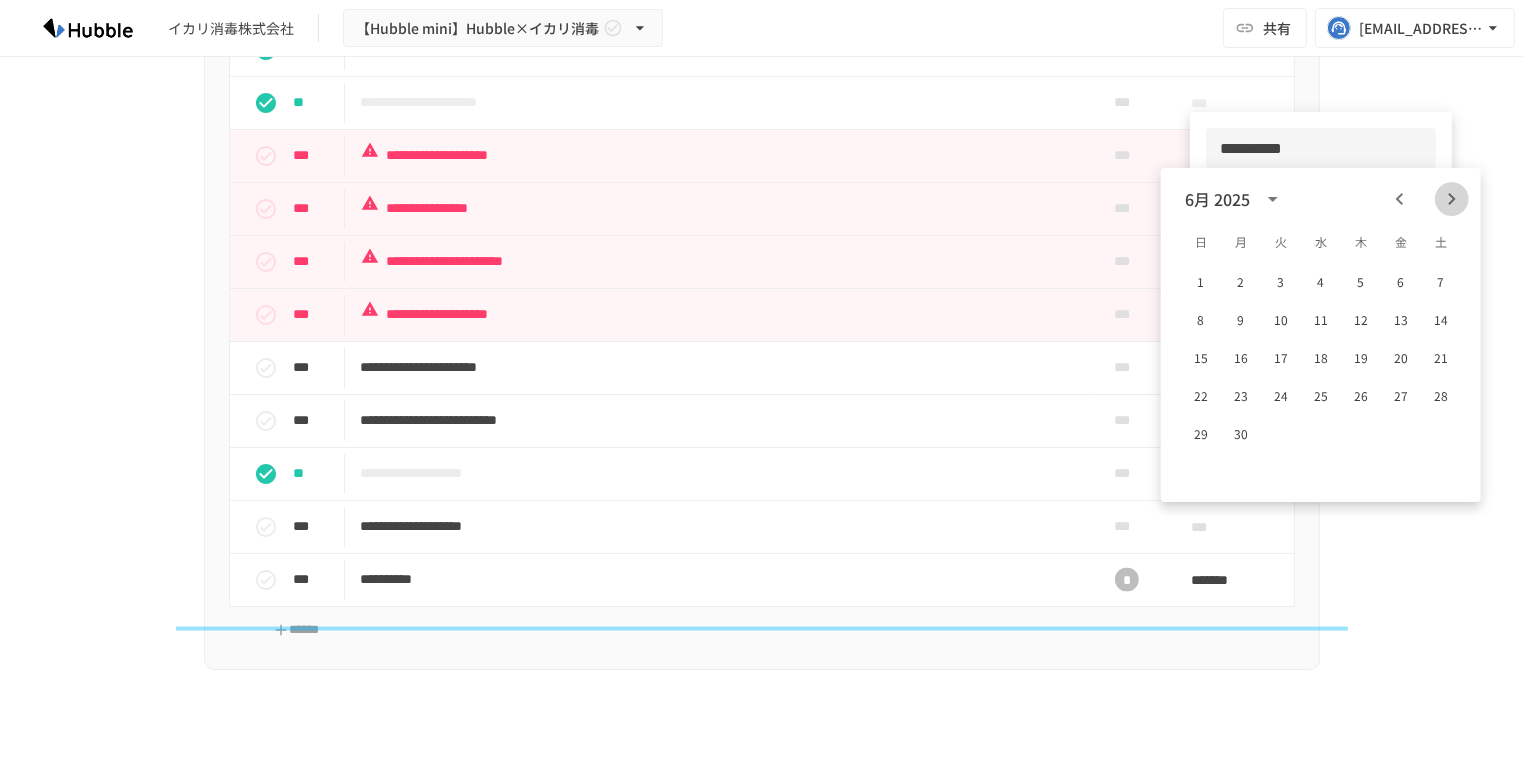 click 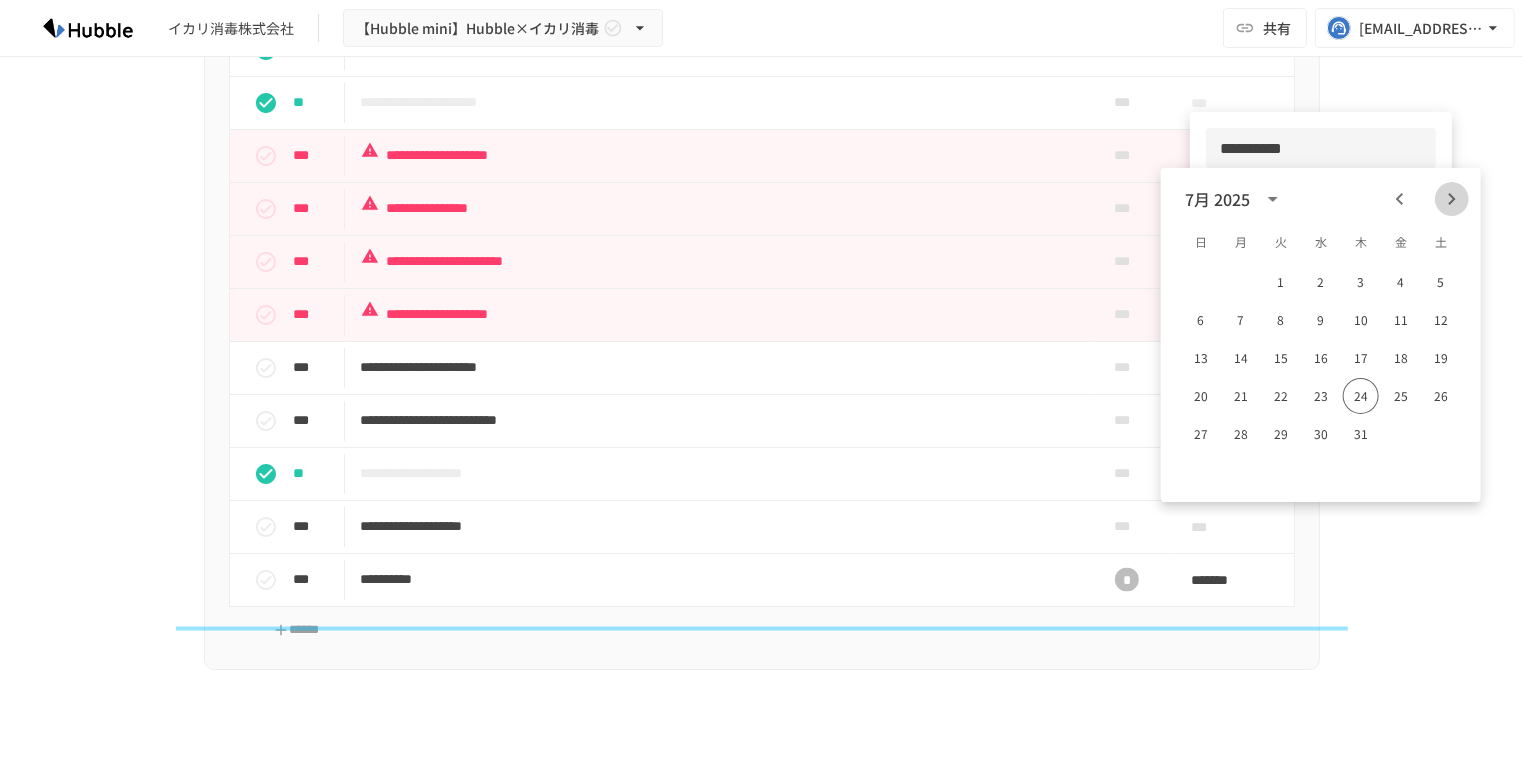 click 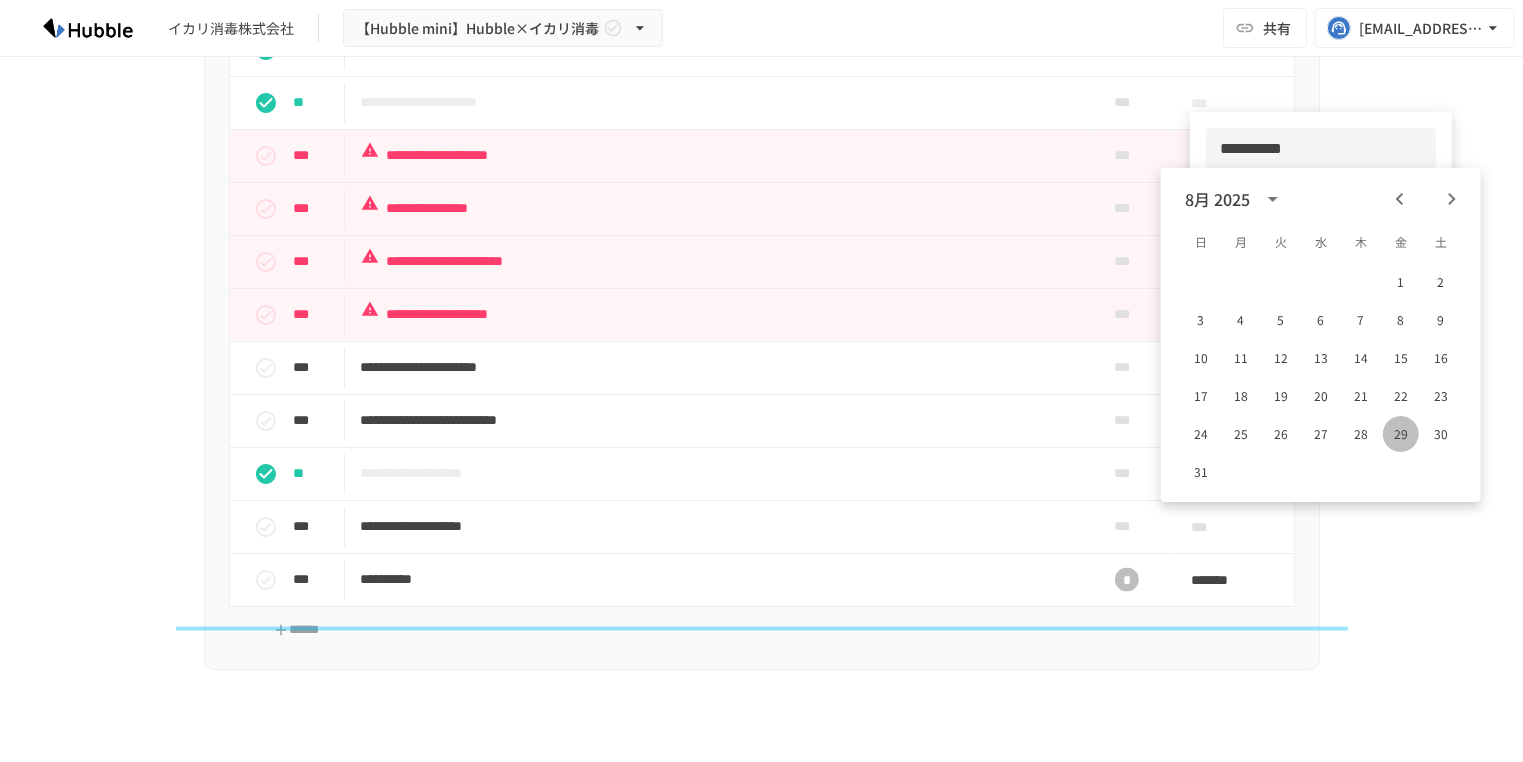 click on "29" at bounding box center [1401, 434] 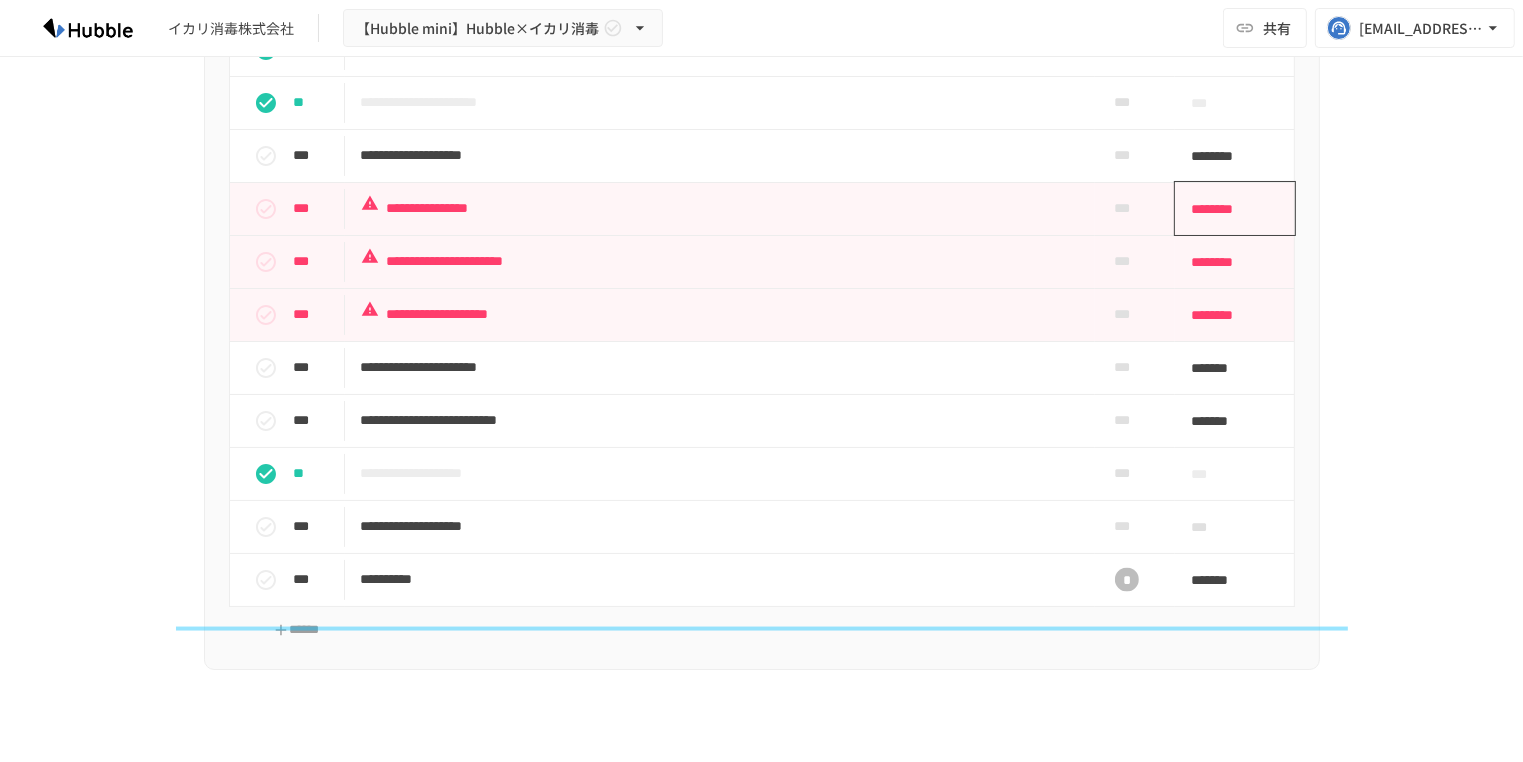 click on "********" at bounding box center (1228, 209) 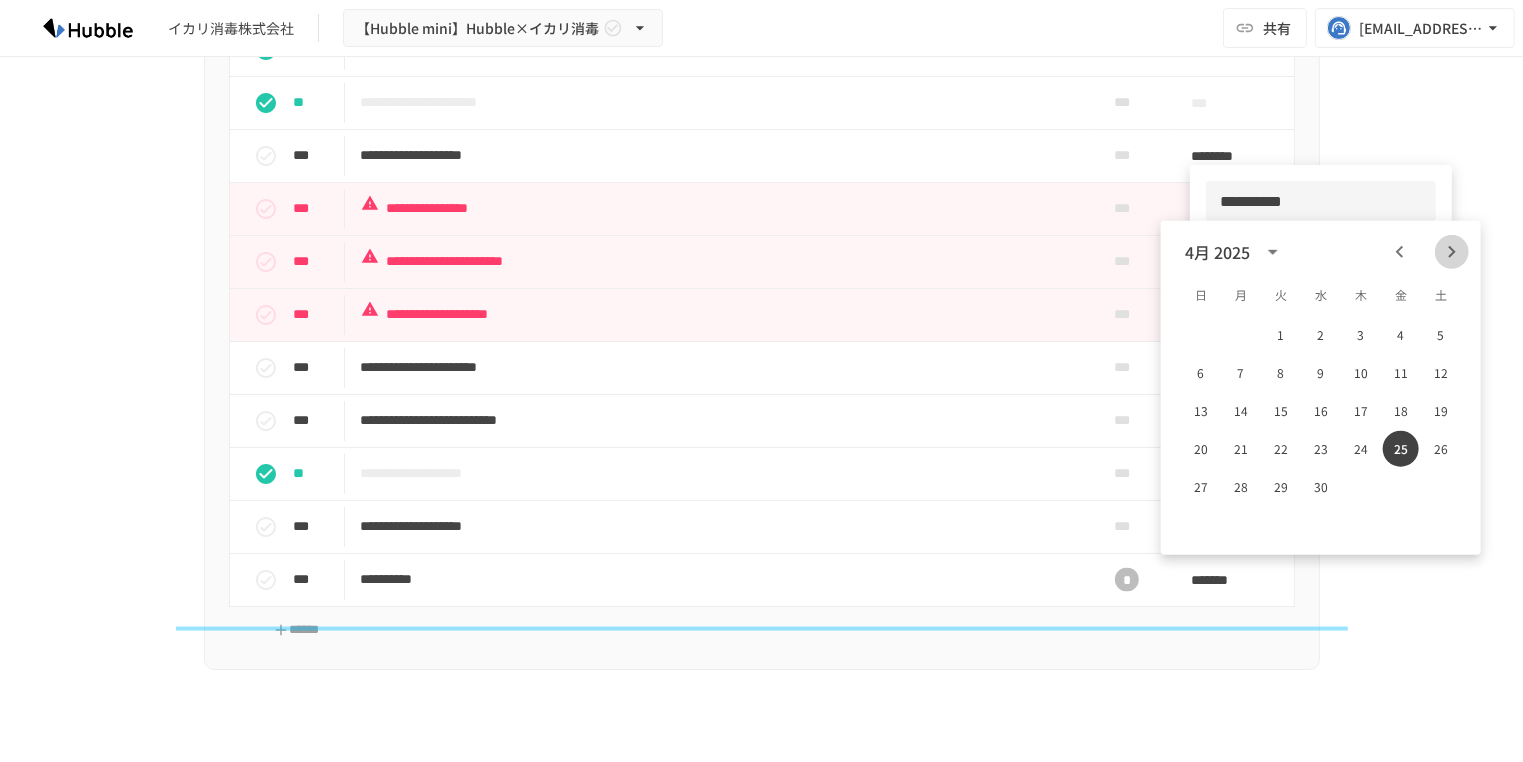 click 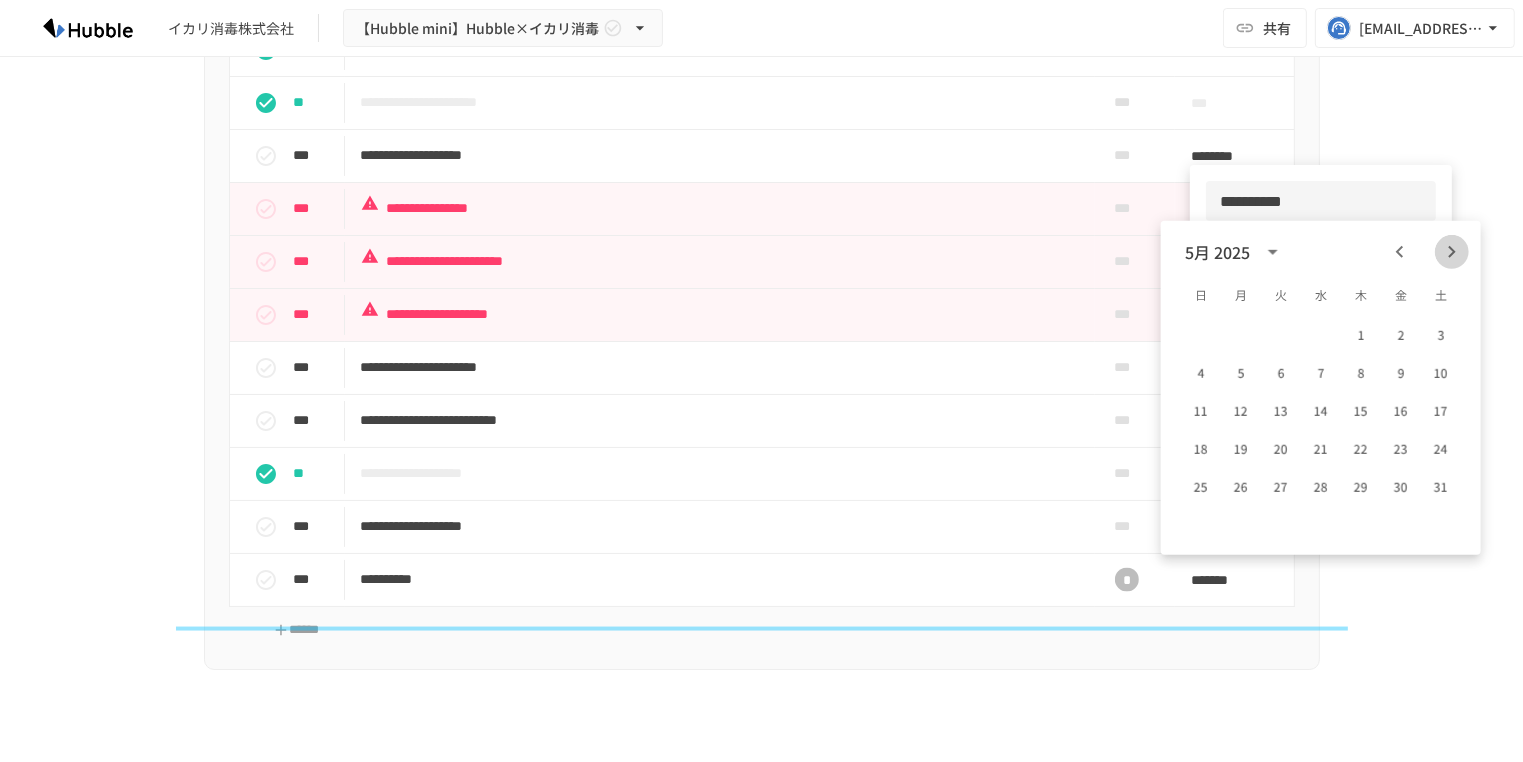 click 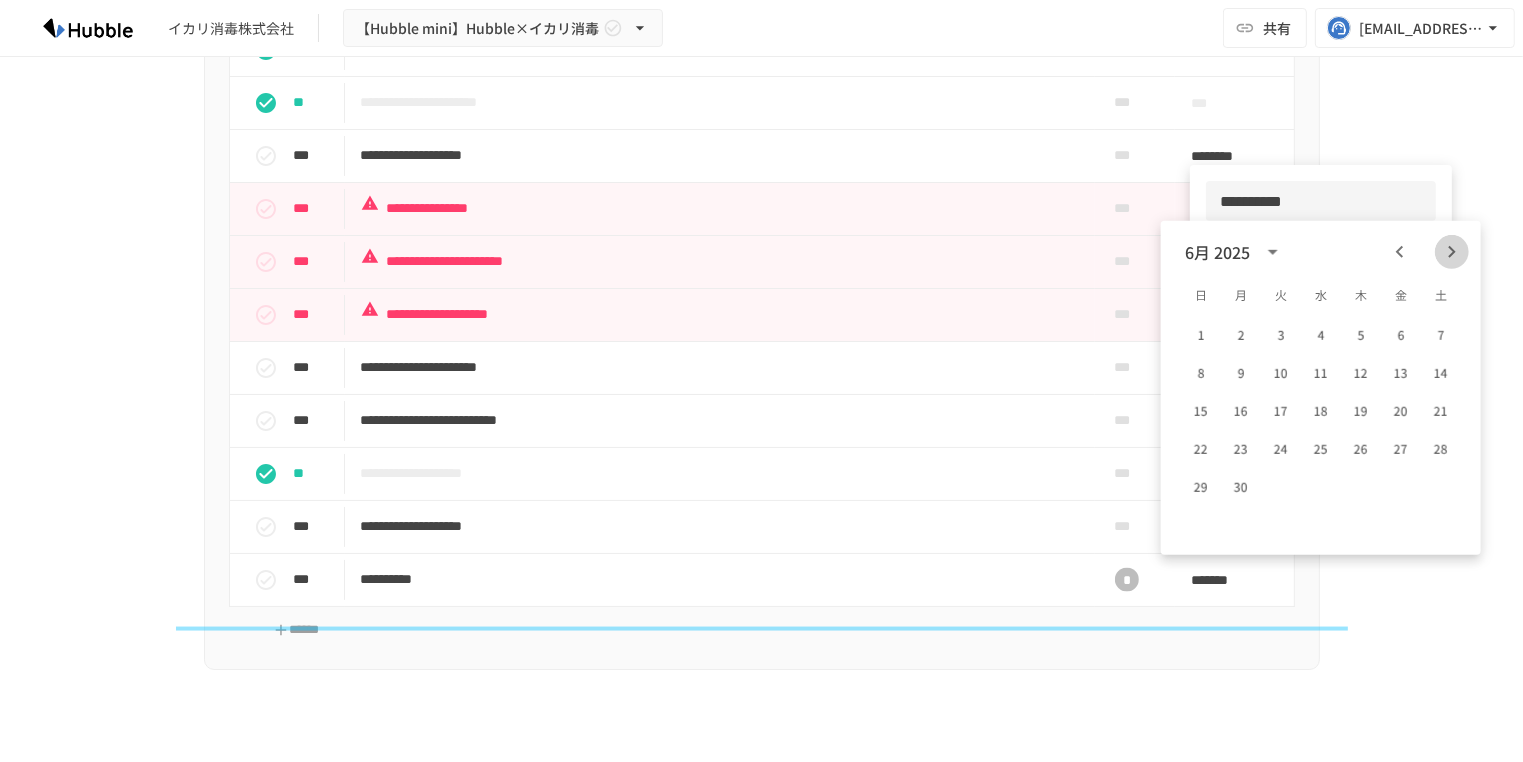 click 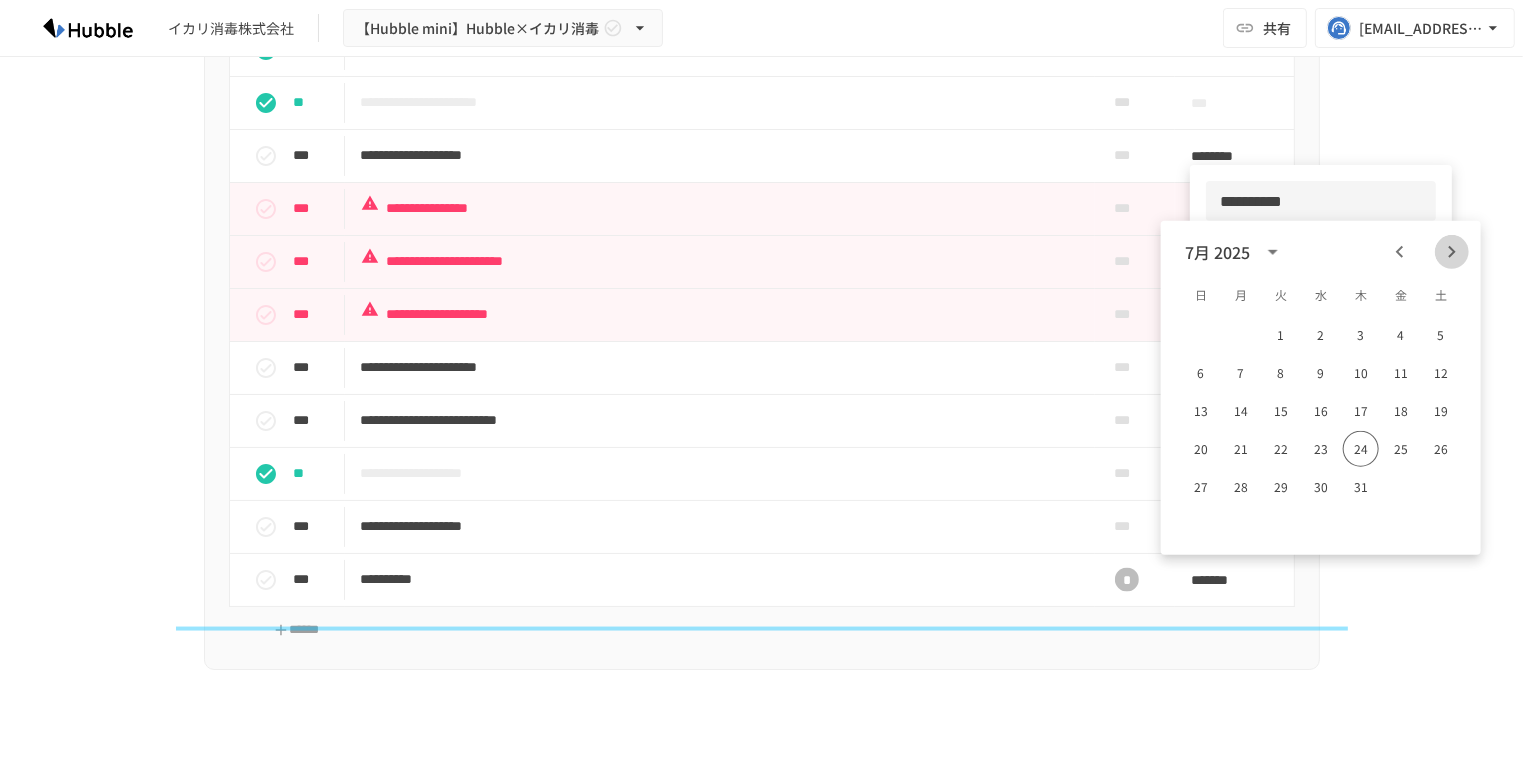 click 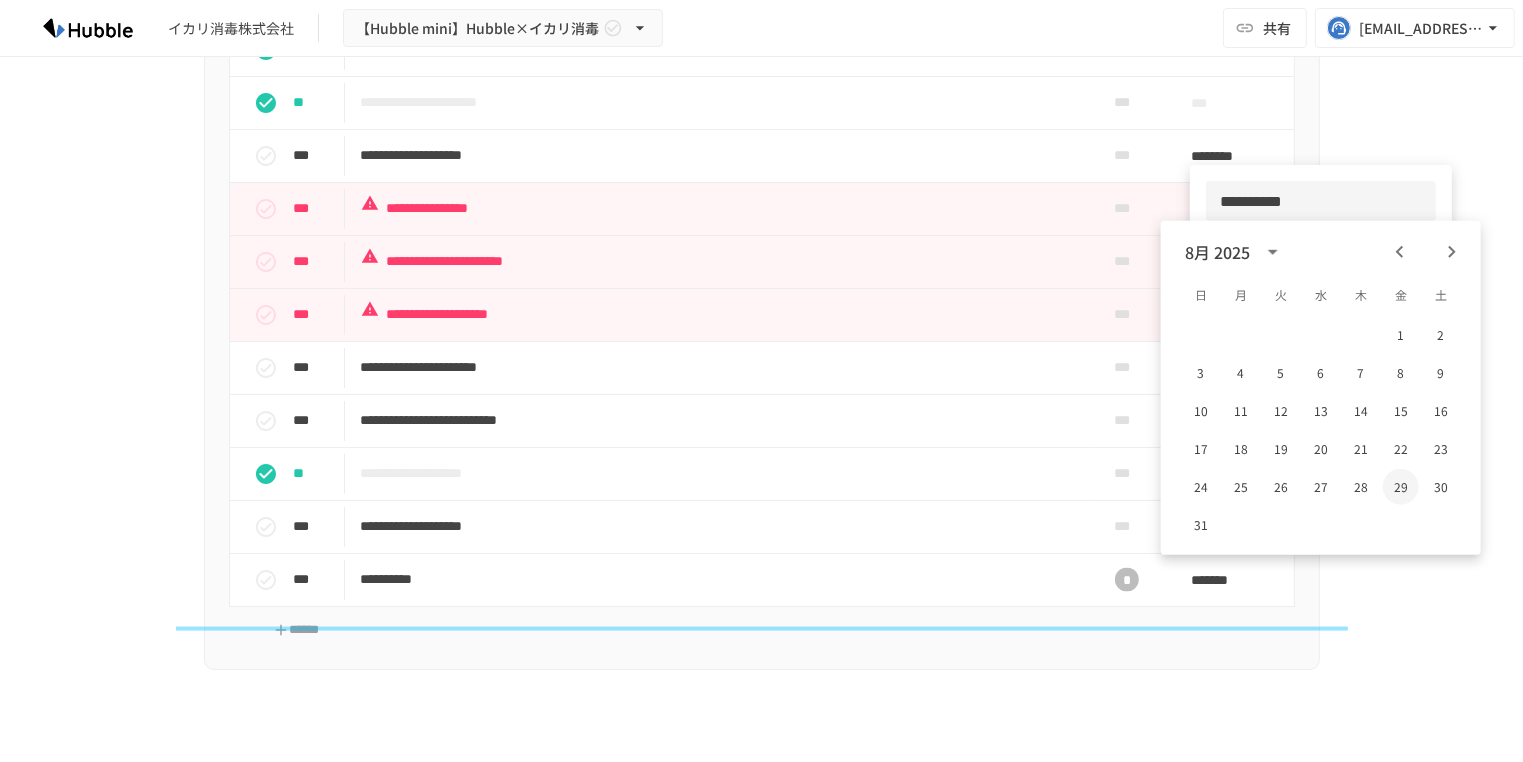 click on "29" at bounding box center (1401, 487) 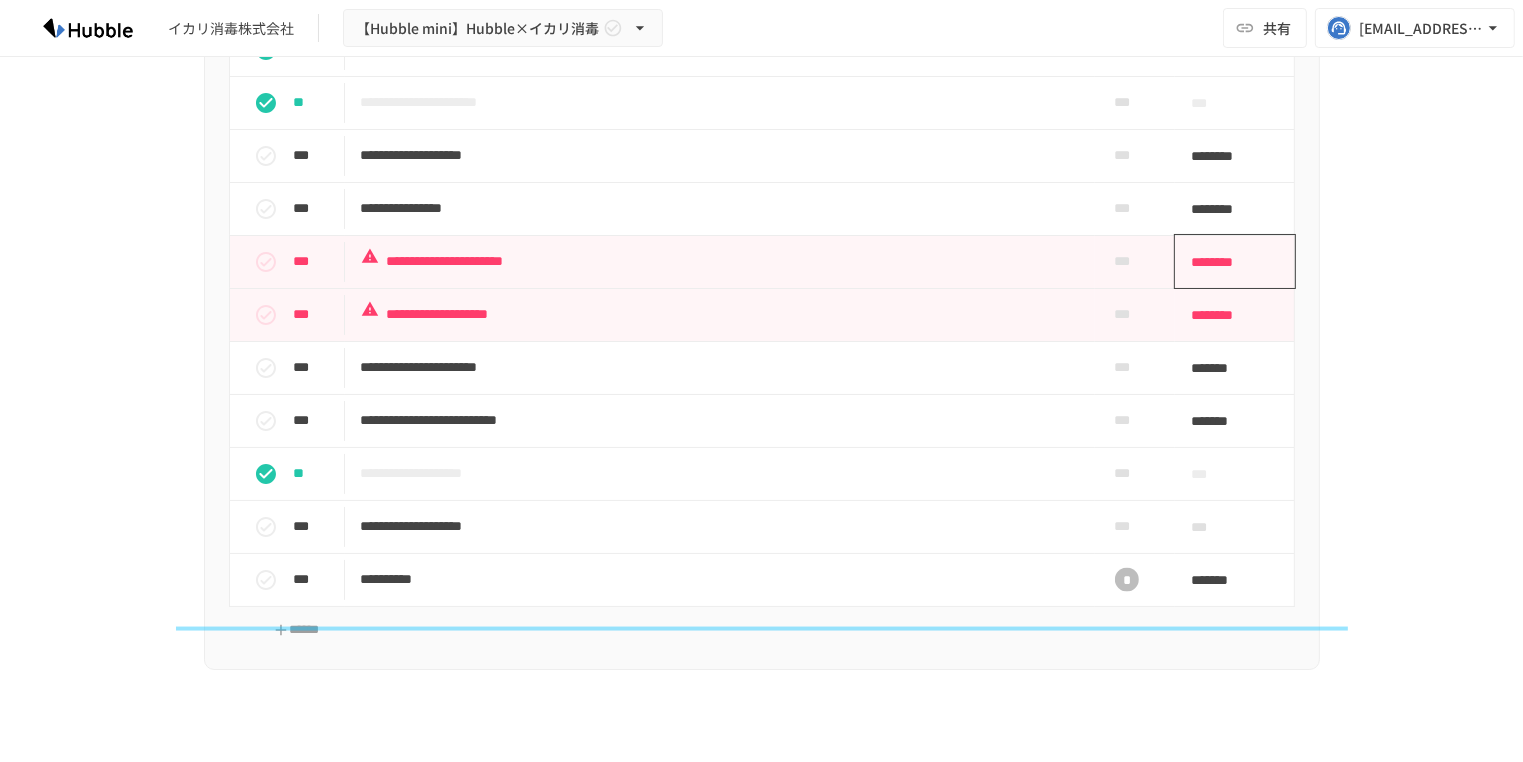 click on "********" at bounding box center (1228, 262) 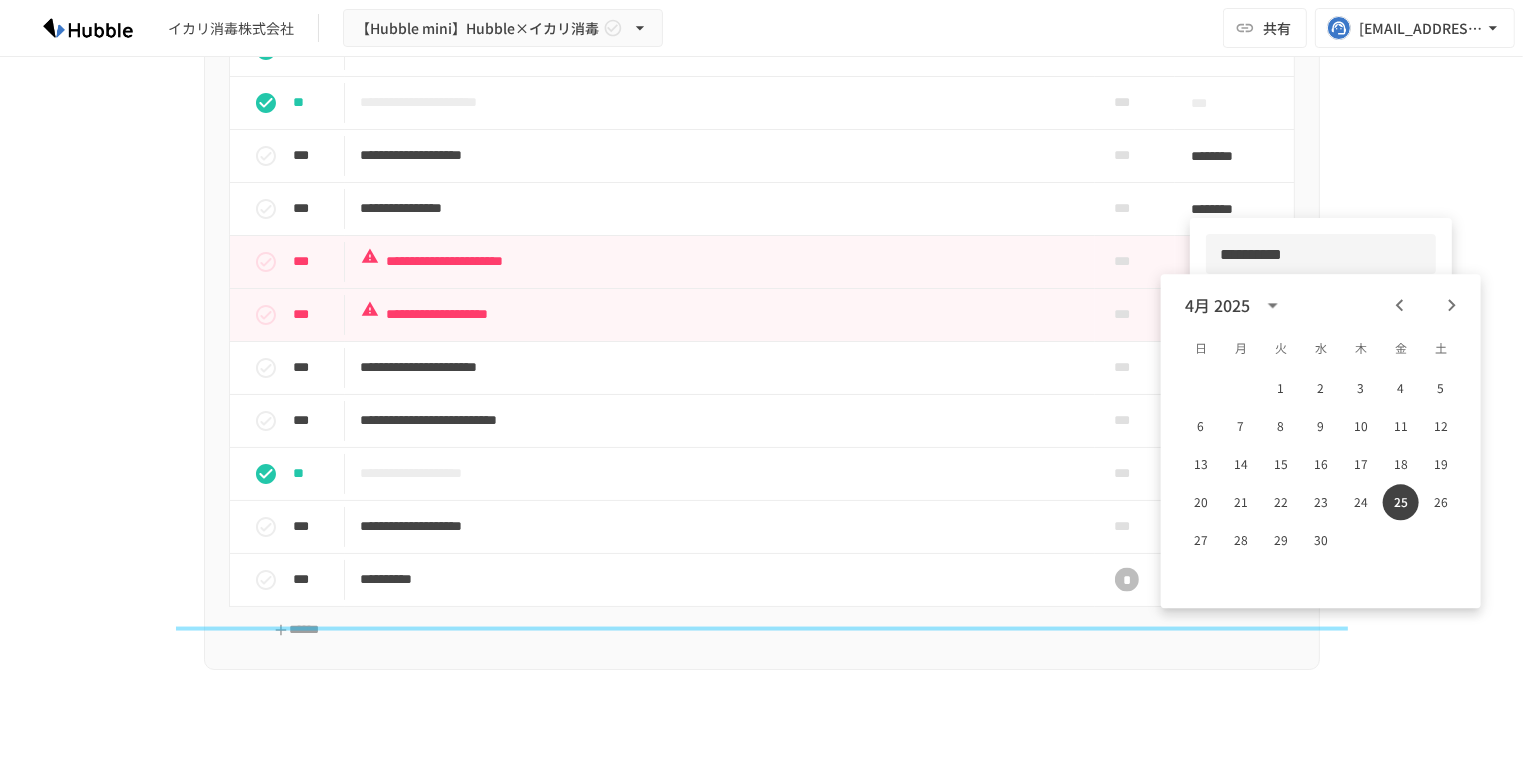 click 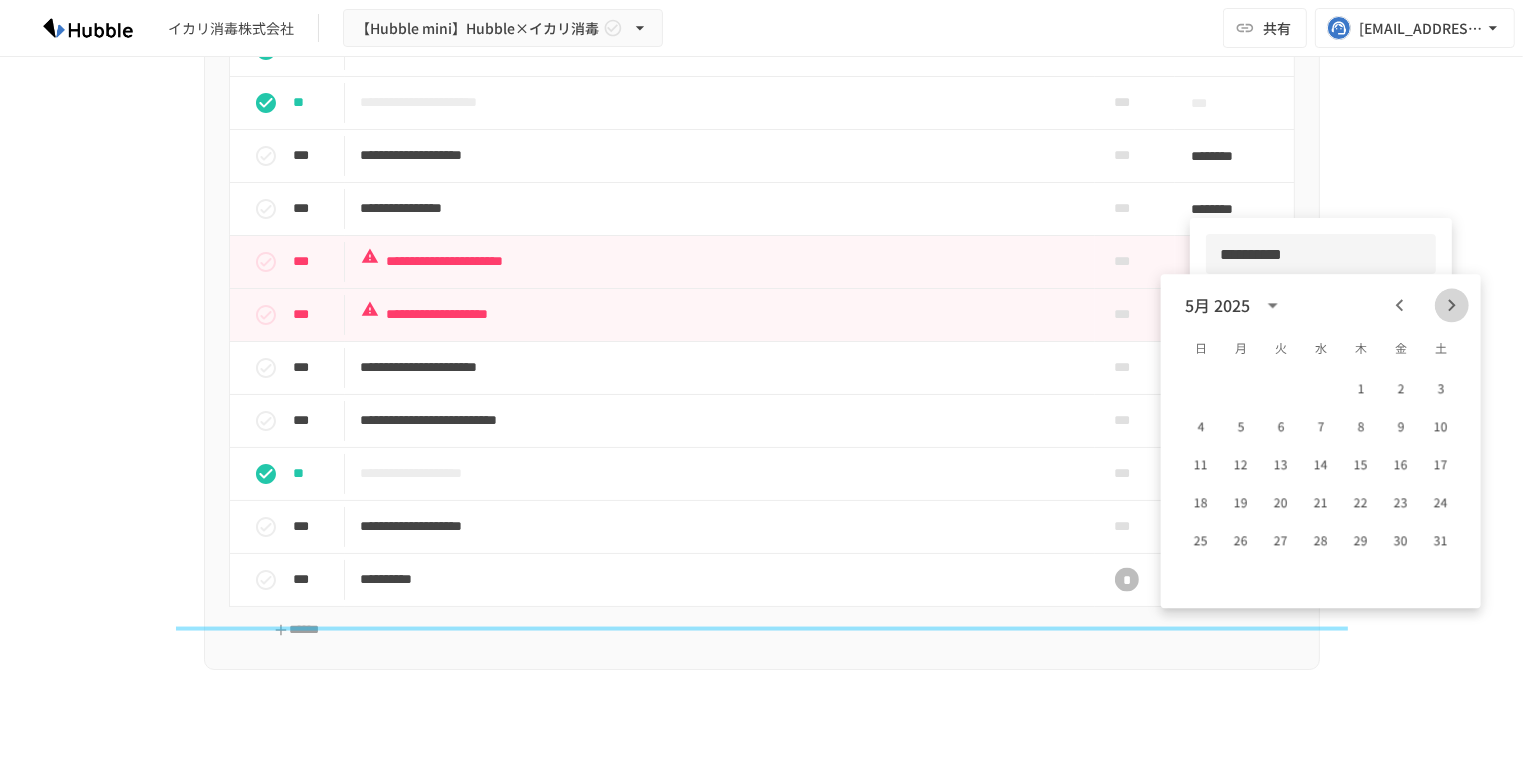 click 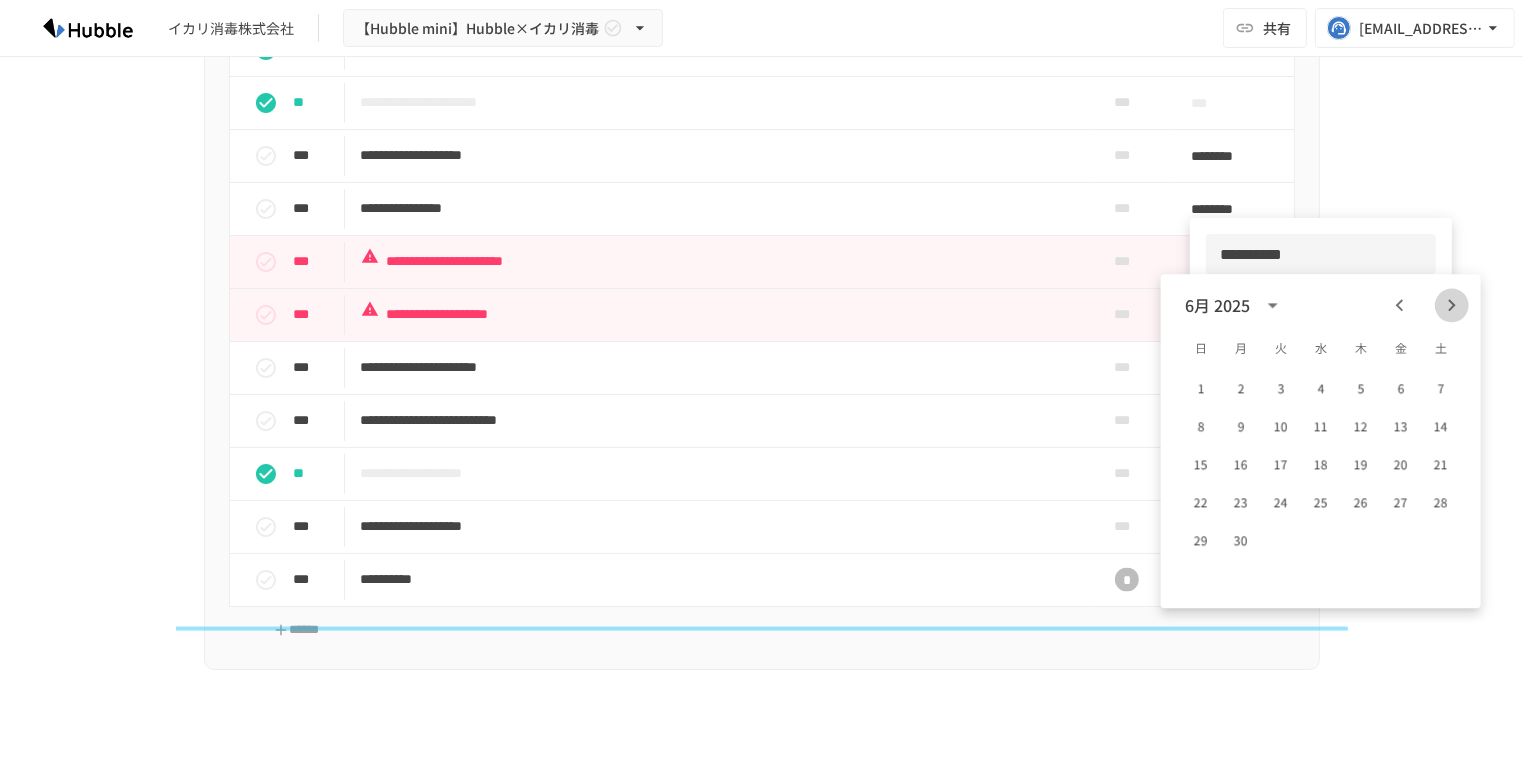 click 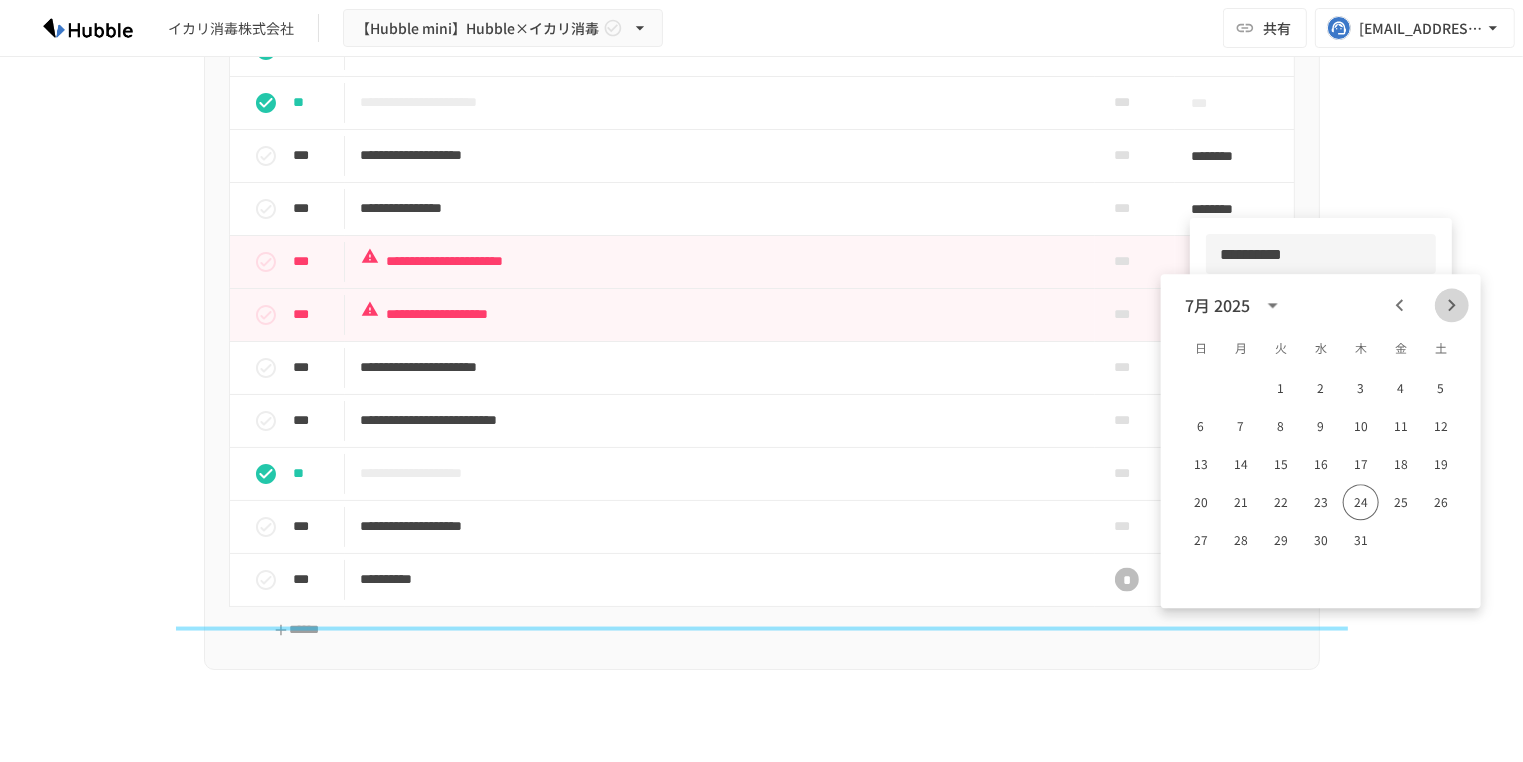 click 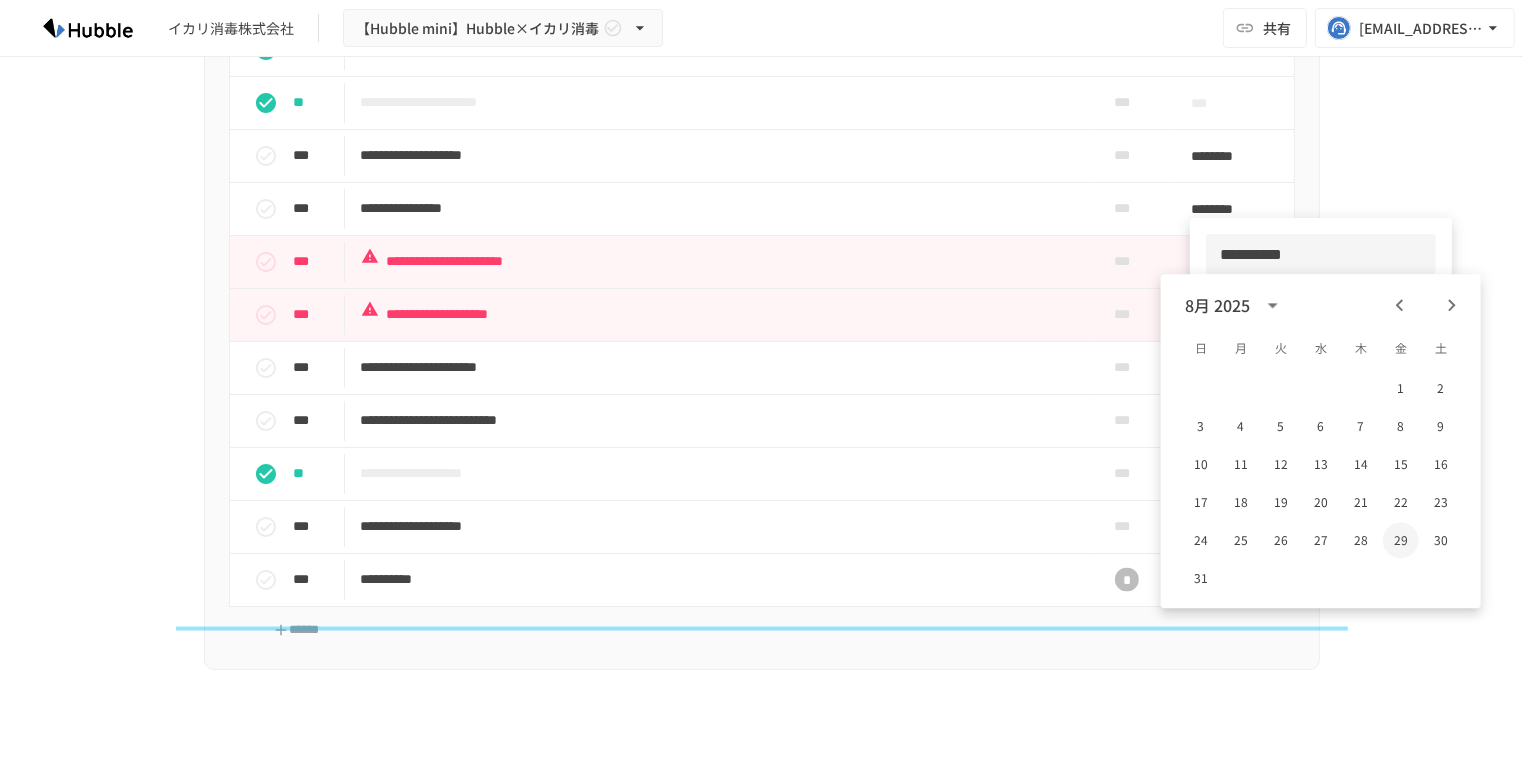 click on "29" at bounding box center (1401, 540) 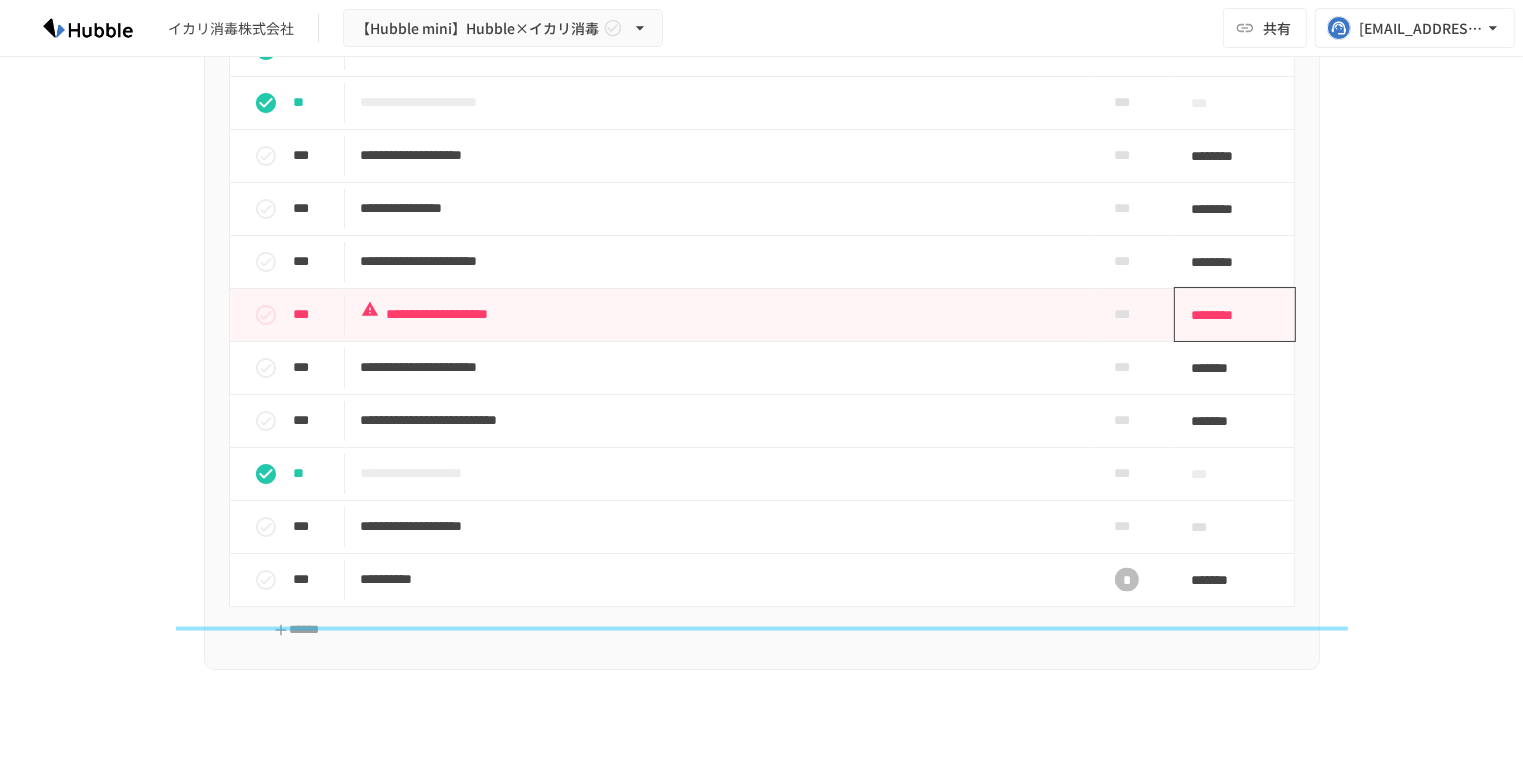 click on "********" at bounding box center (1228, 315) 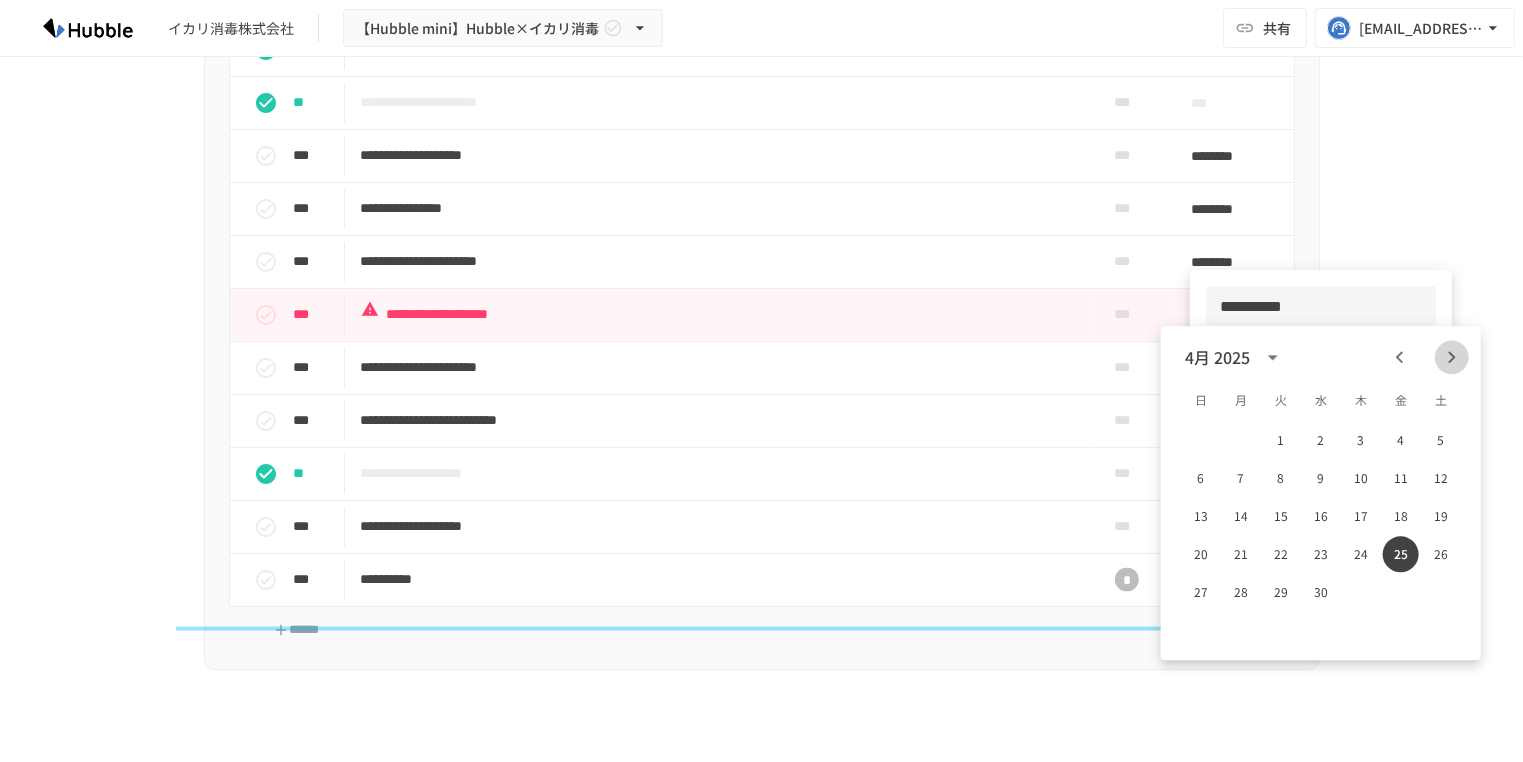 click 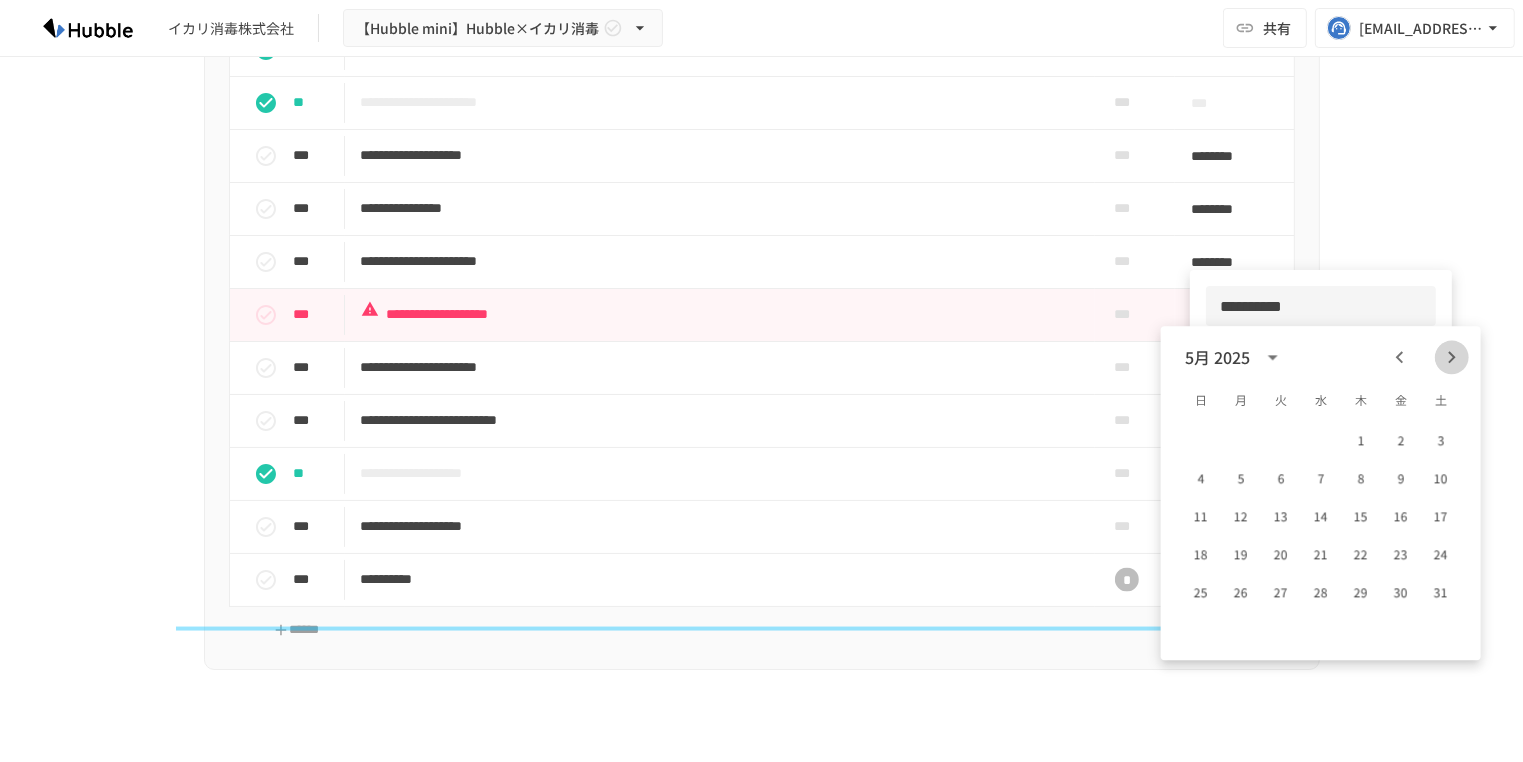click 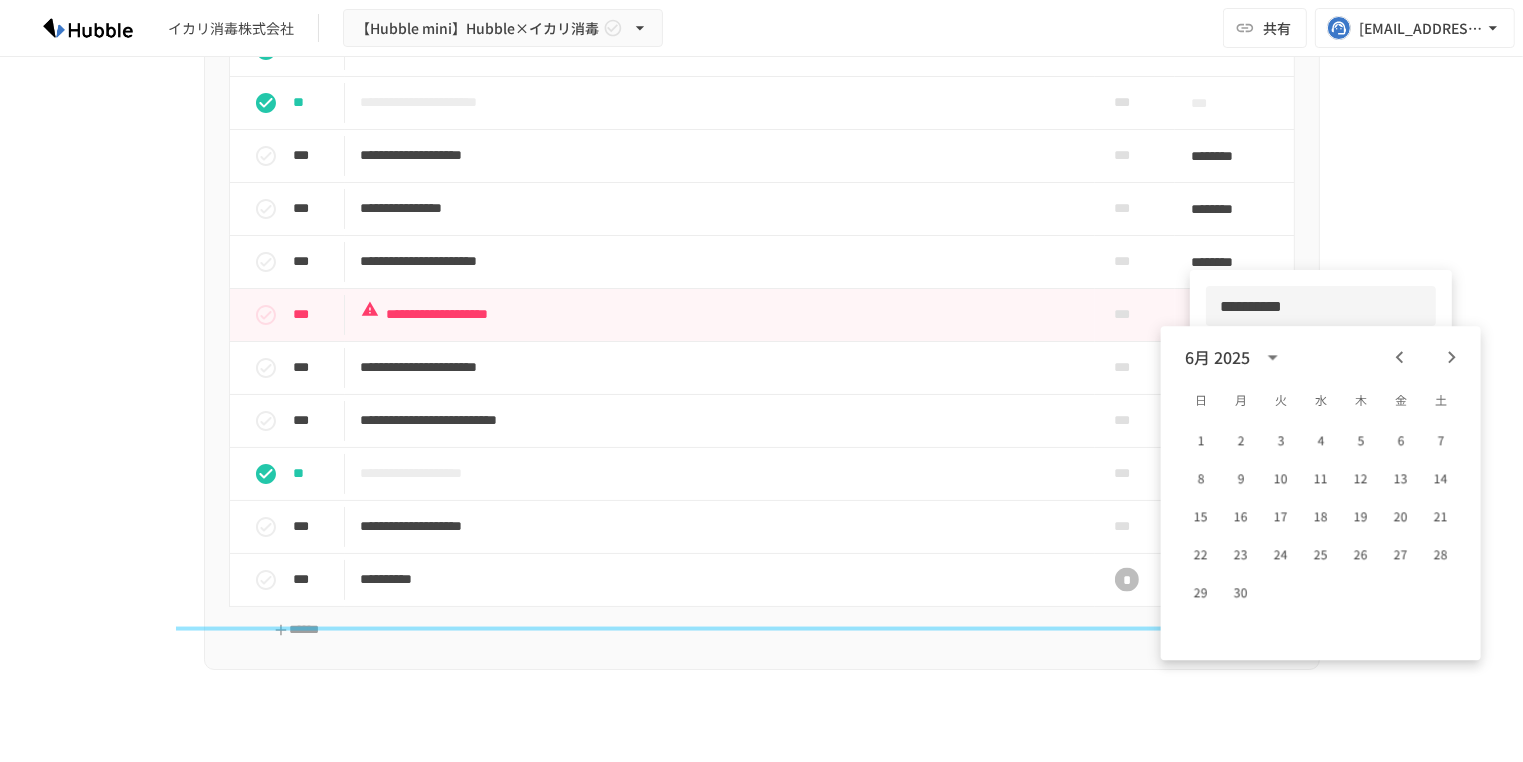 click 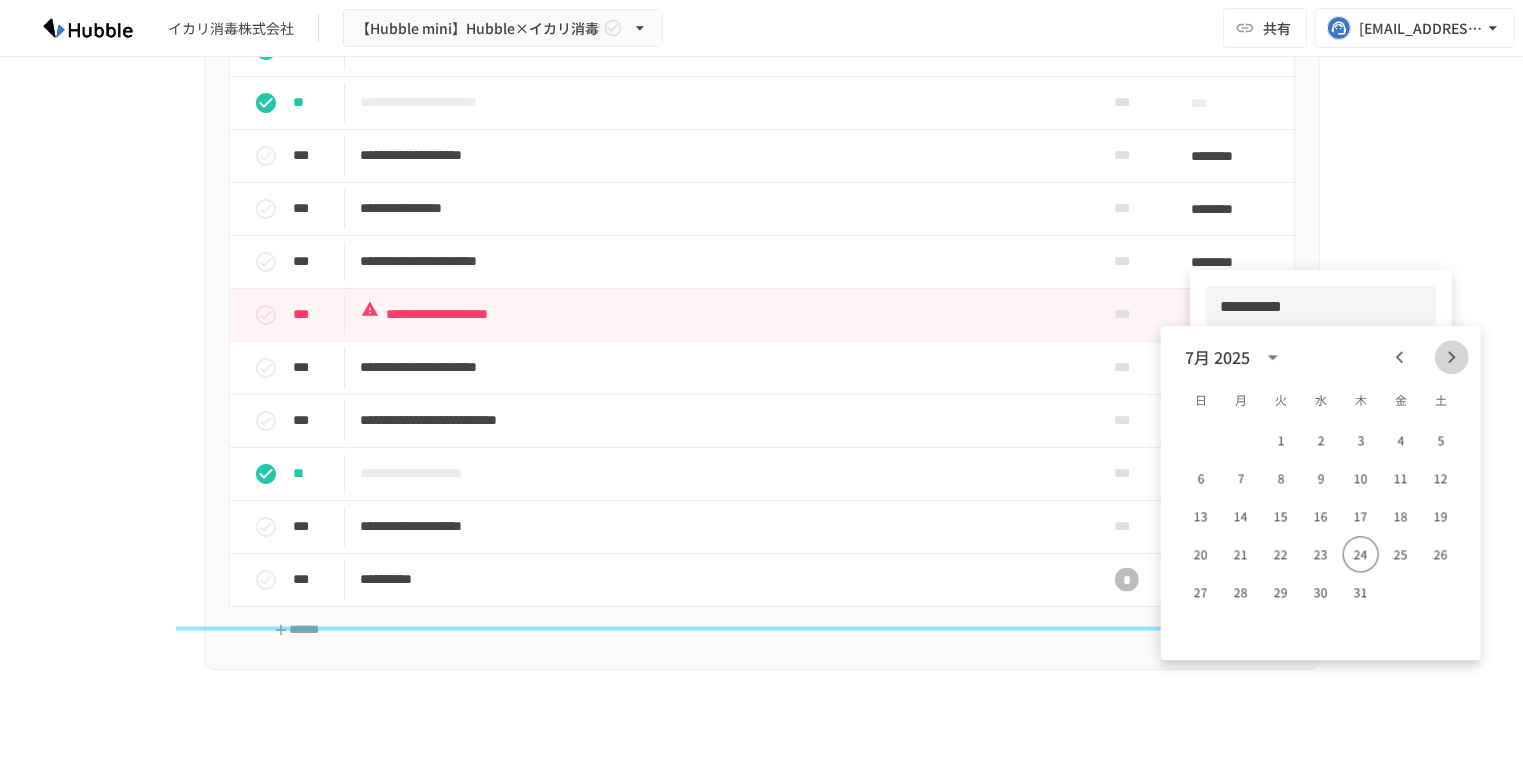 click 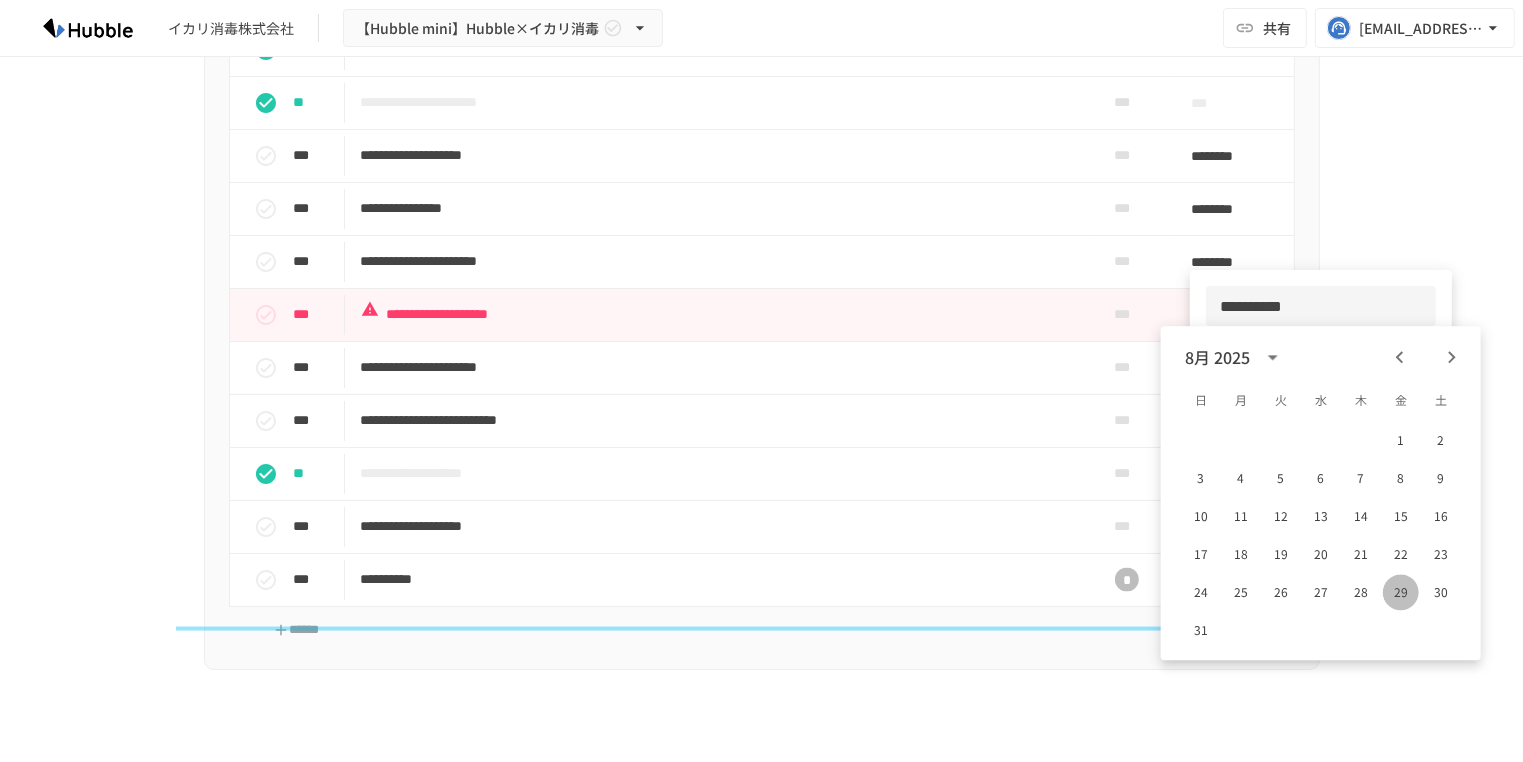 click on "29" at bounding box center [1401, 592] 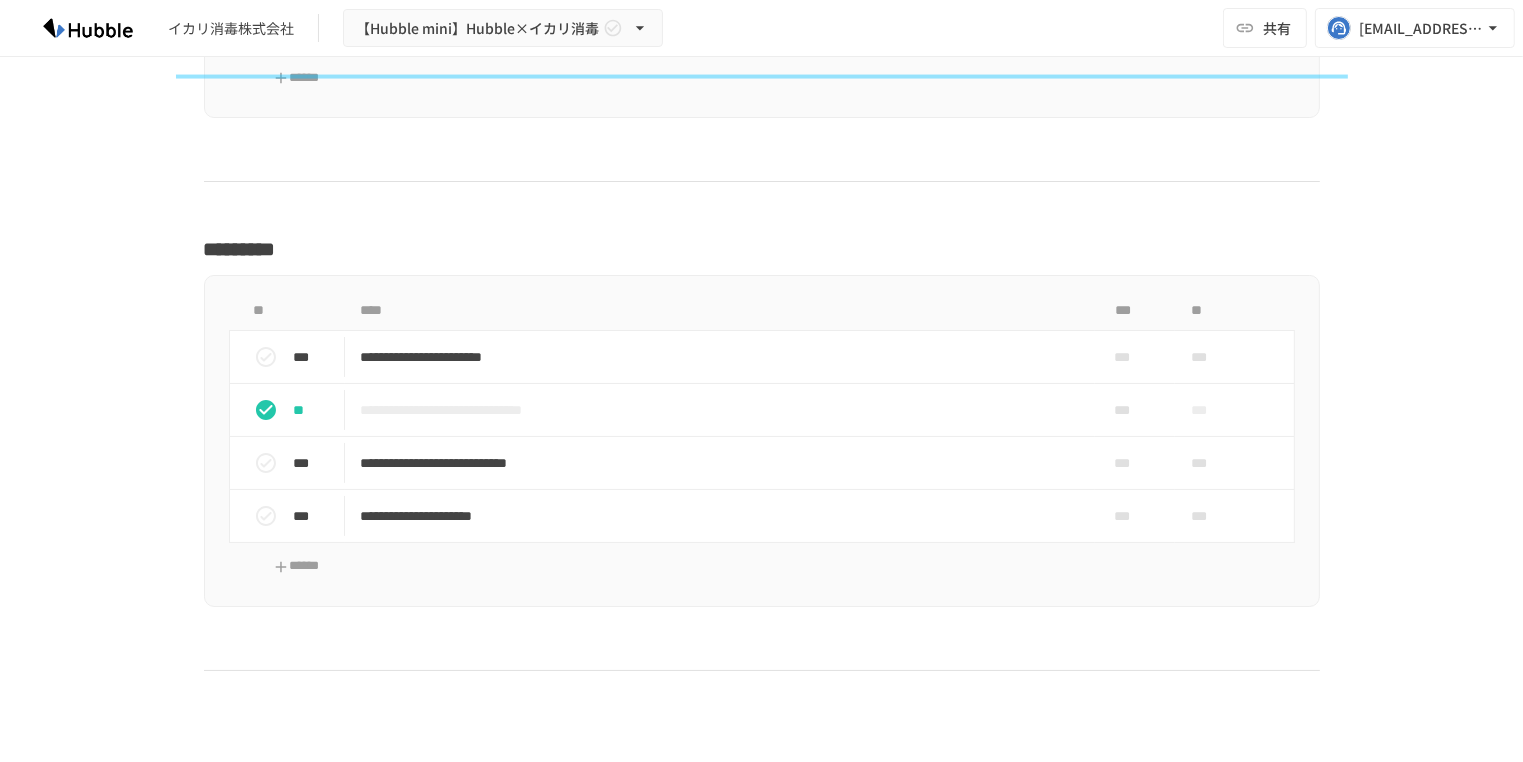 scroll, scrollTop: 3302, scrollLeft: 0, axis: vertical 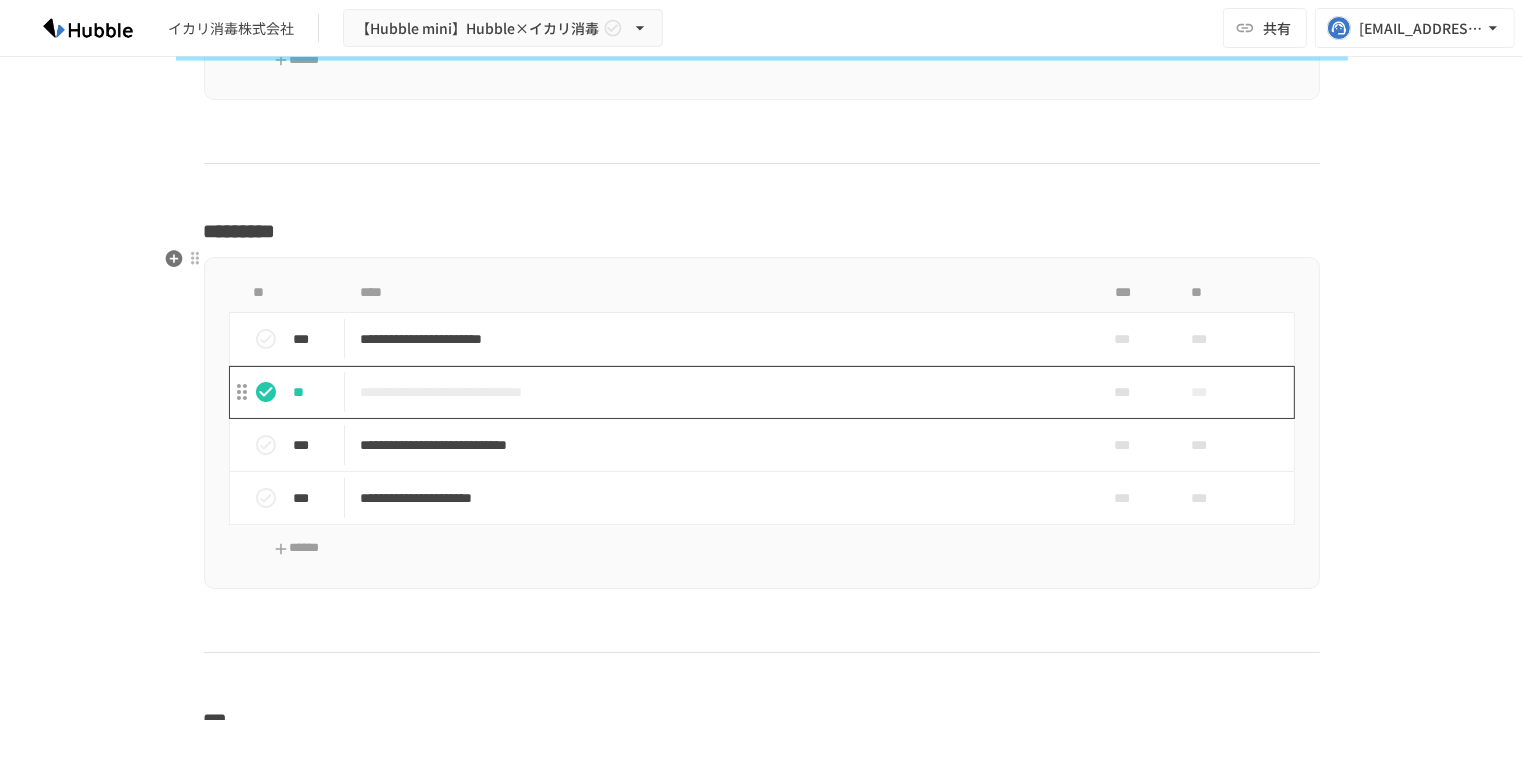 click on "**********" at bounding box center [720, 392] 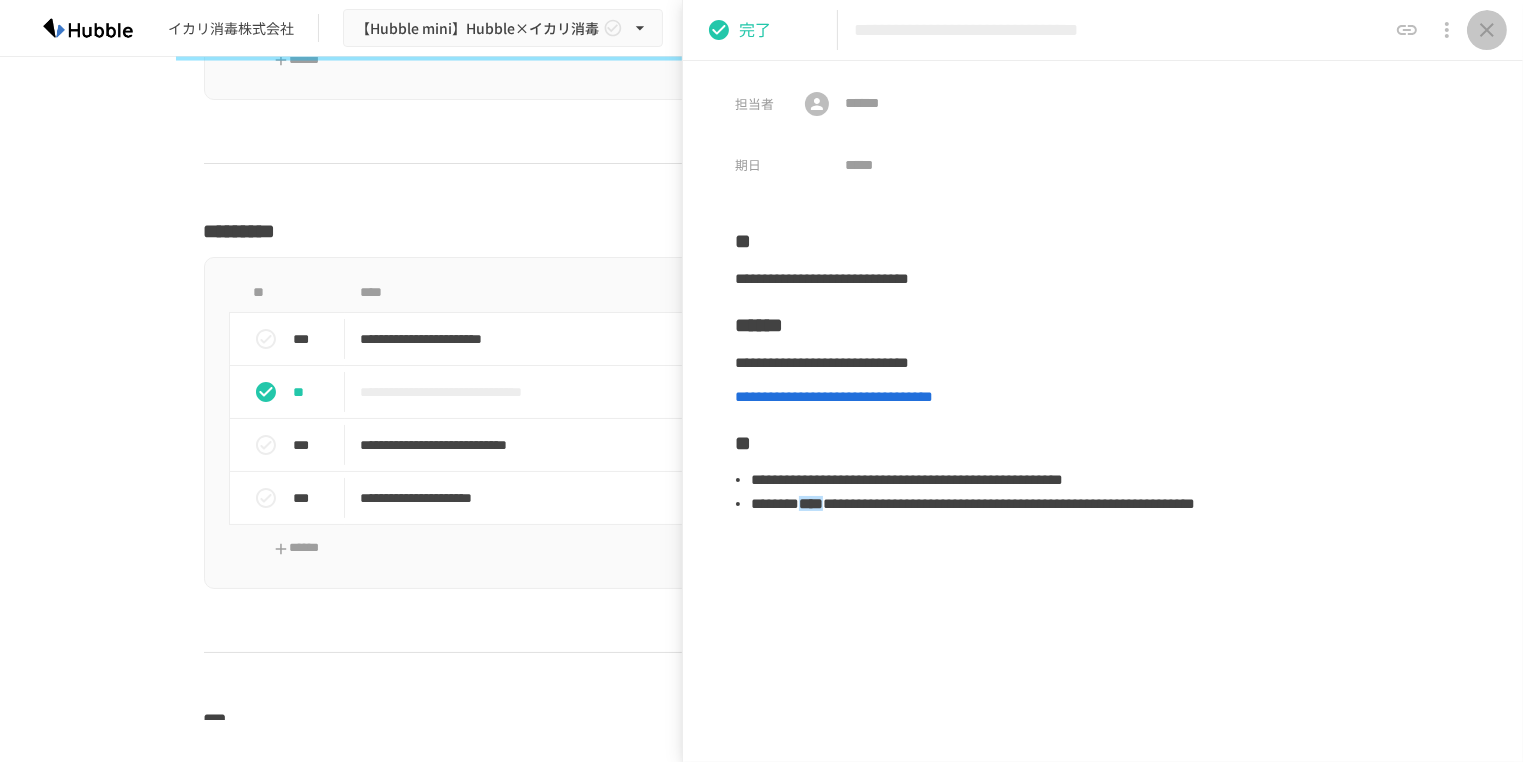 click 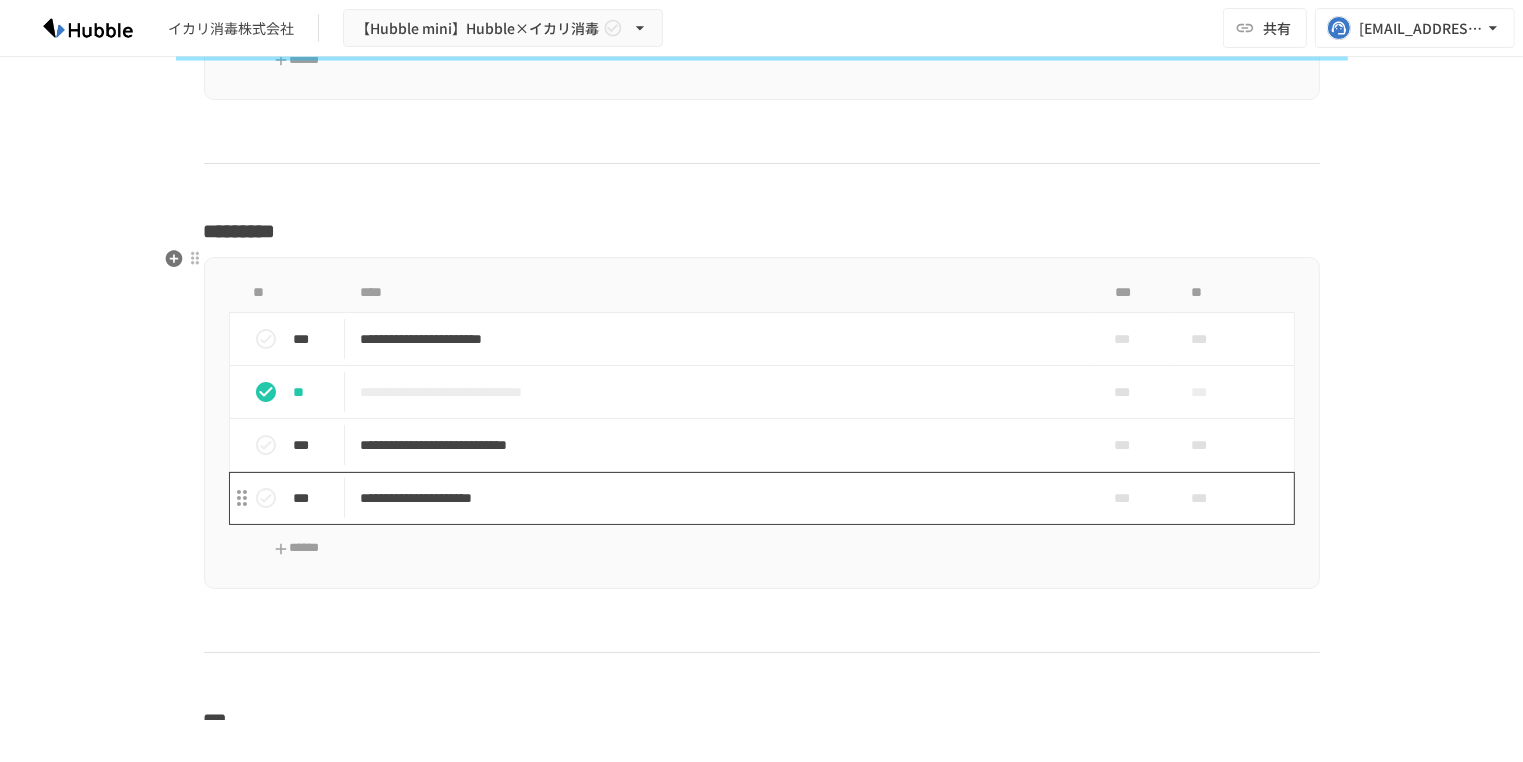 click on "**********" at bounding box center [720, 498] 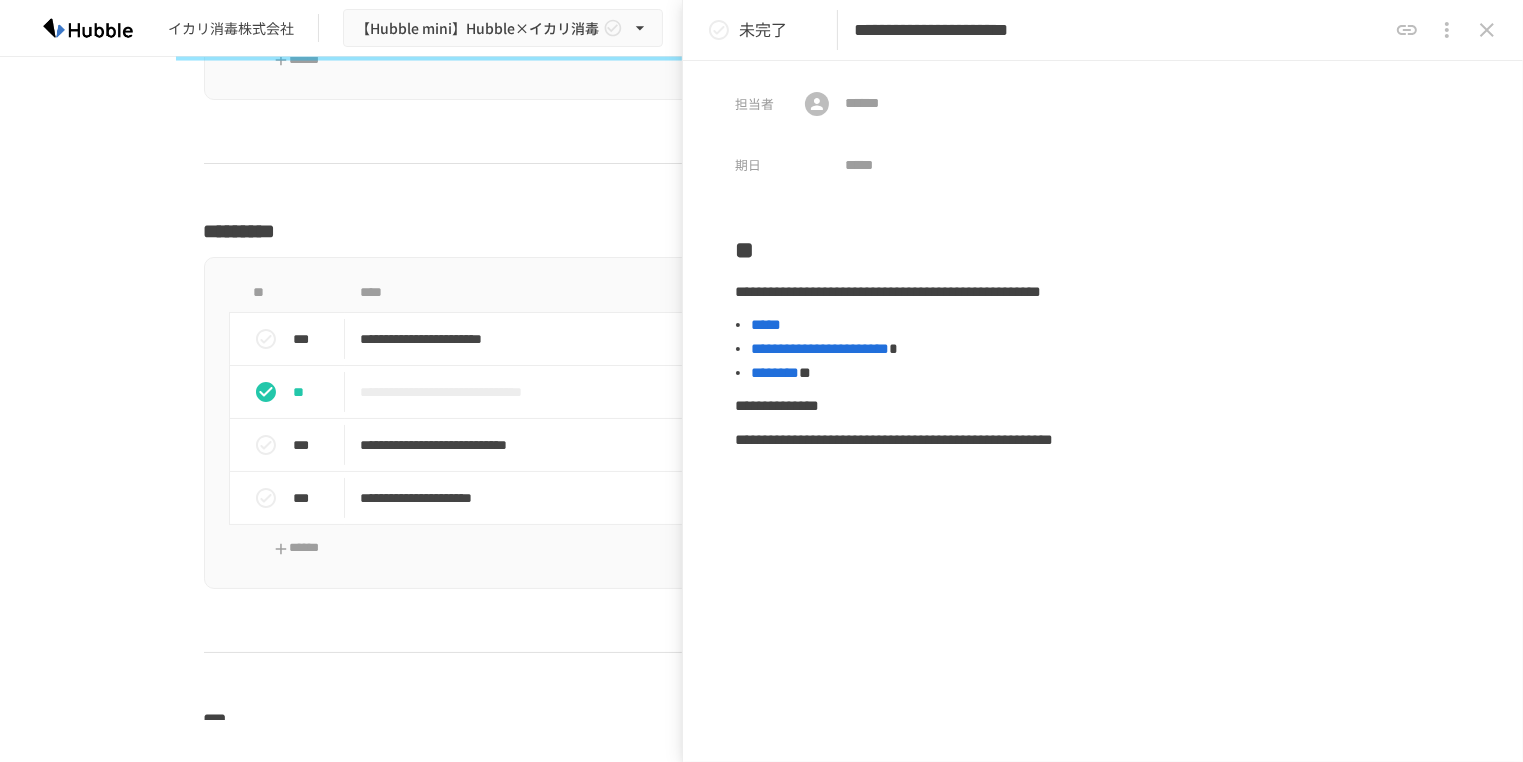click 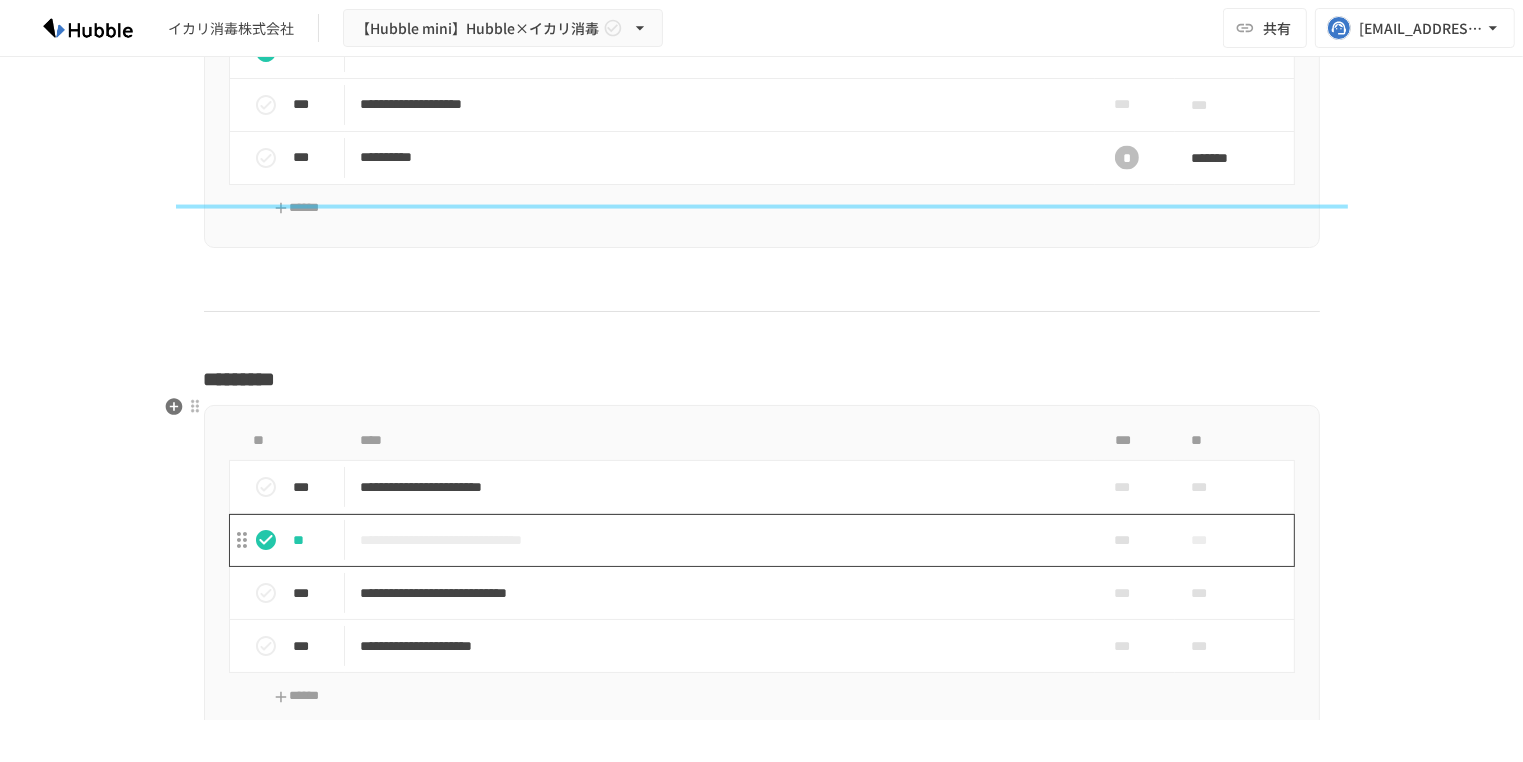 scroll, scrollTop: 3152, scrollLeft: 0, axis: vertical 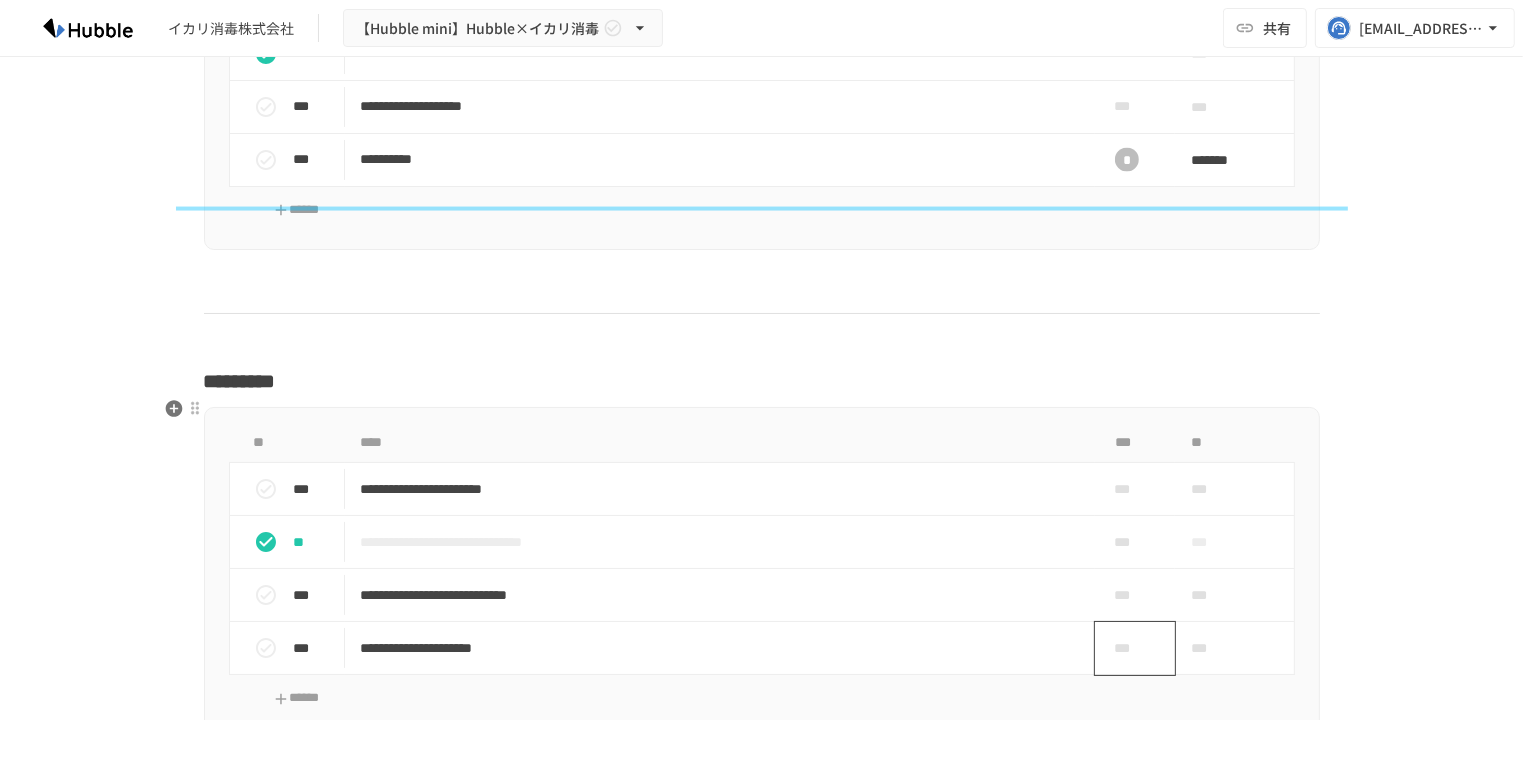 click on "***" at bounding box center (1127, 648) 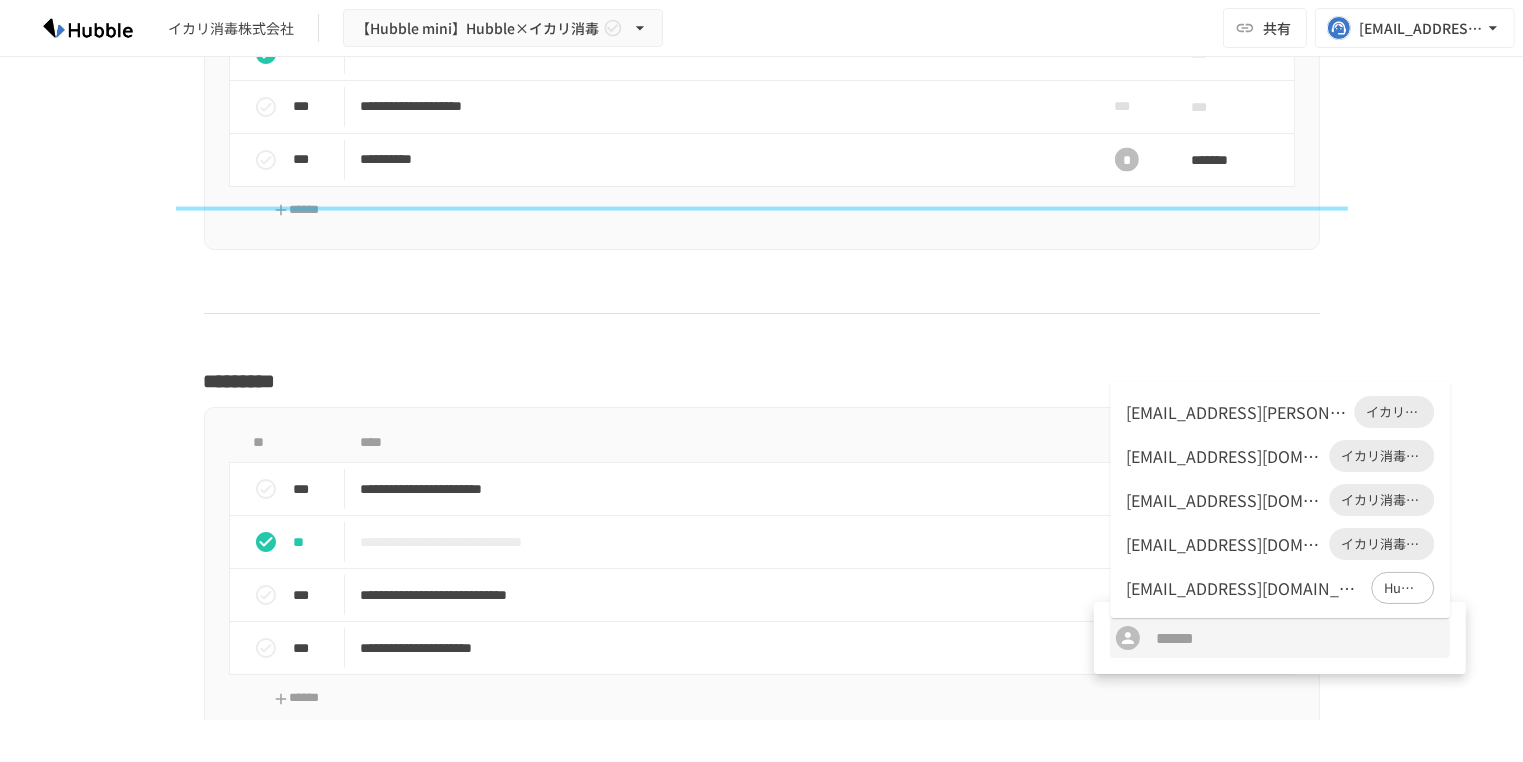 click on "s-nishio@ikari.co.jp" at bounding box center [1223, 500] 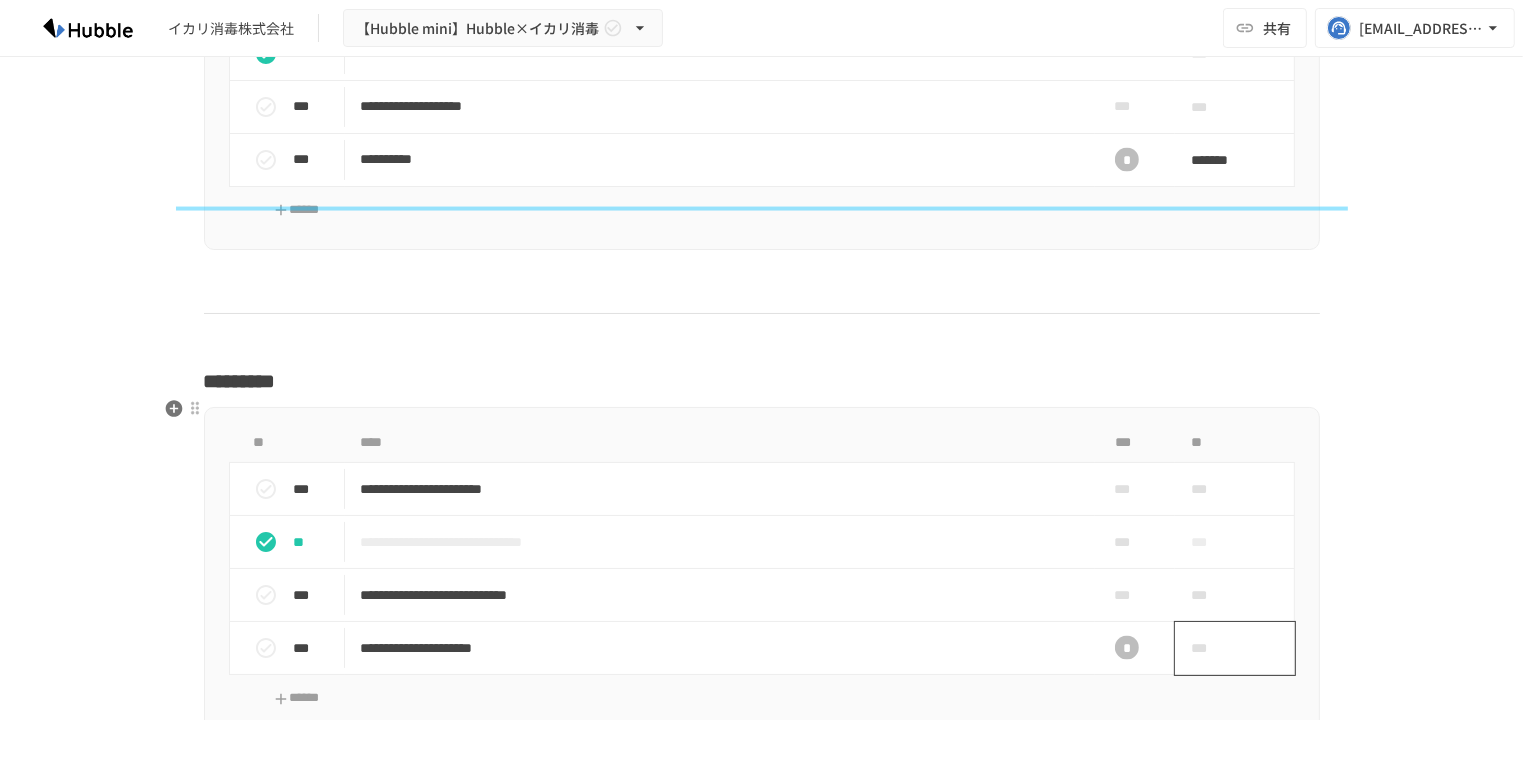 click on "***" at bounding box center [1235, 648] 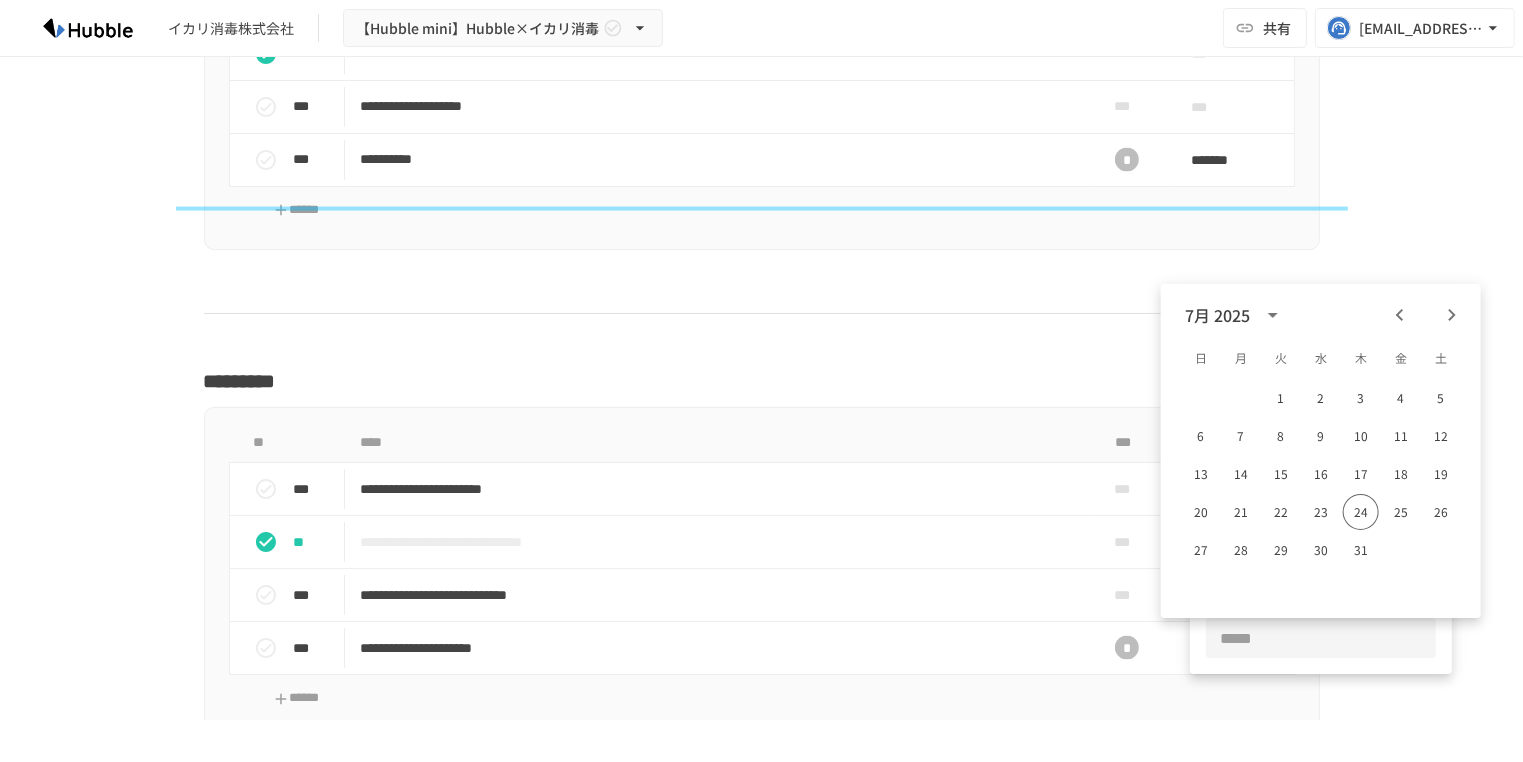click 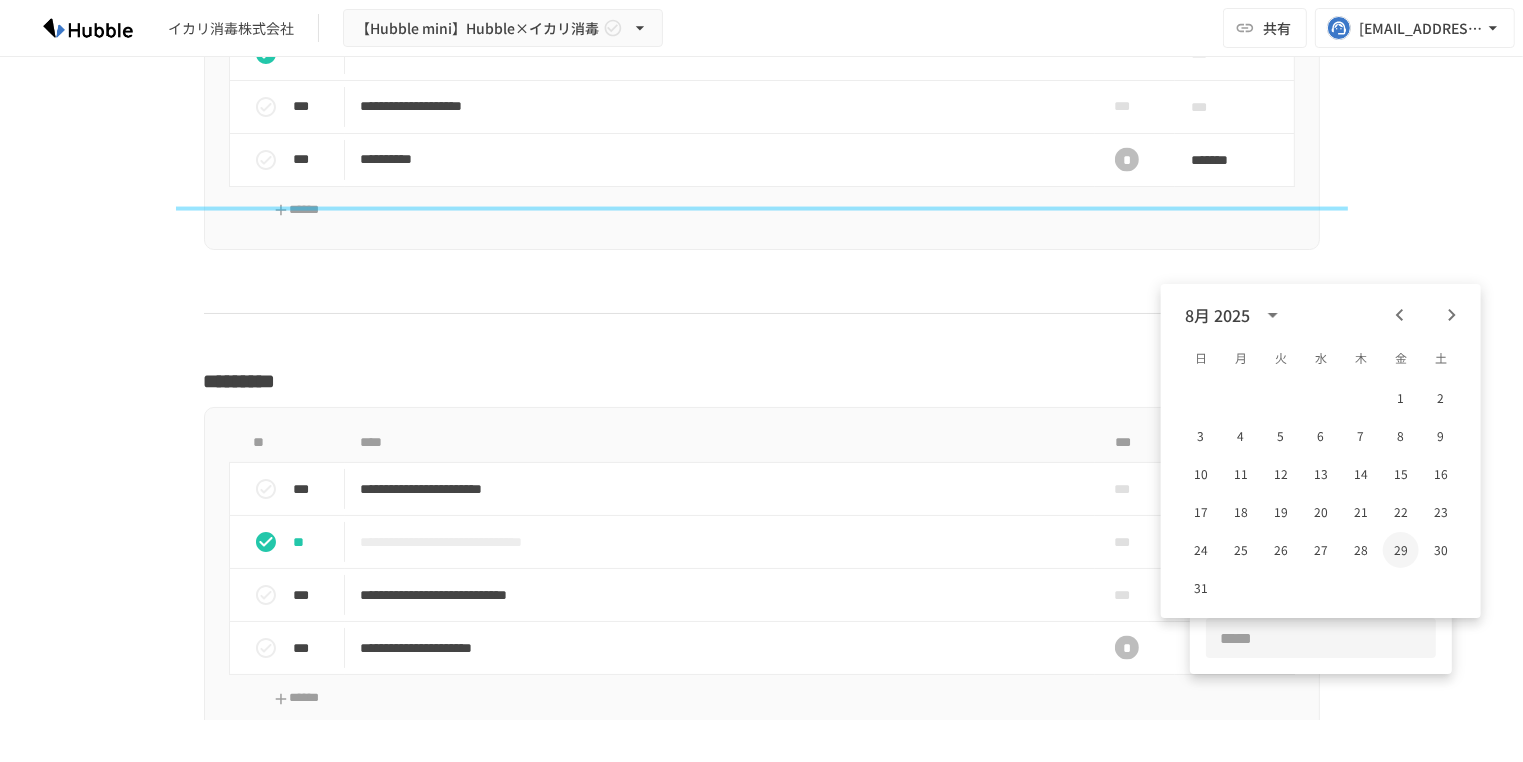 click on "29" at bounding box center [1401, 550] 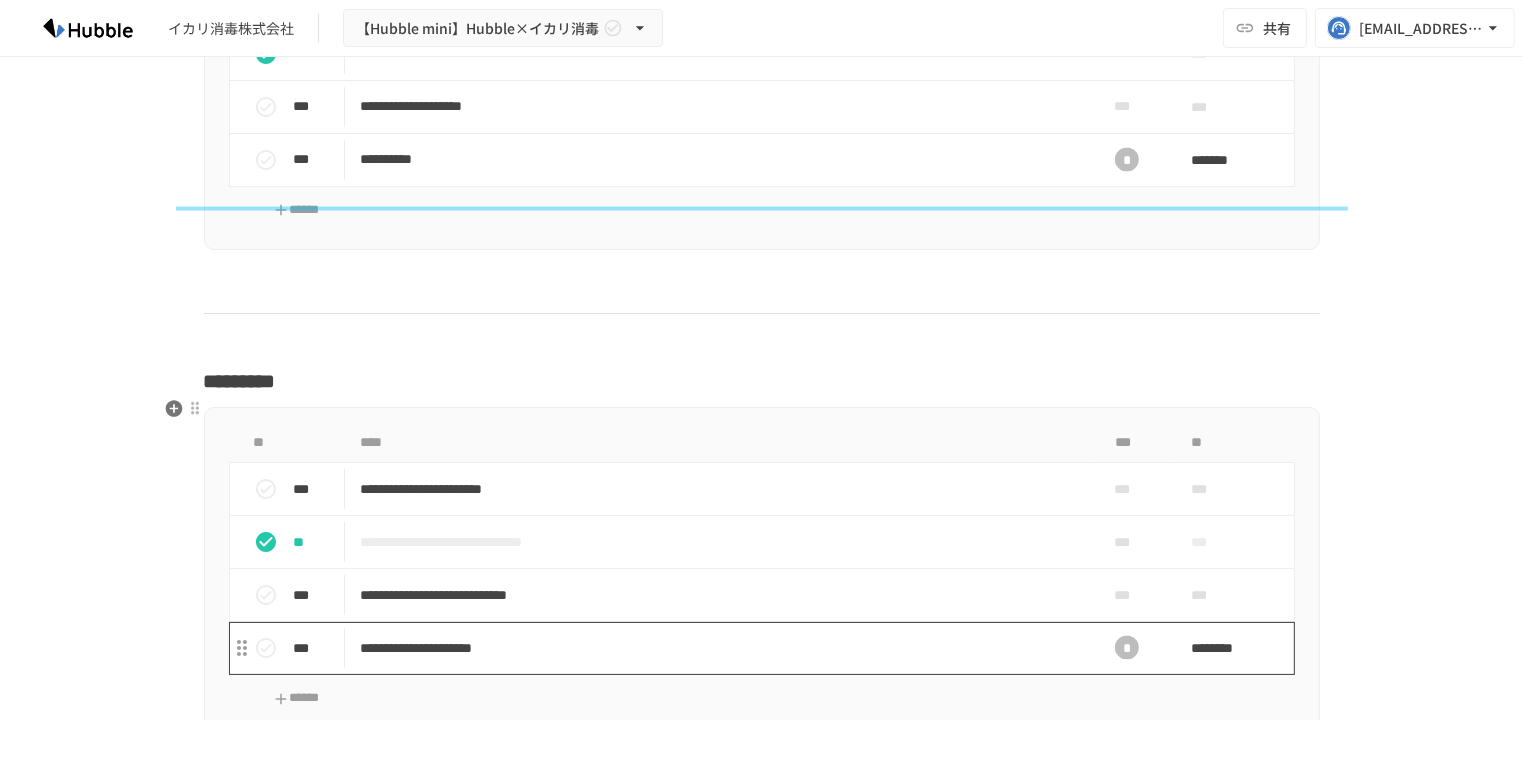 click on "**********" at bounding box center (720, 648) 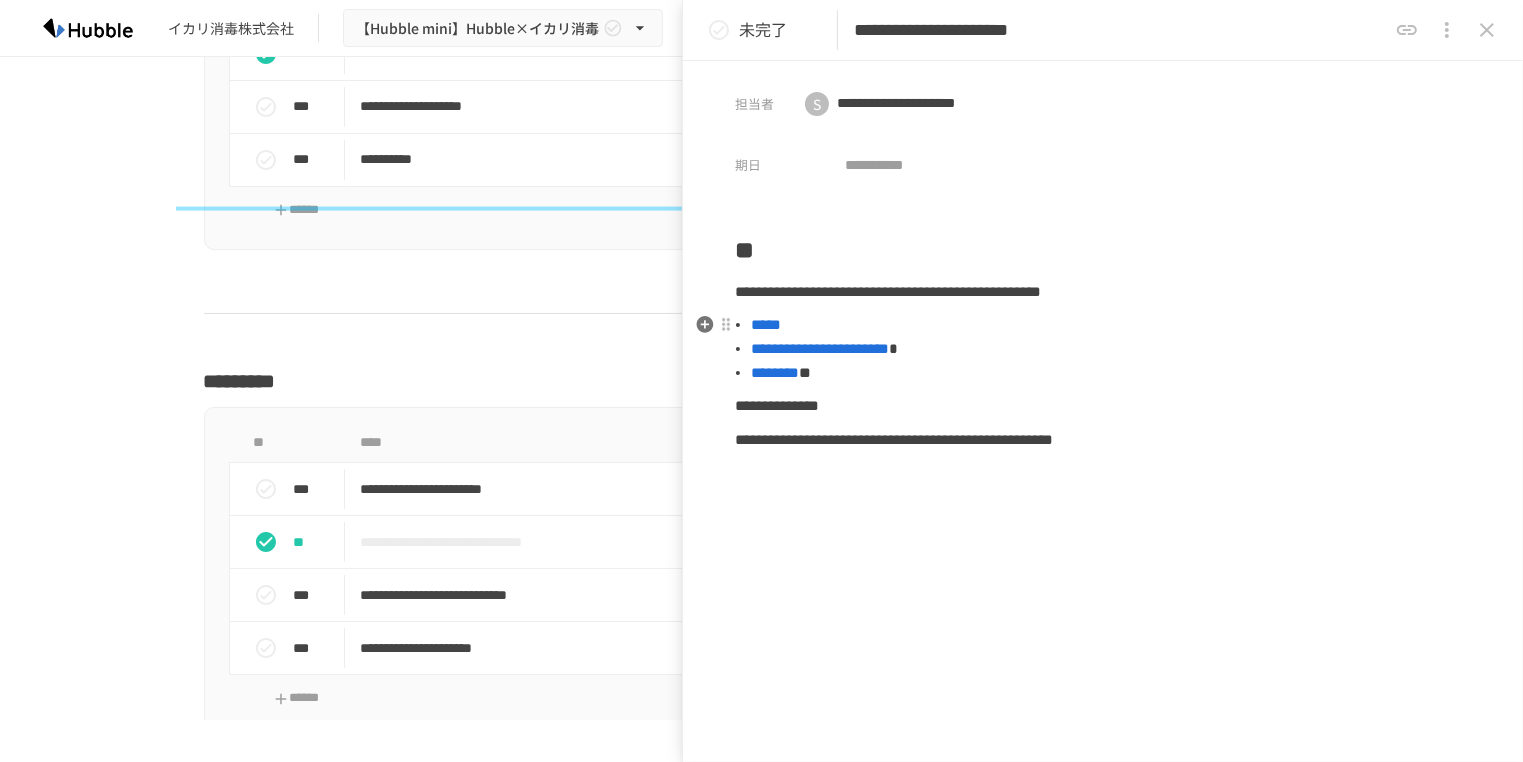 click on "**********" at bounding box center (820, 348) 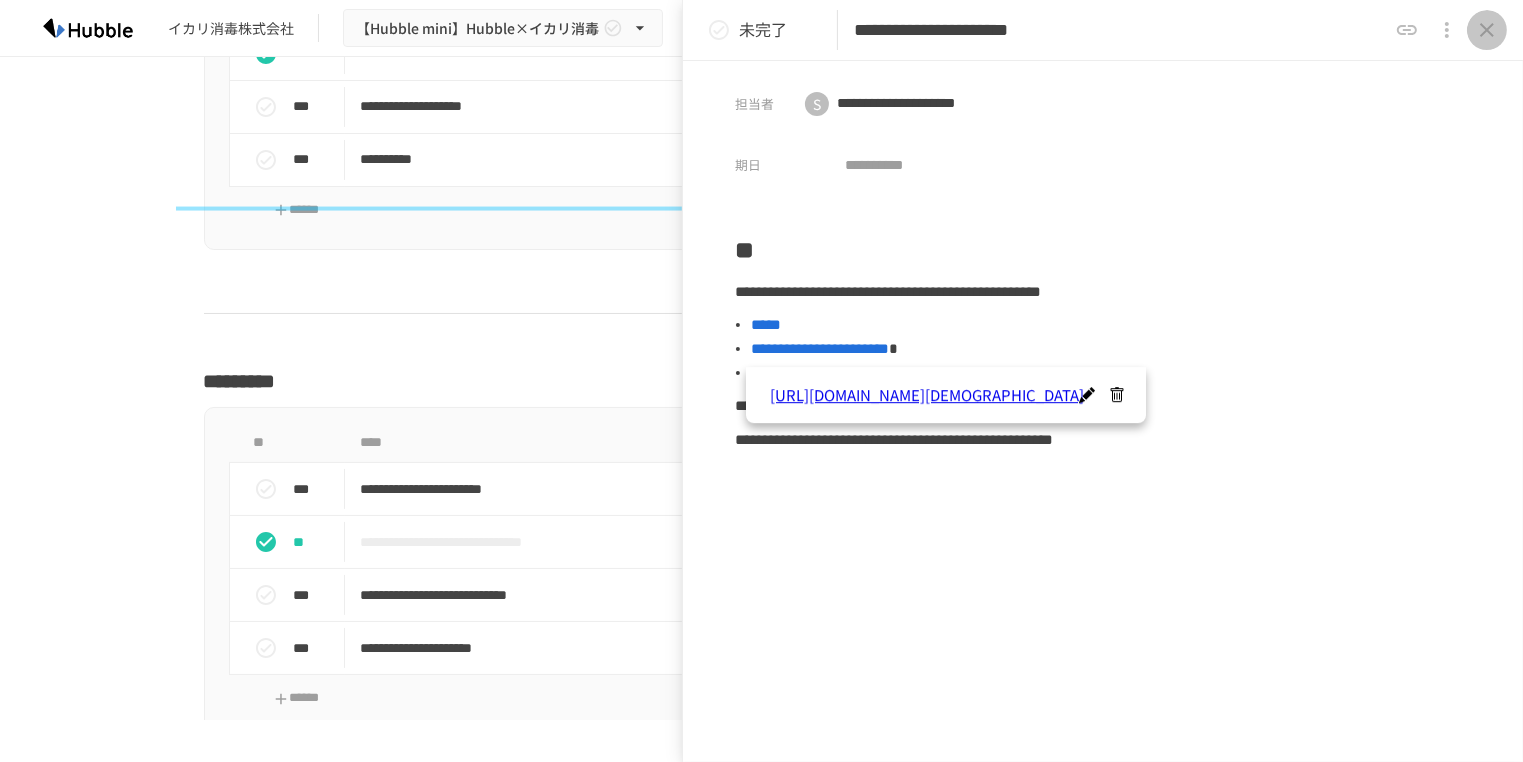 click 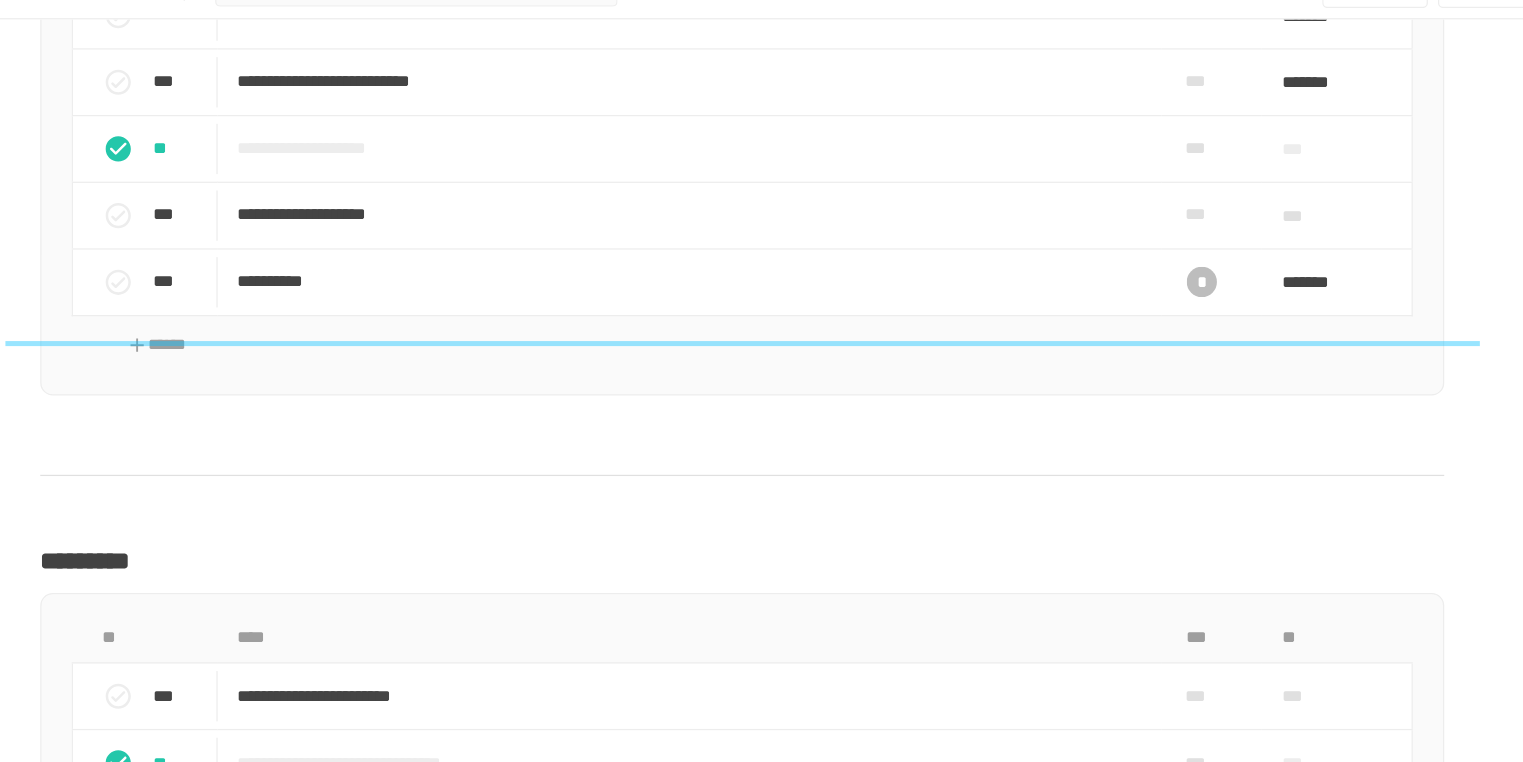 scroll, scrollTop: 3029, scrollLeft: 0, axis: vertical 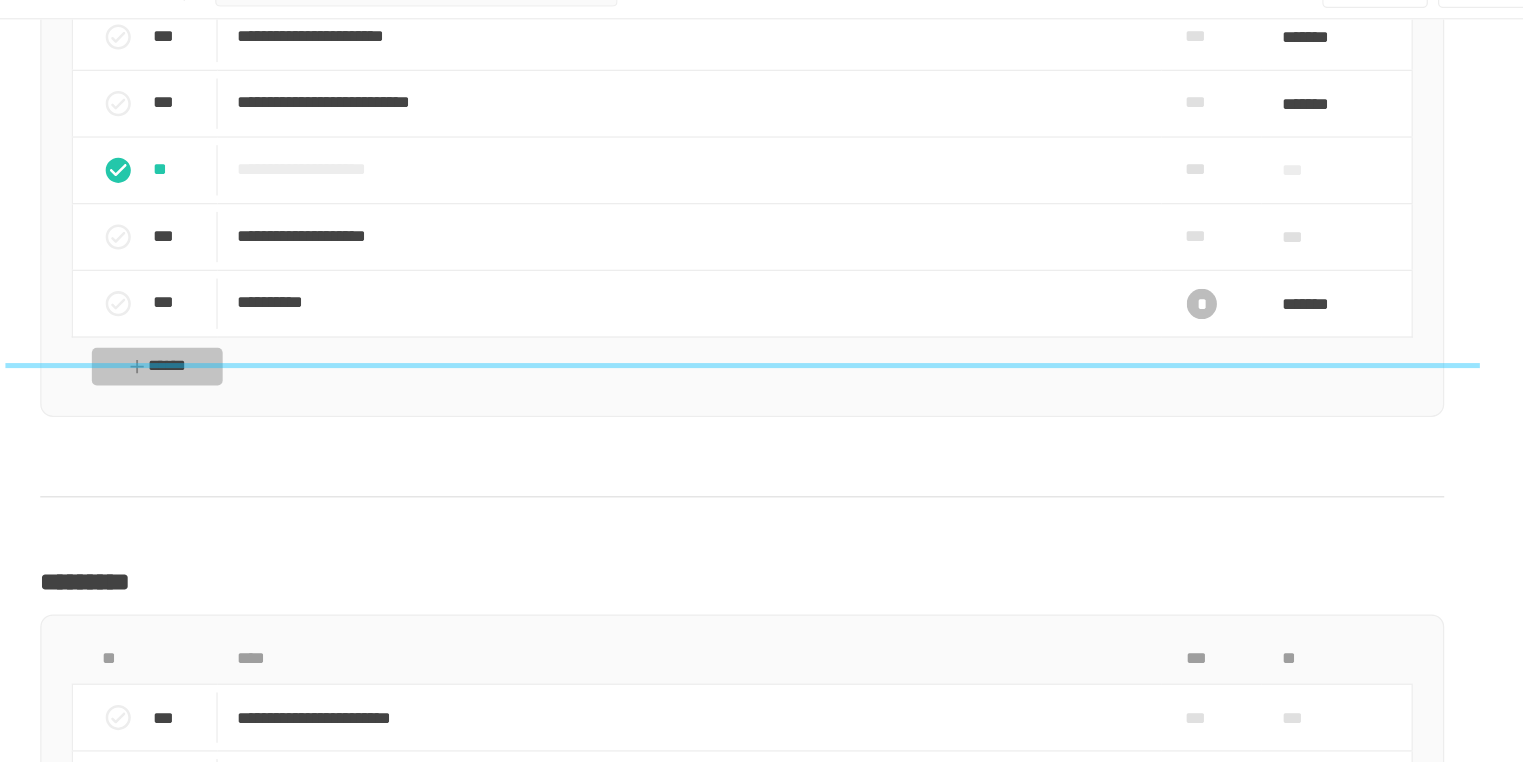 click on "******" at bounding box center [297, 333] 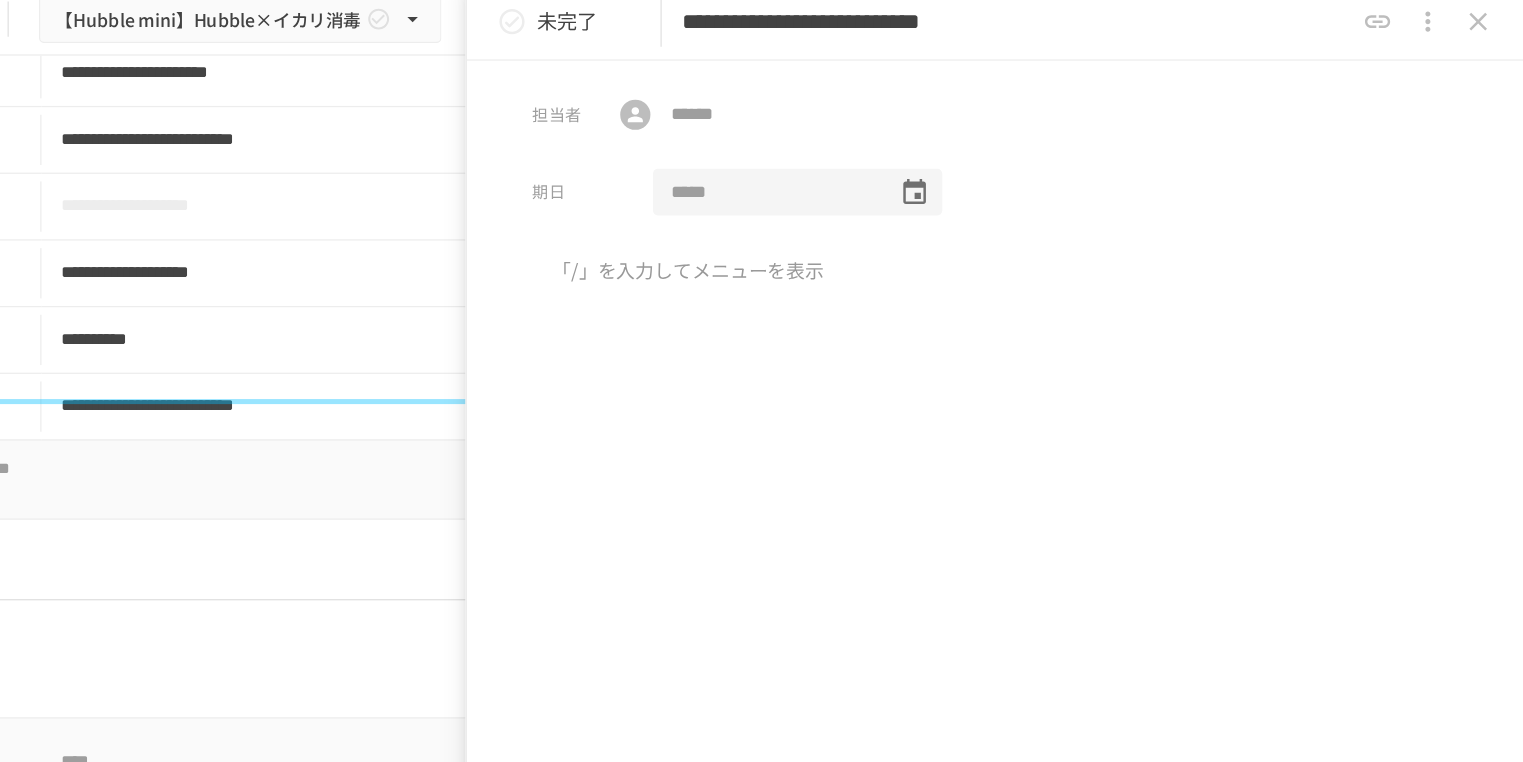 type on "**********" 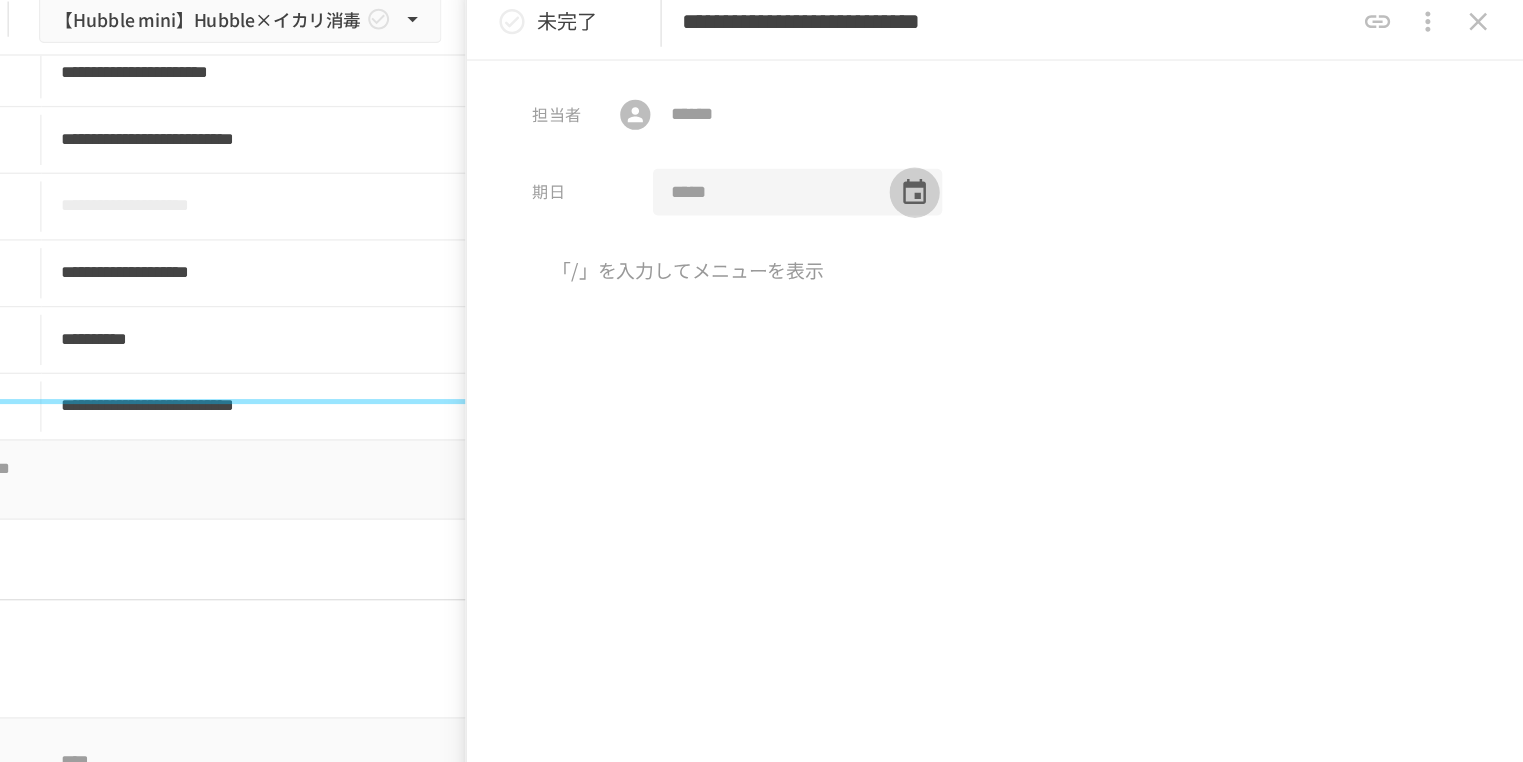 click 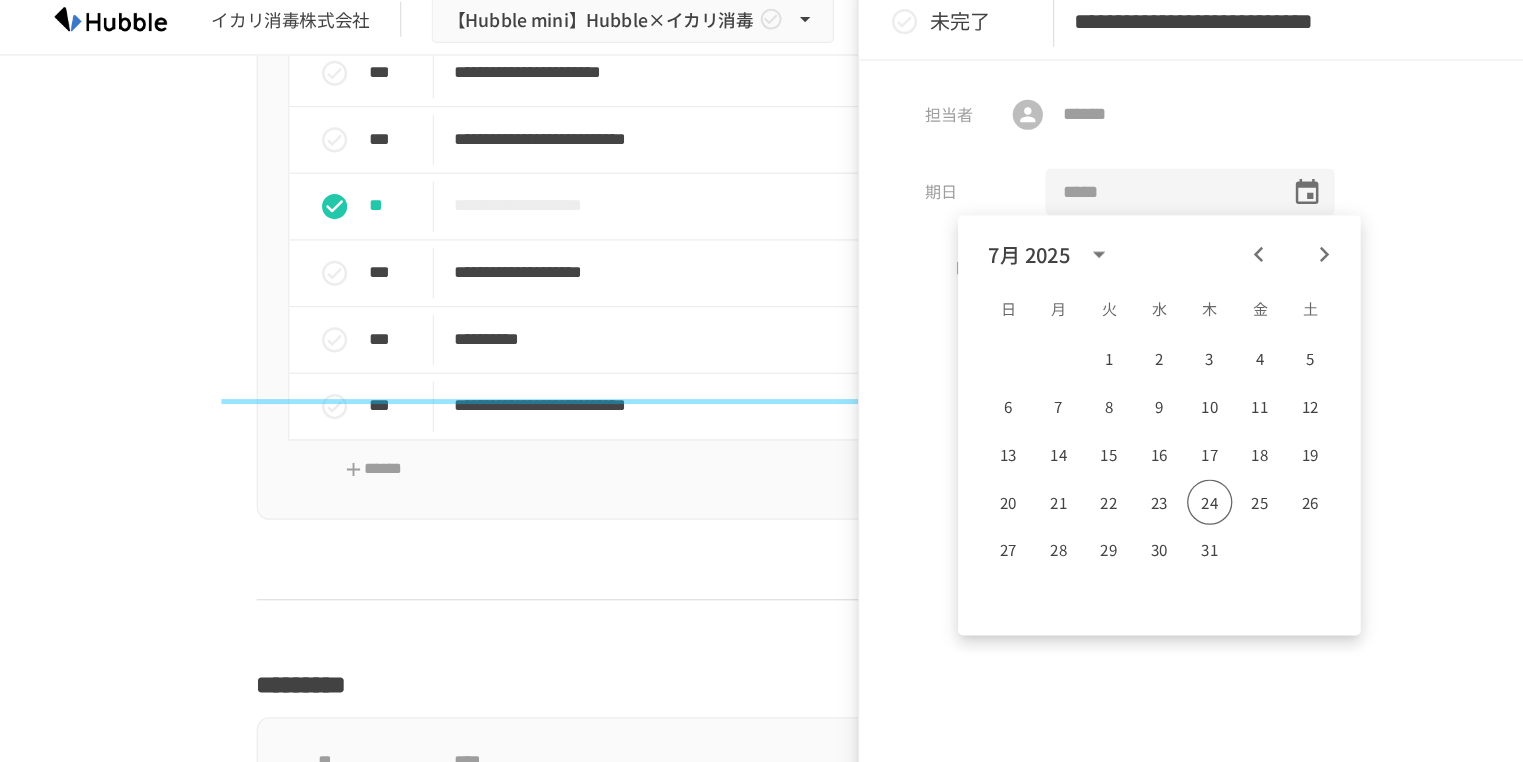 click on "7月 2025 日 月 火 水 木 金 土 1 2 3 4 5 6 7 8 9 10 11 12 13 14 15 16 17 18 19 20 21 22 23 24 25 26 27 28 29 30 31" at bounding box center (922, 351) 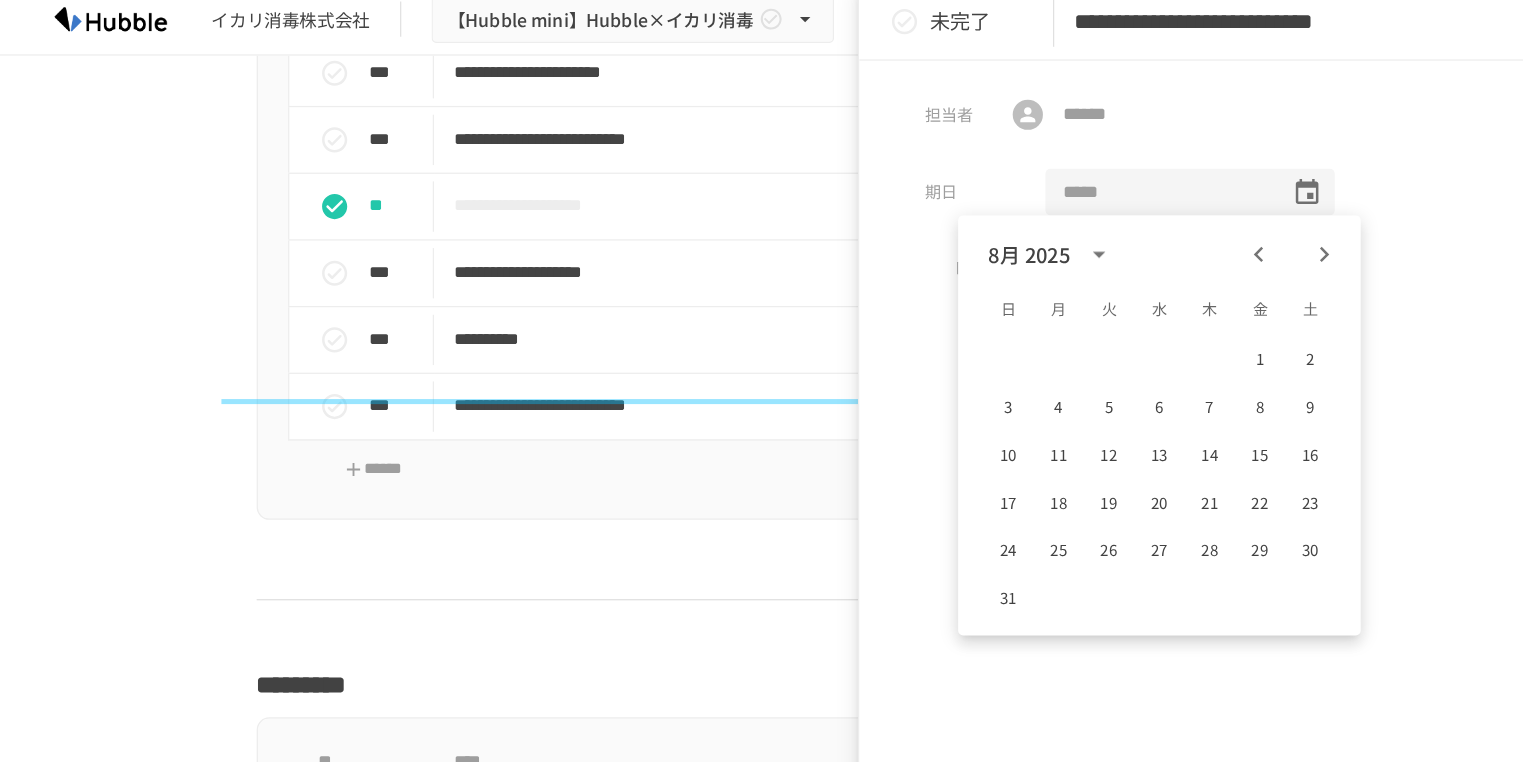click 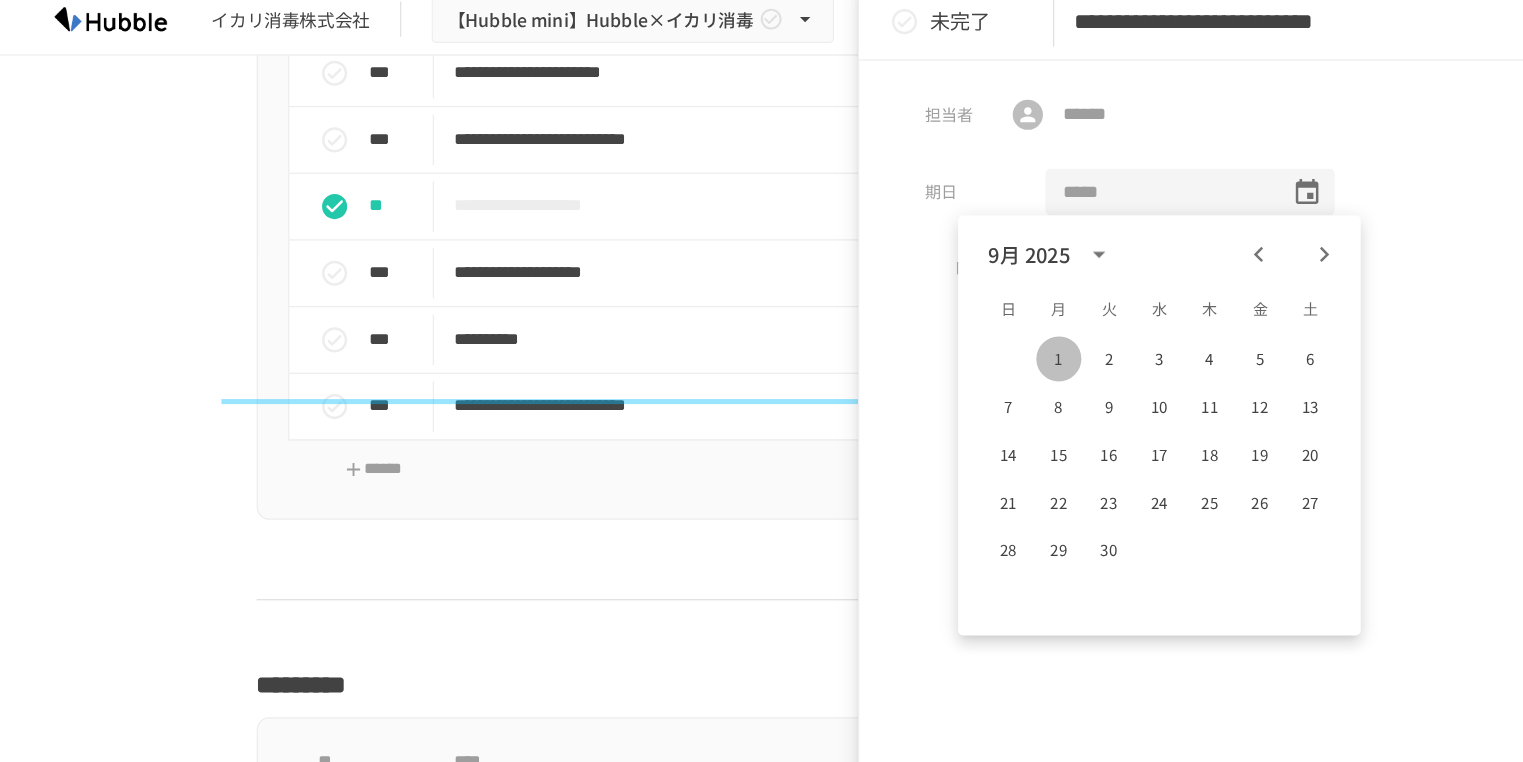 click on "1" at bounding box center [842, 298] 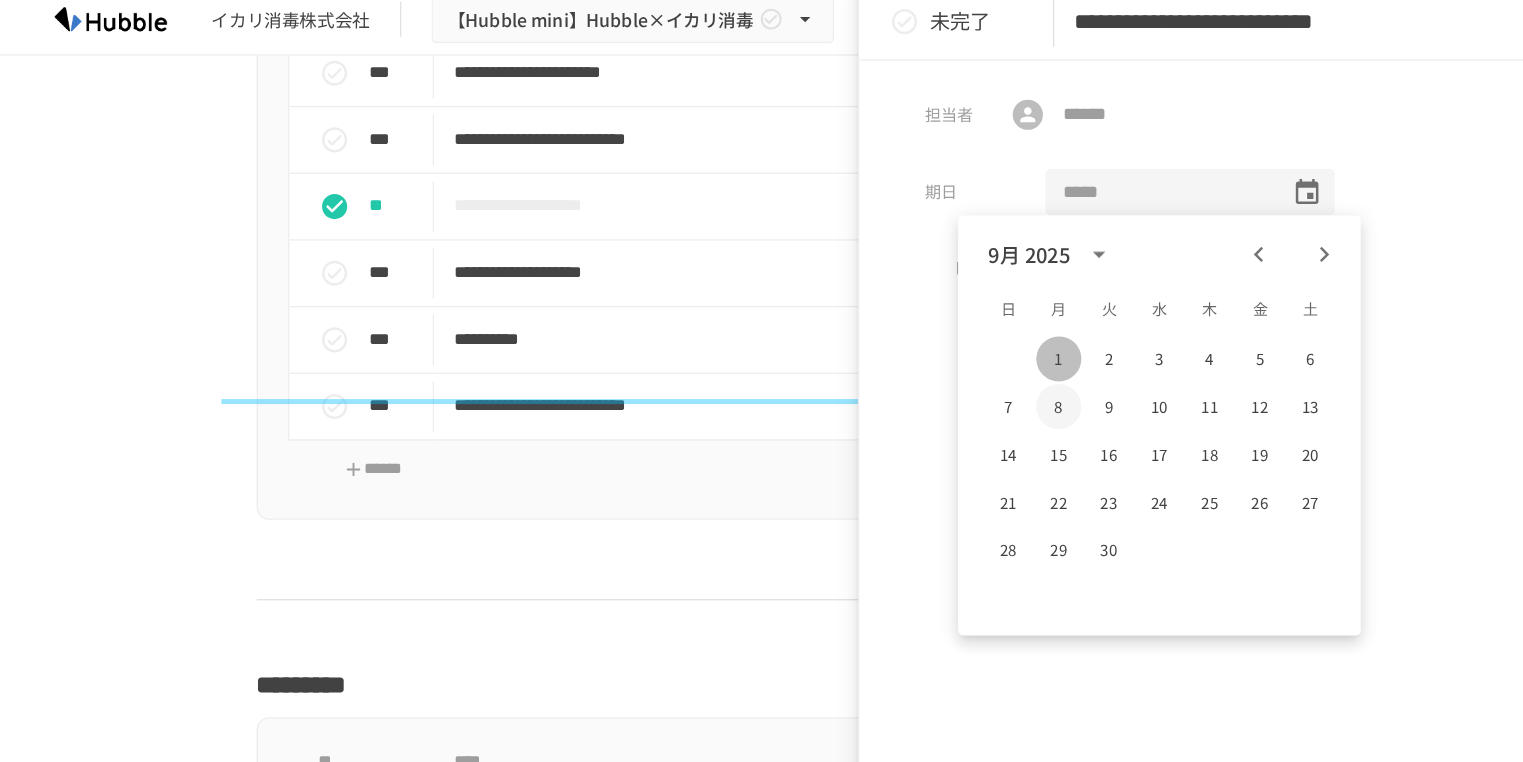 type on "**********" 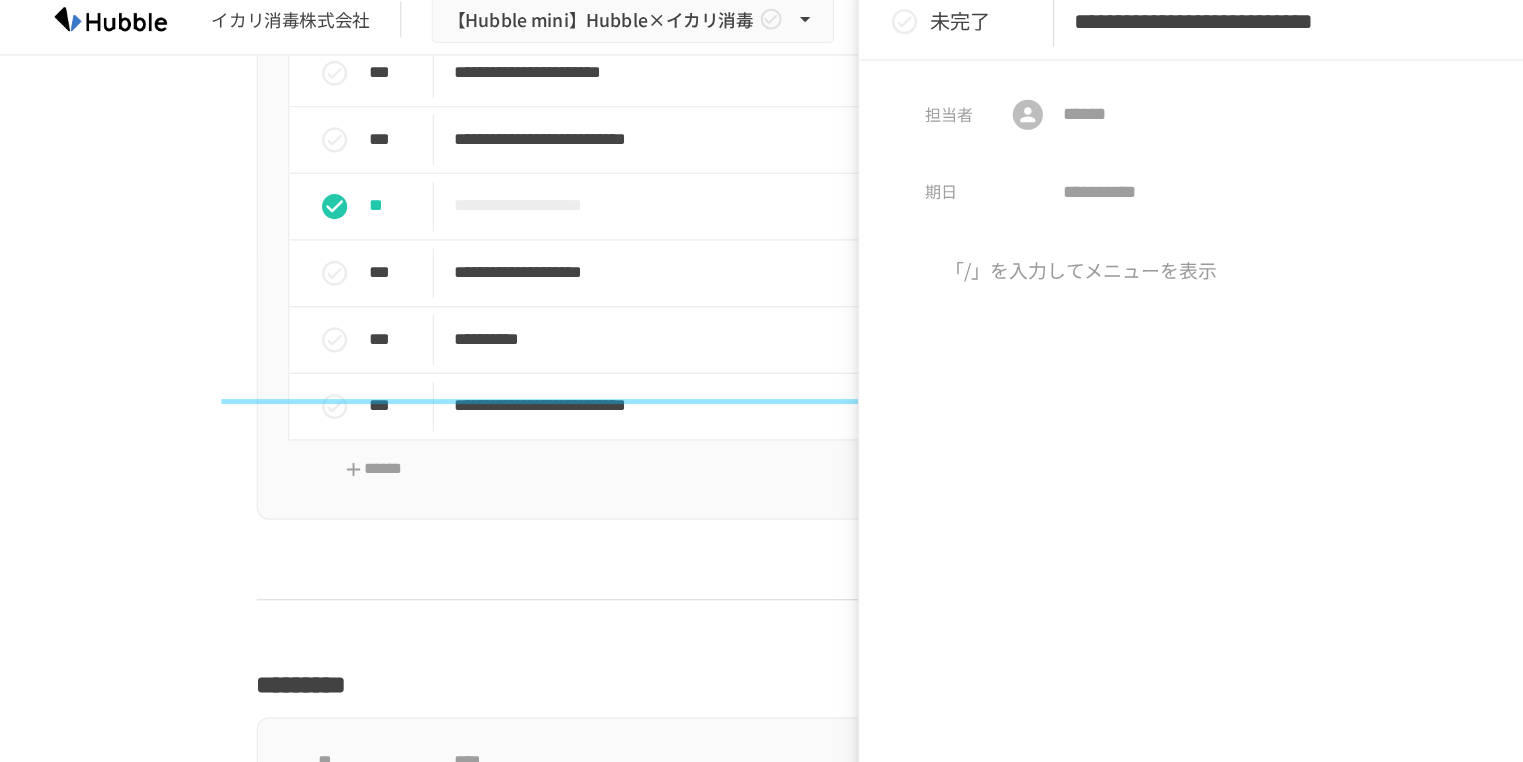click at bounding box center (1103, 383) 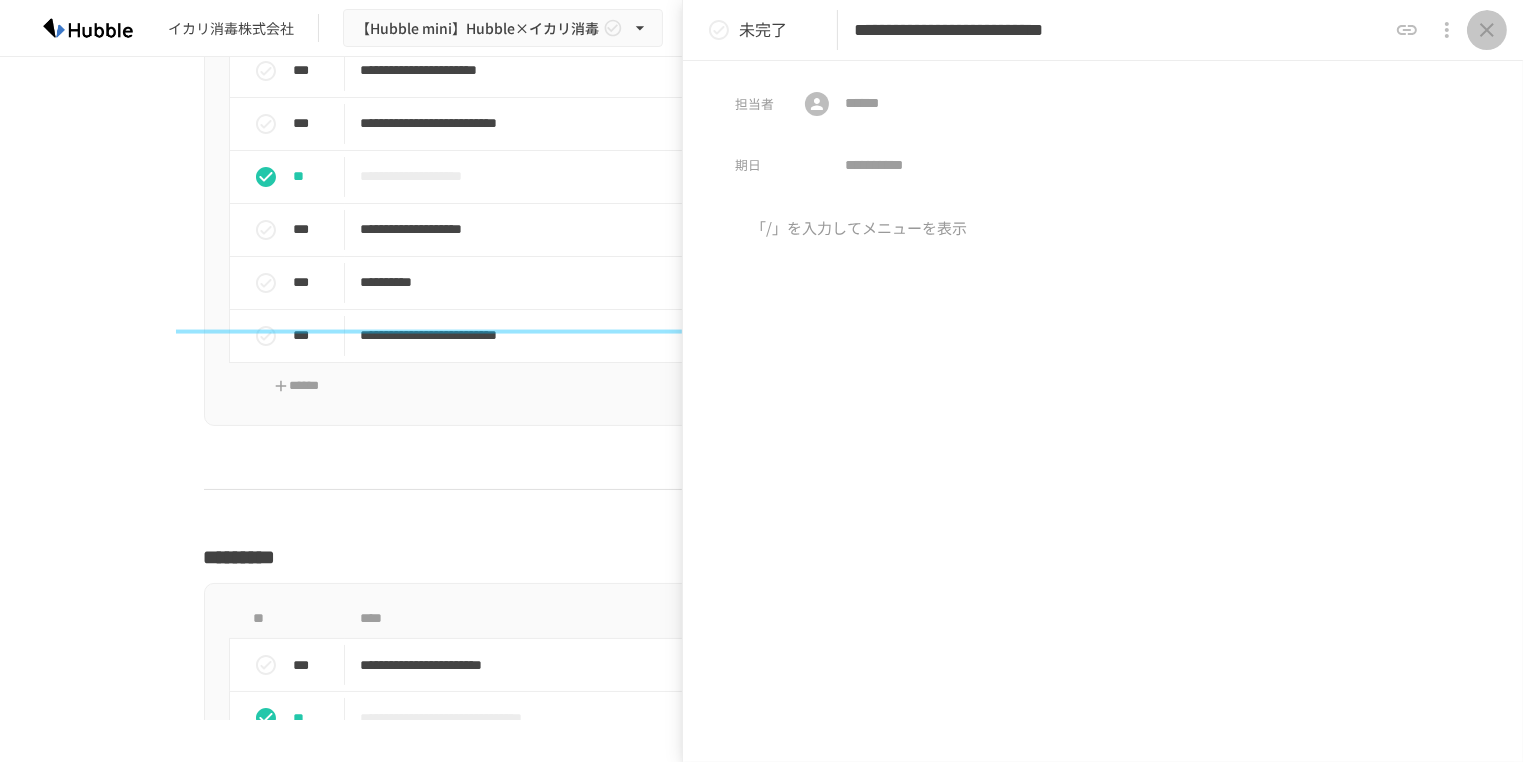 click 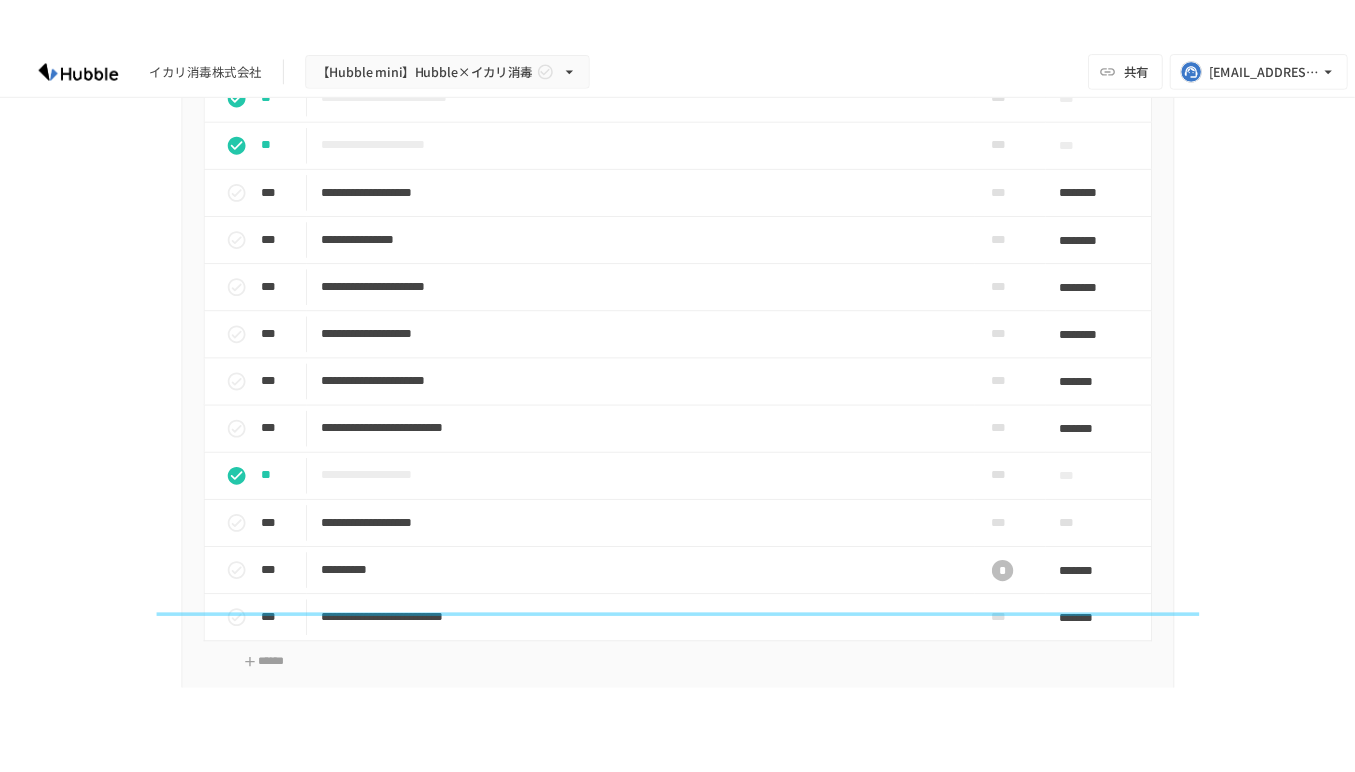 scroll, scrollTop: 2724, scrollLeft: 0, axis: vertical 